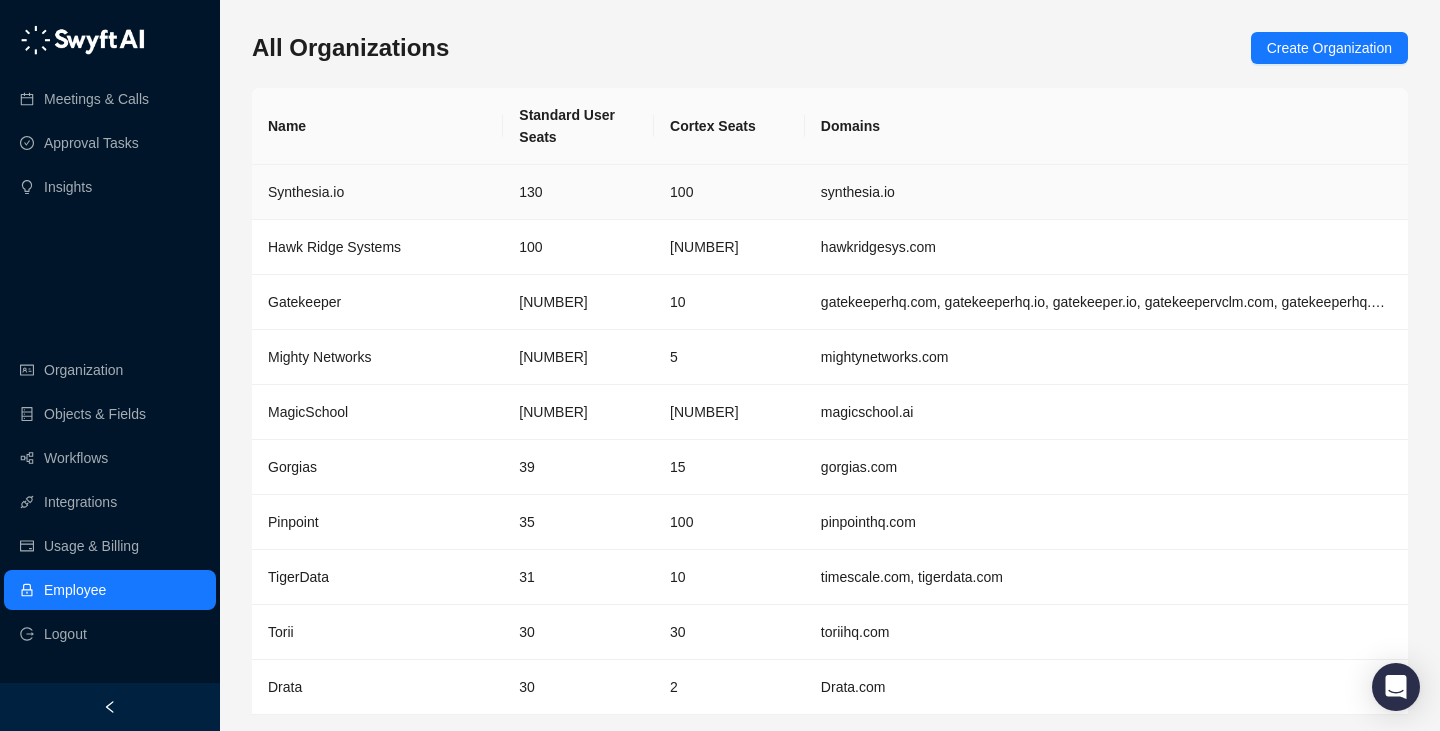 scroll, scrollTop: 0, scrollLeft: 0, axis: both 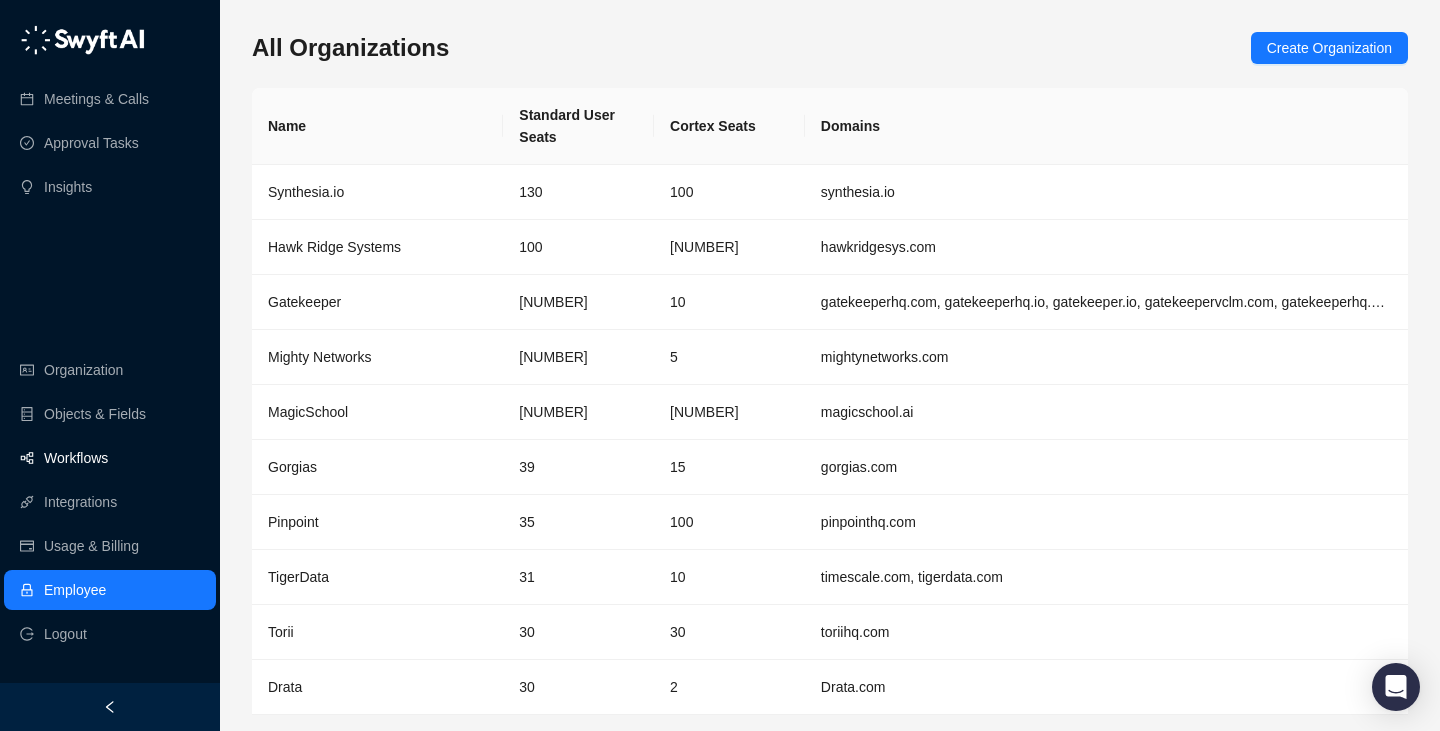 click on "Workflows" at bounding box center [76, 458] 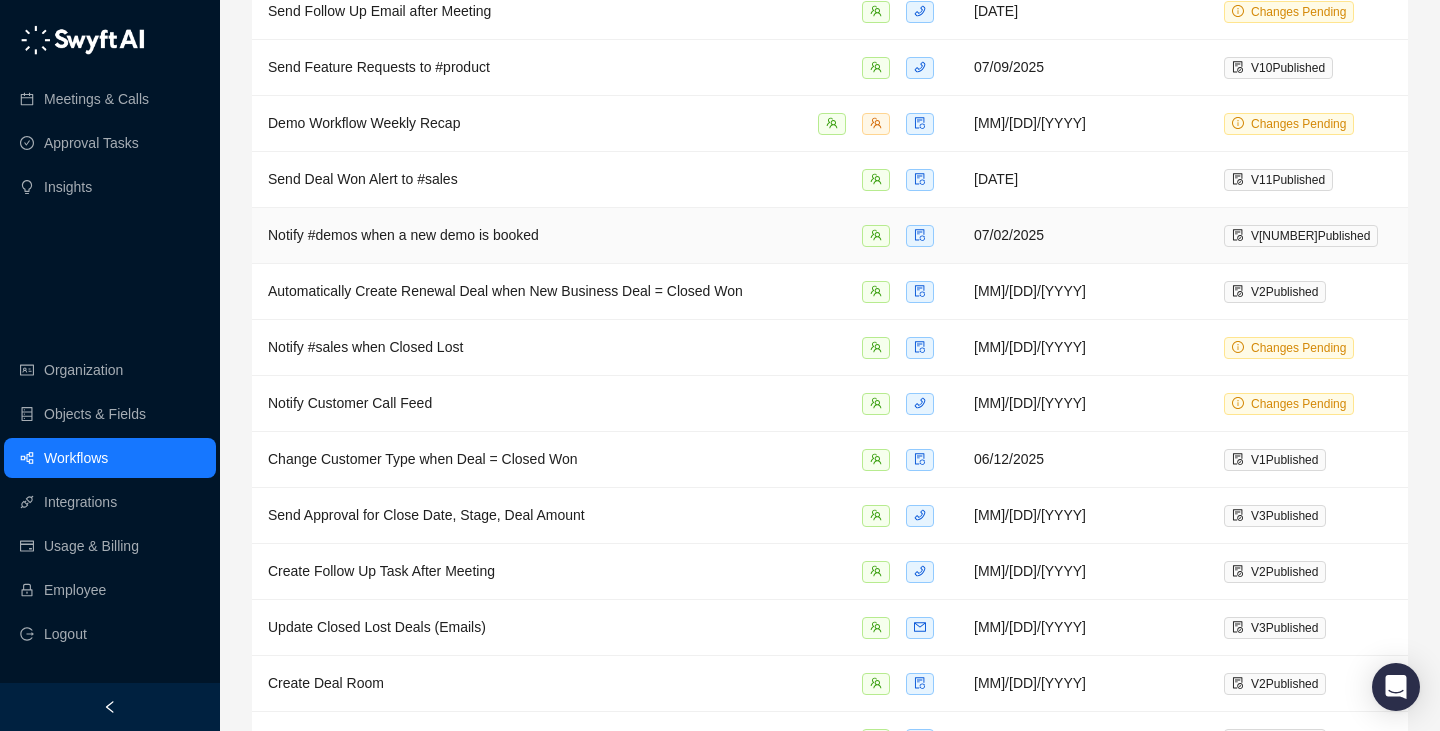 scroll, scrollTop: 448, scrollLeft: 0, axis: vertical 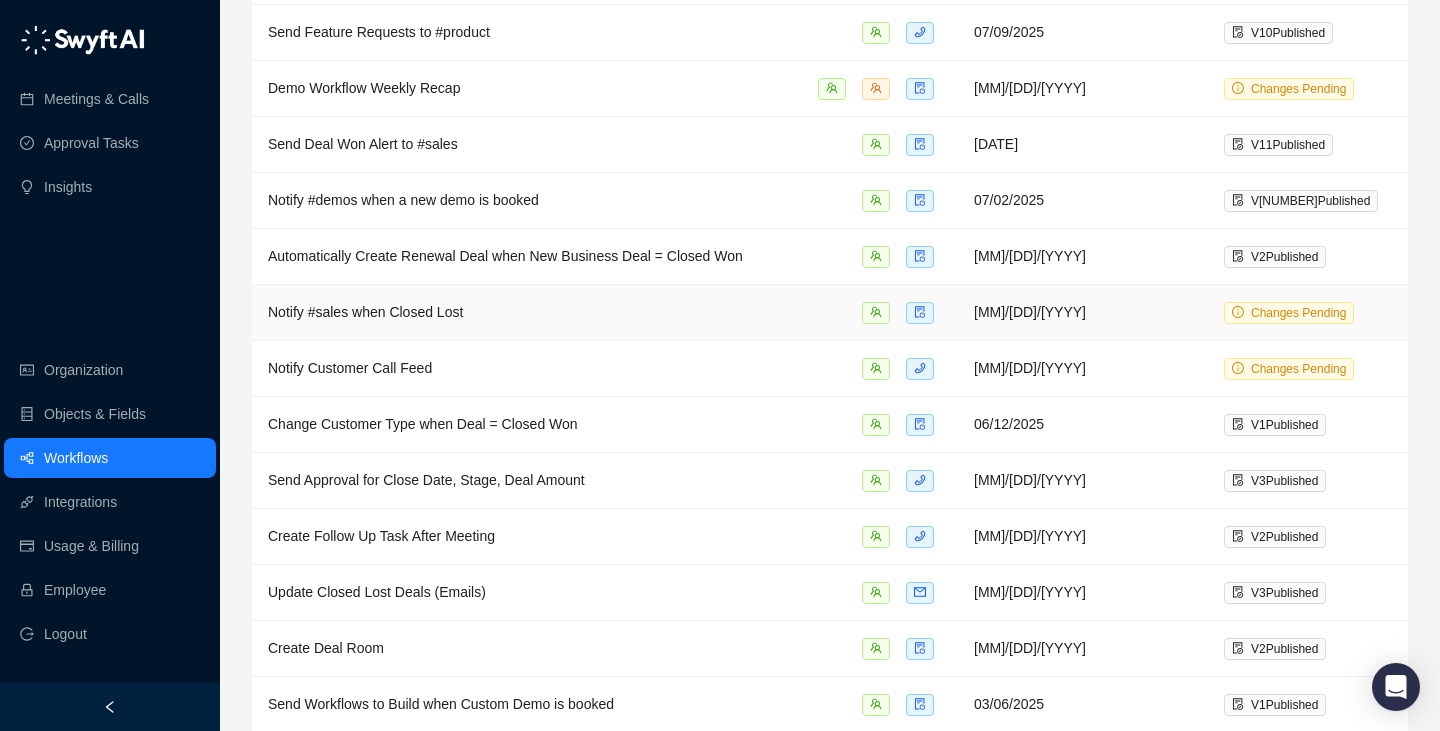 click on "Notify #sales when Closed Lost" at bounding box center (605, 312) 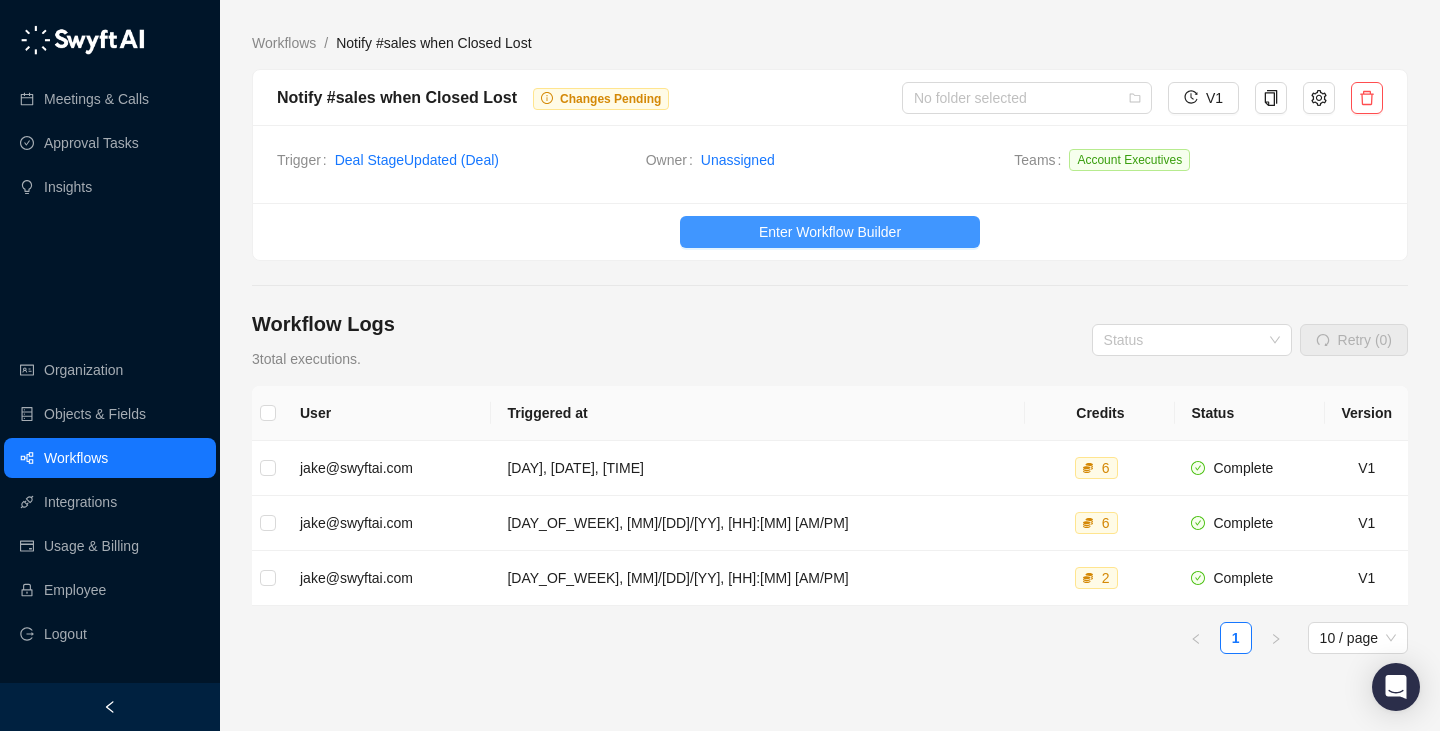 click on "Enter Workflow Builder" at bounding box center (830, 232) 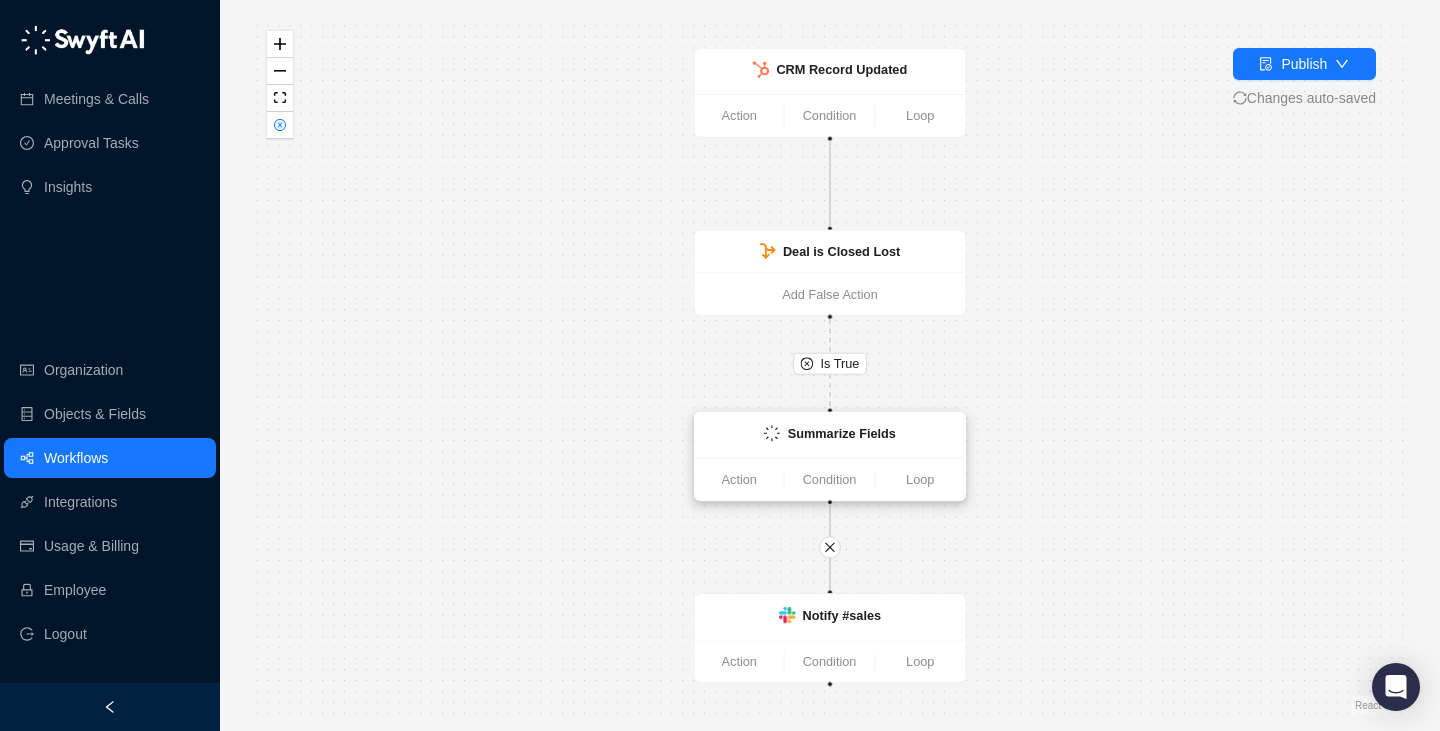 click on "Summarize Fields" at bounding box center [829, 435] 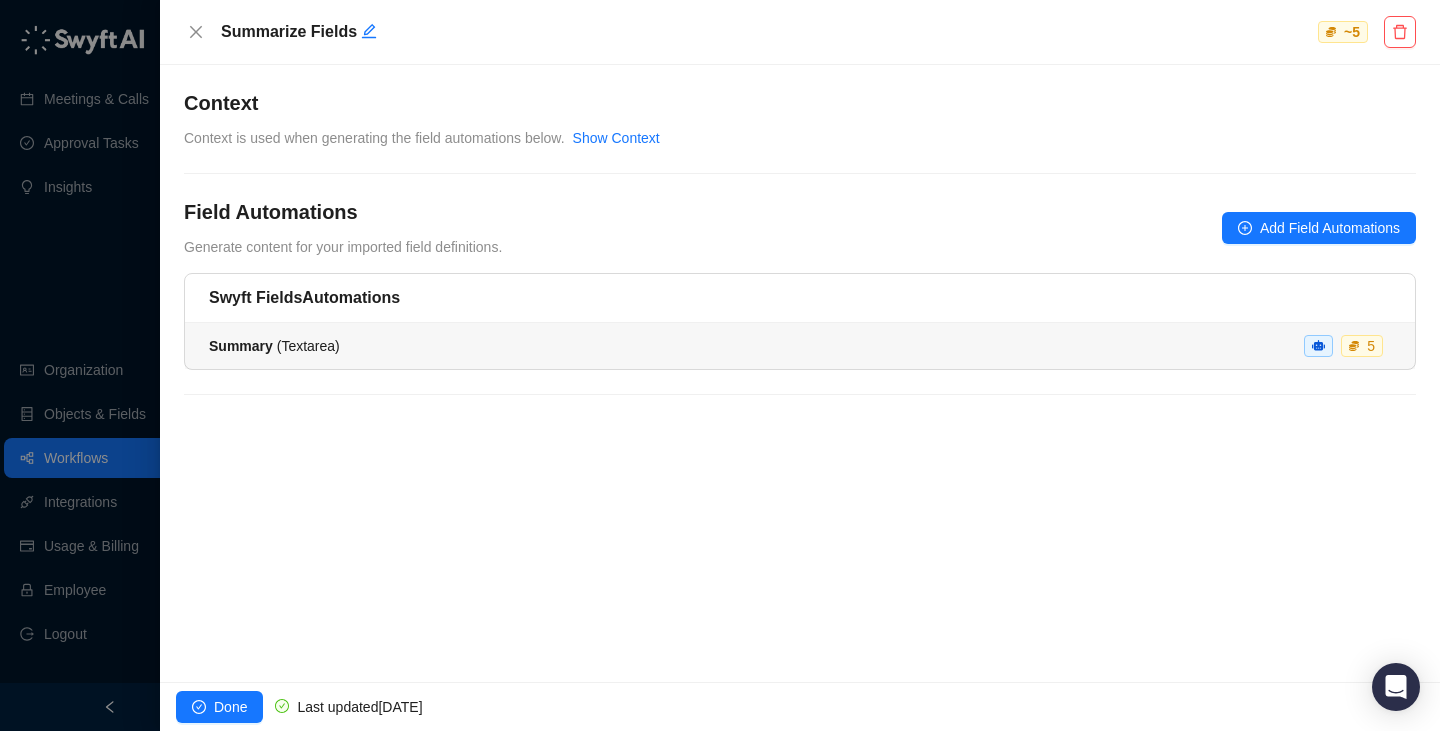 click on "Summary   ( Textarea ) 5" at bounding box center [800, 346] 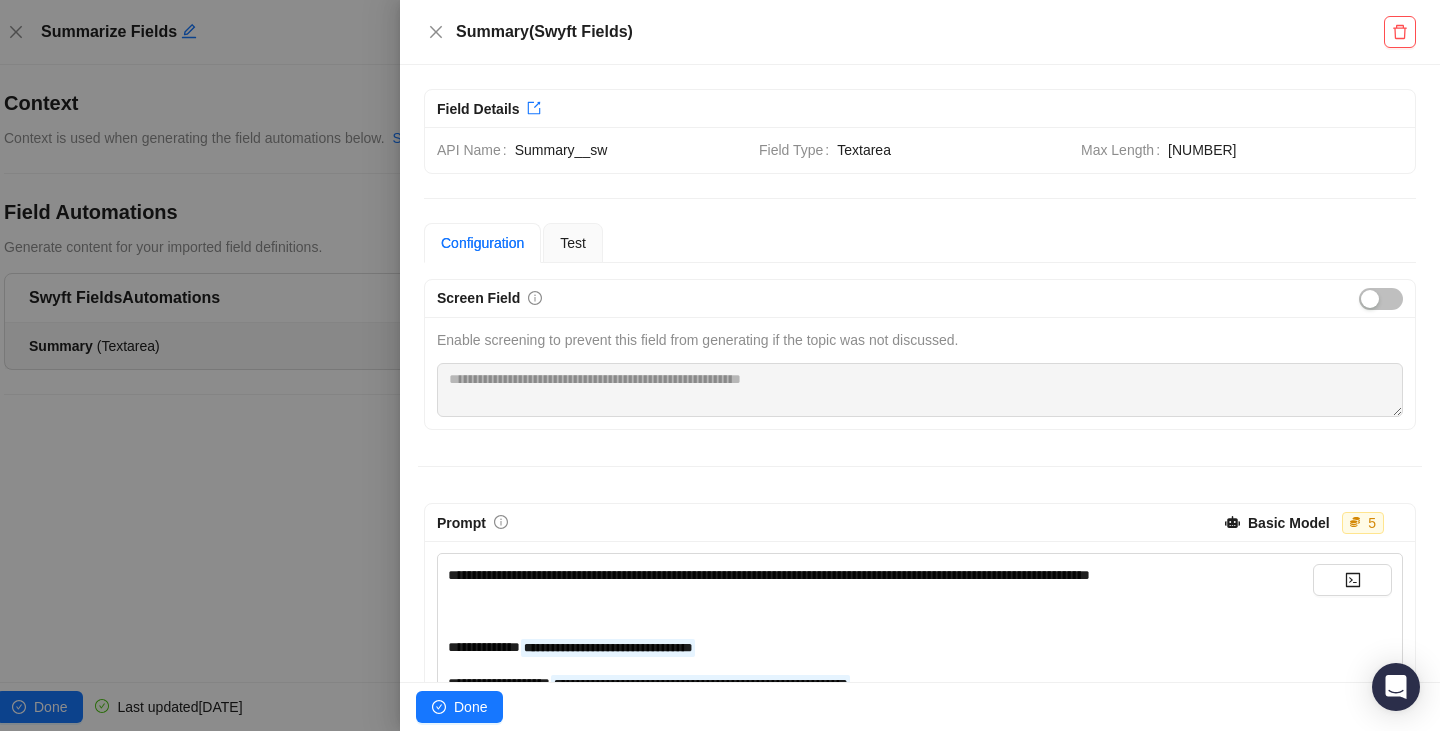 scroll, scrollTop: 337, scrollLeft: 0, axis: vertical 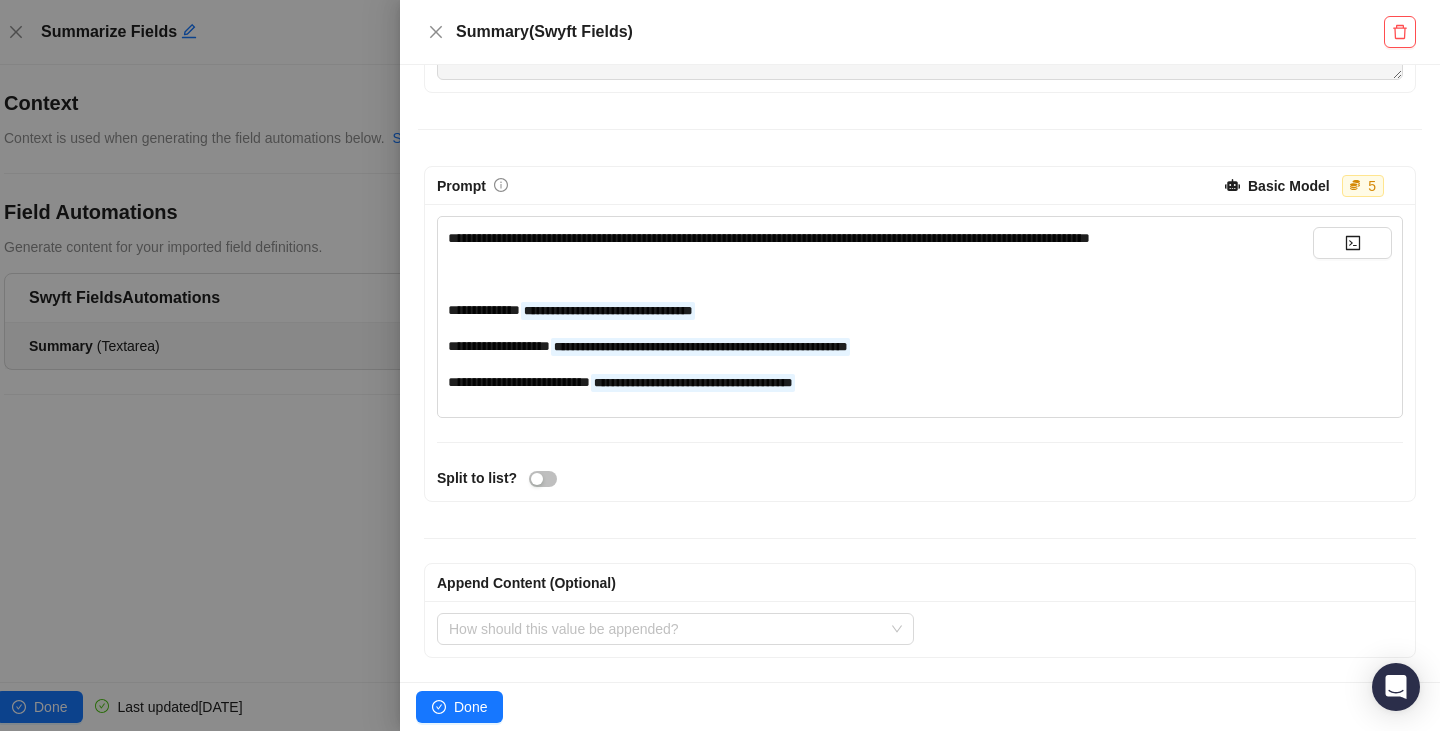 click at bounding box center (720, 365) 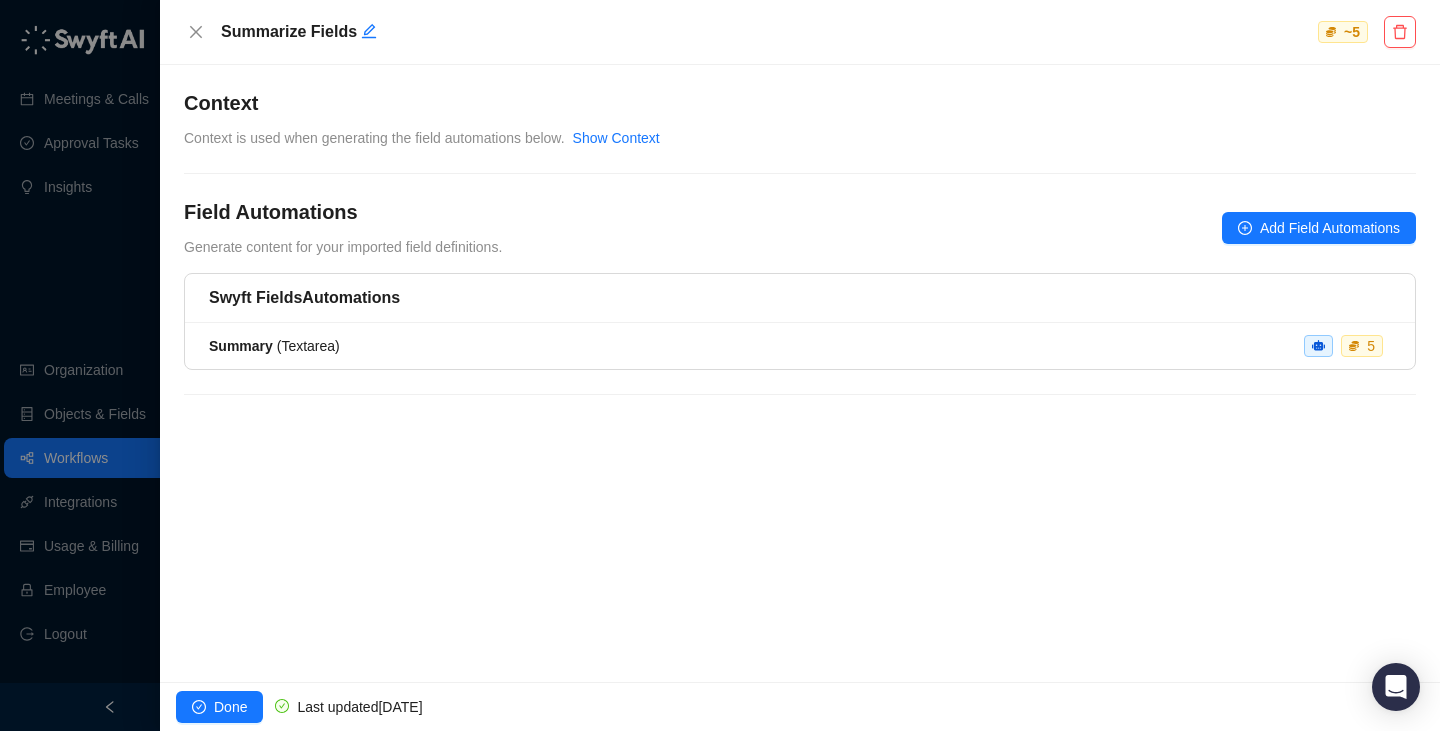 click at bounding box center (720, 365) 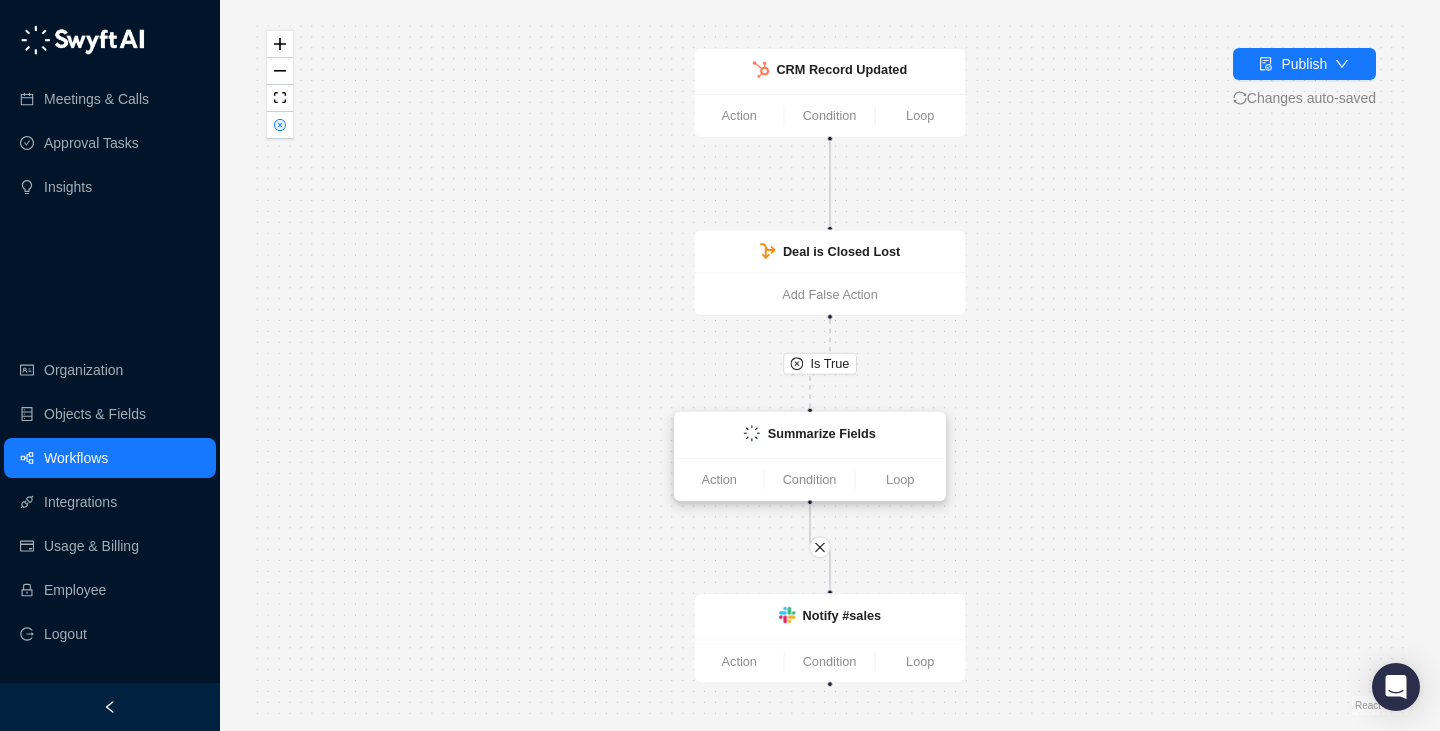drag, startPoint x: 838, startPoint y: 451, endPoint x: 818, endPoint y: 451, distance: 20 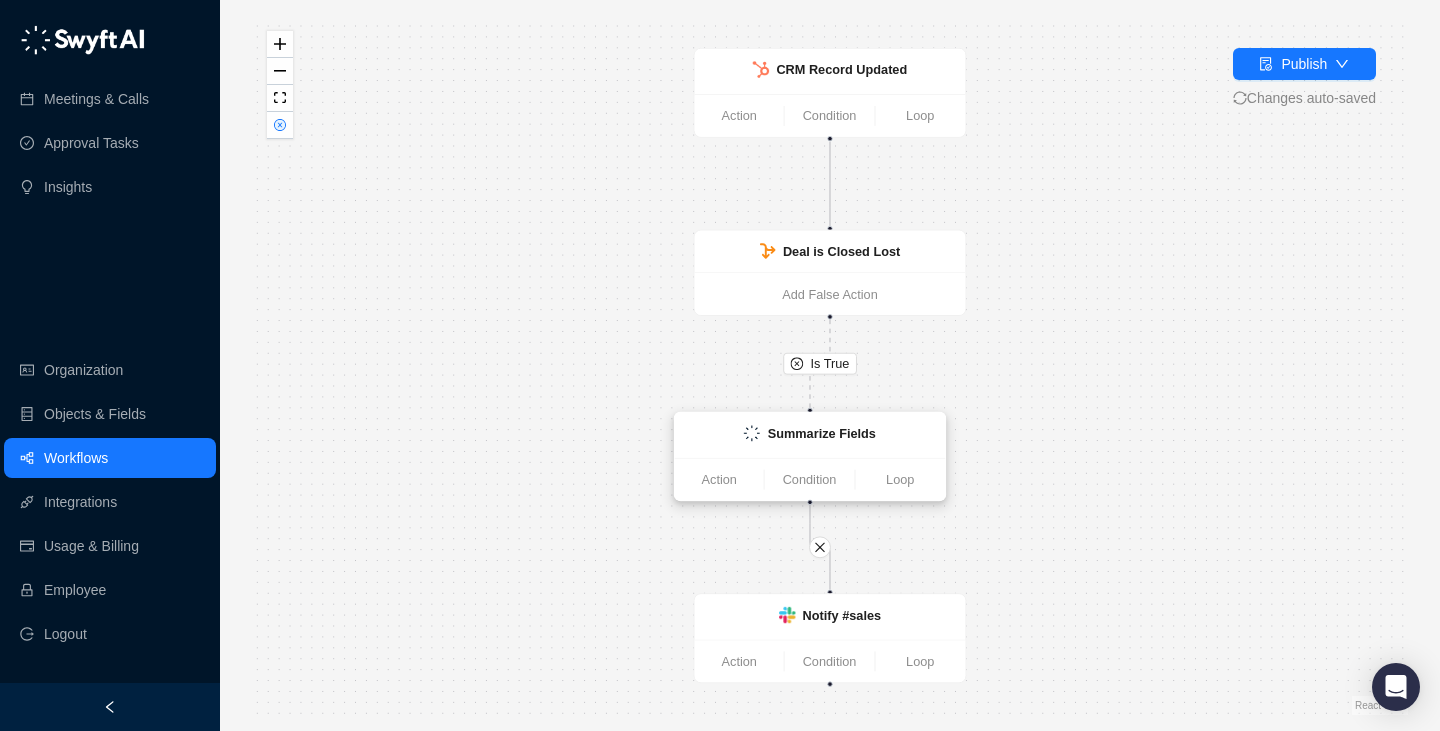 click on "Summarize Fields" at bounding box center [810, 434] 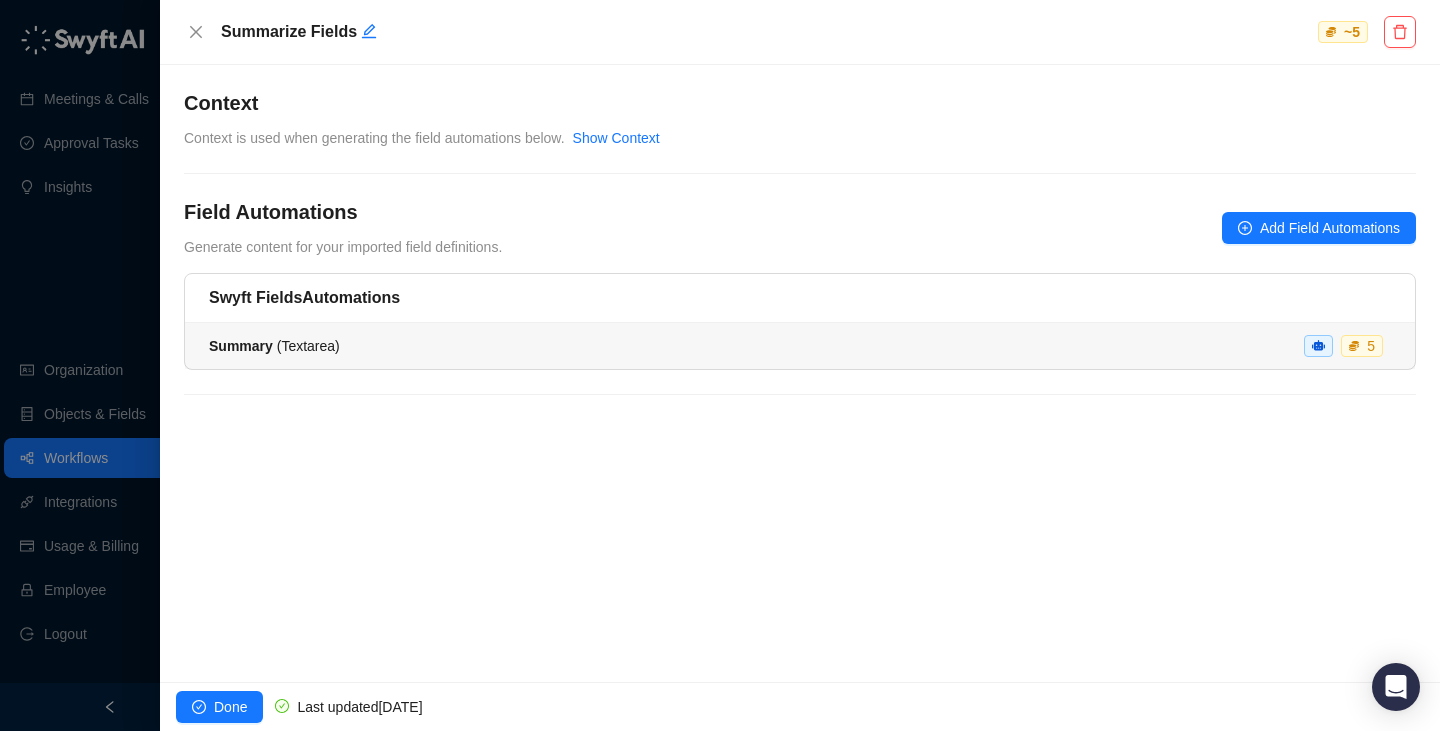 click on "Summary   ( Textarea ) 5" at bounding box center (800, 346) 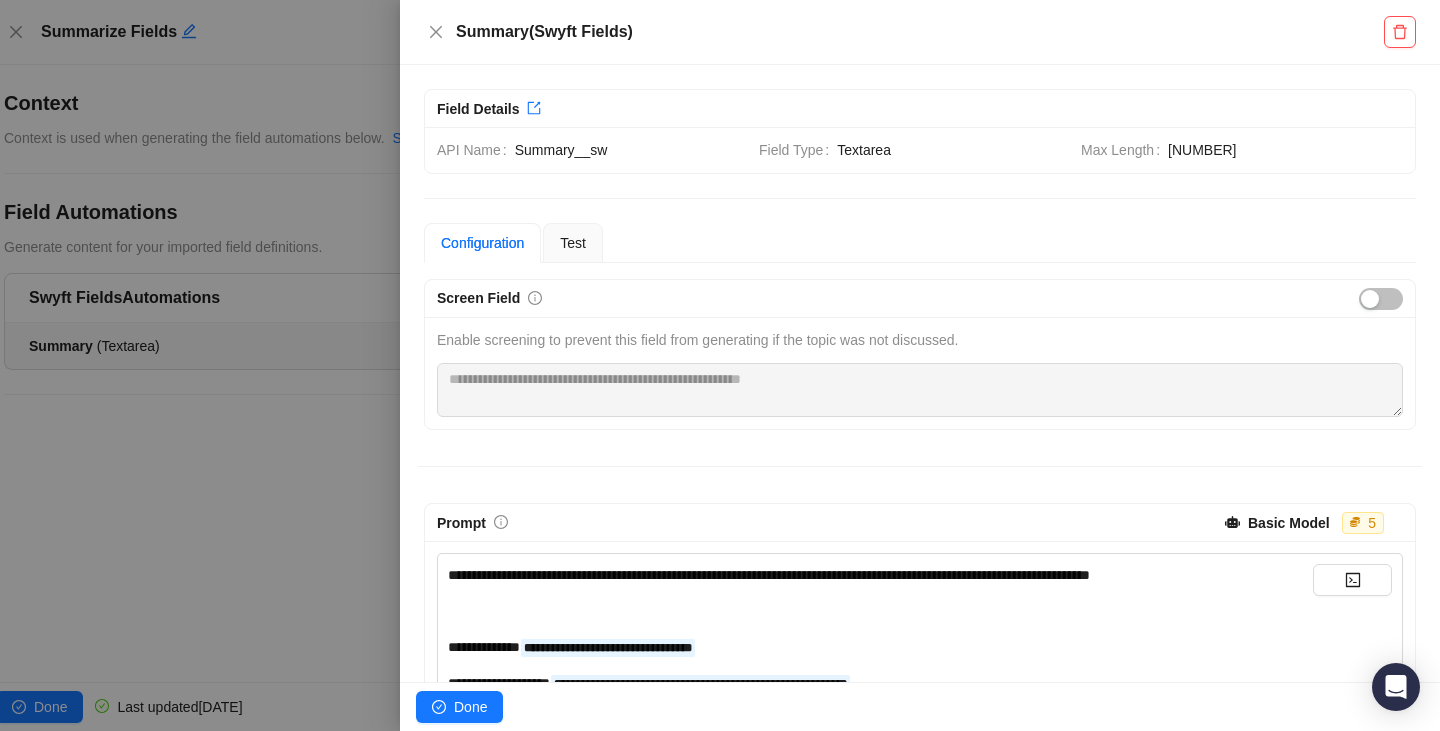 scroll, scrollTop: 337, scrollLeft: 0, axis: vertical 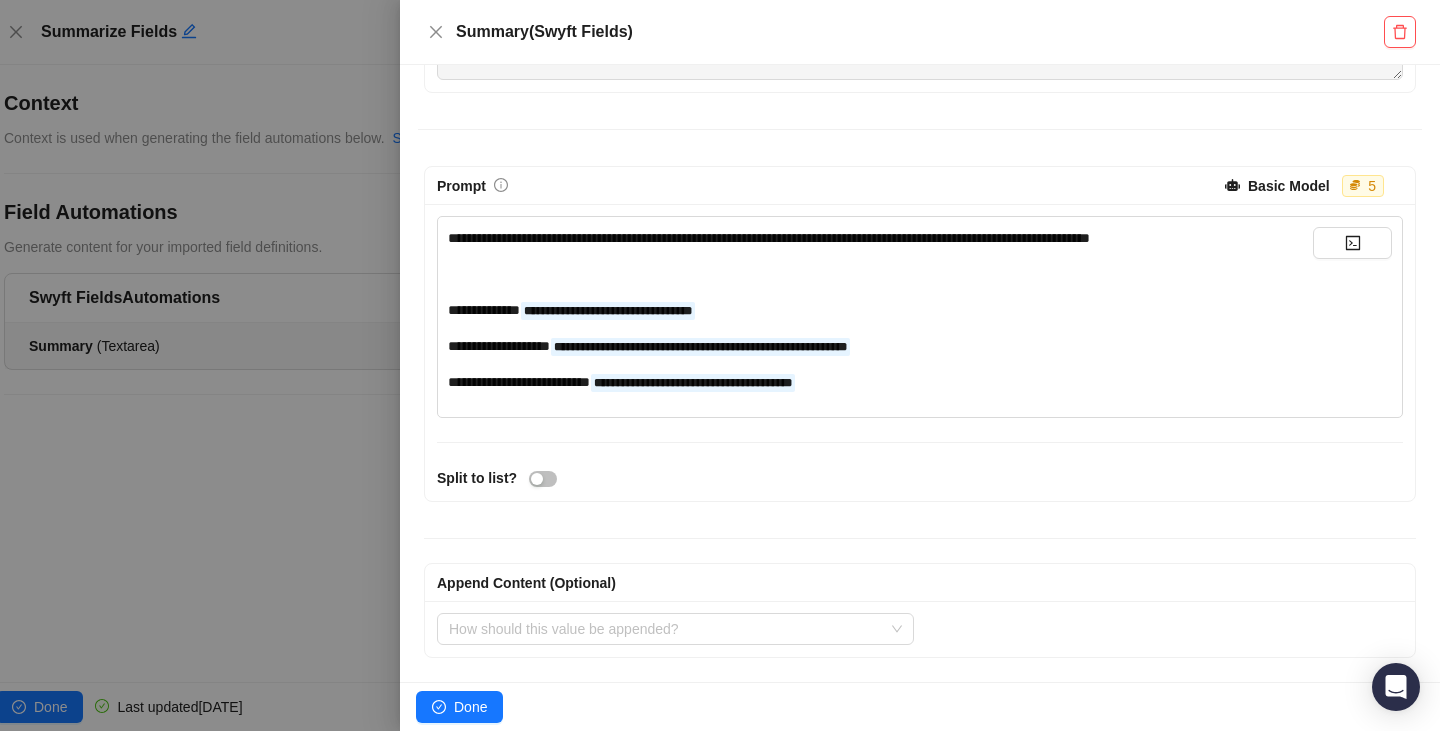 click on "**********" at bounding box center (880, 382) 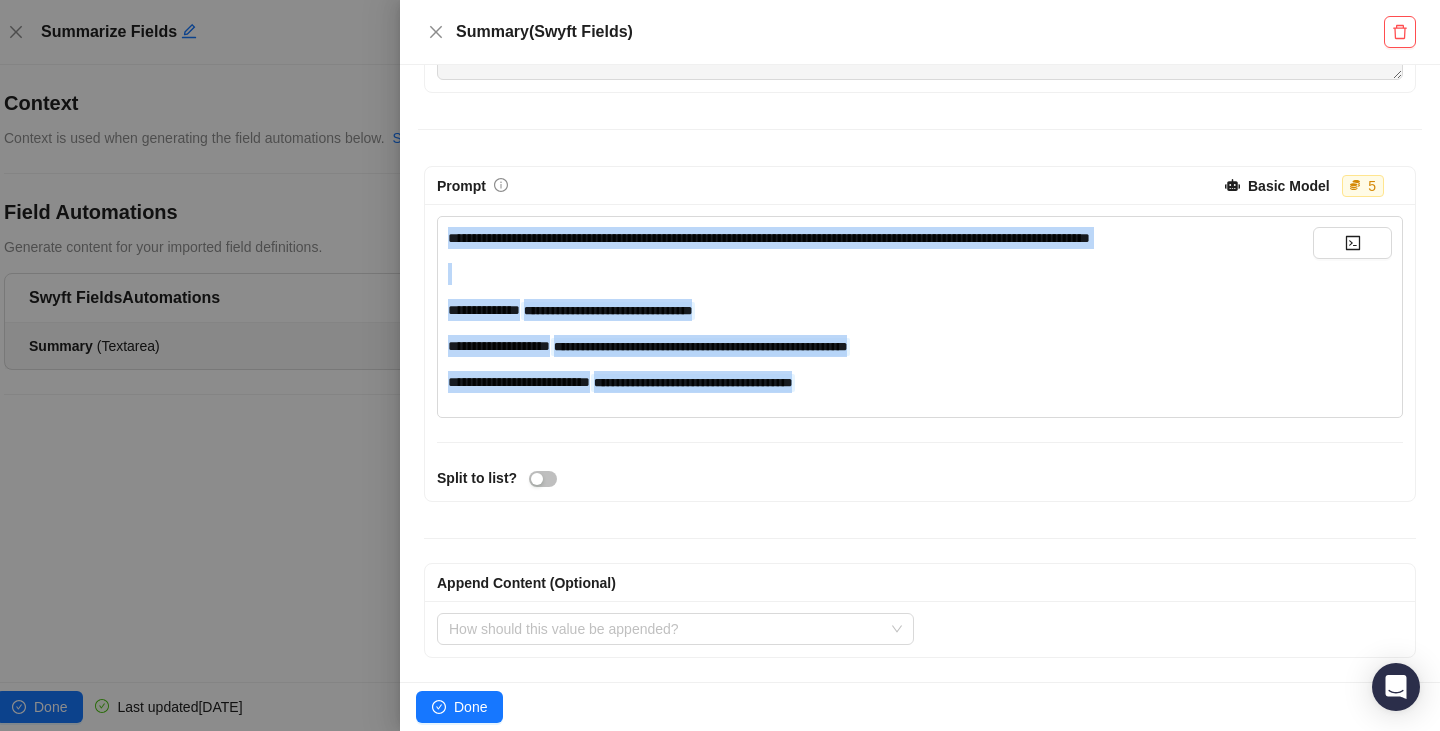 copy on "**********" 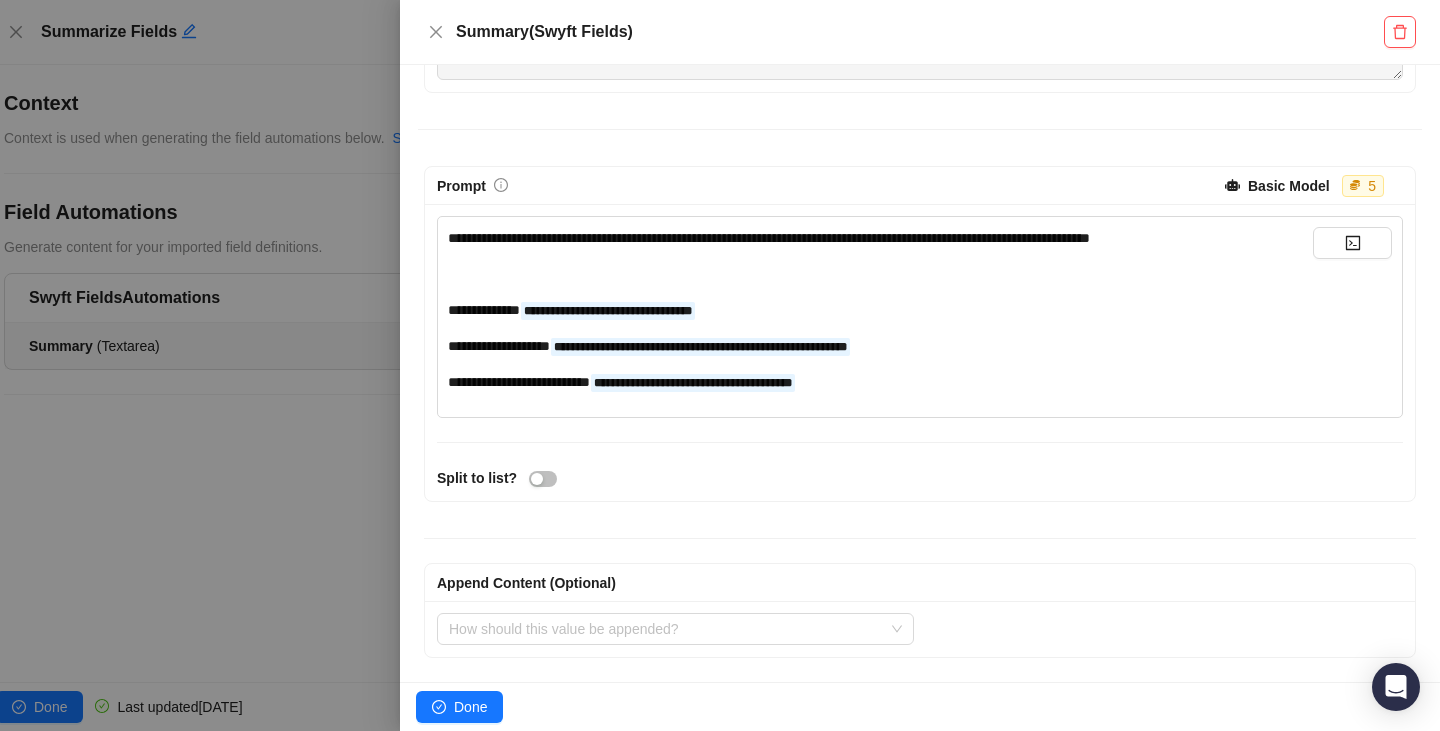 click at bounding box center (720, 365) 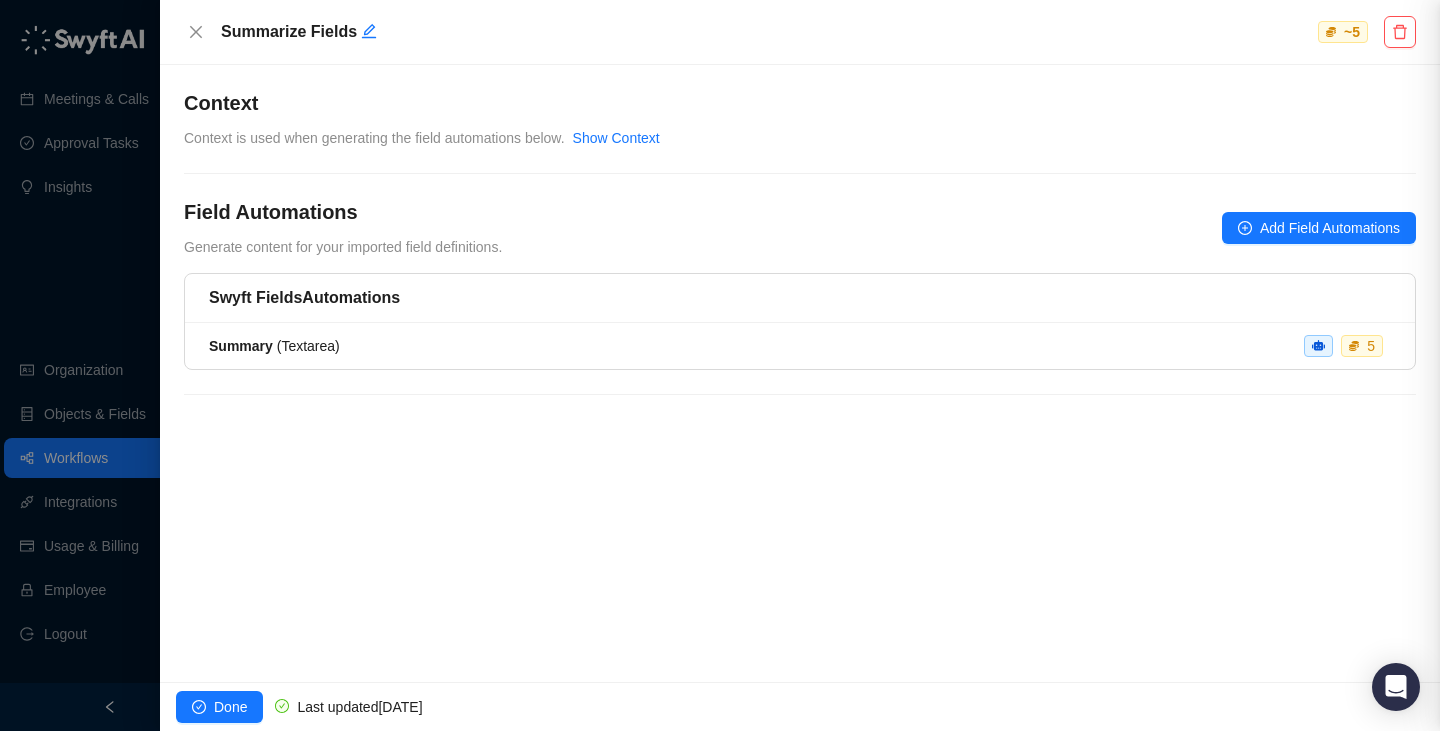 scroll, scrollTop: 0, scrollLeft: 0, axis: both 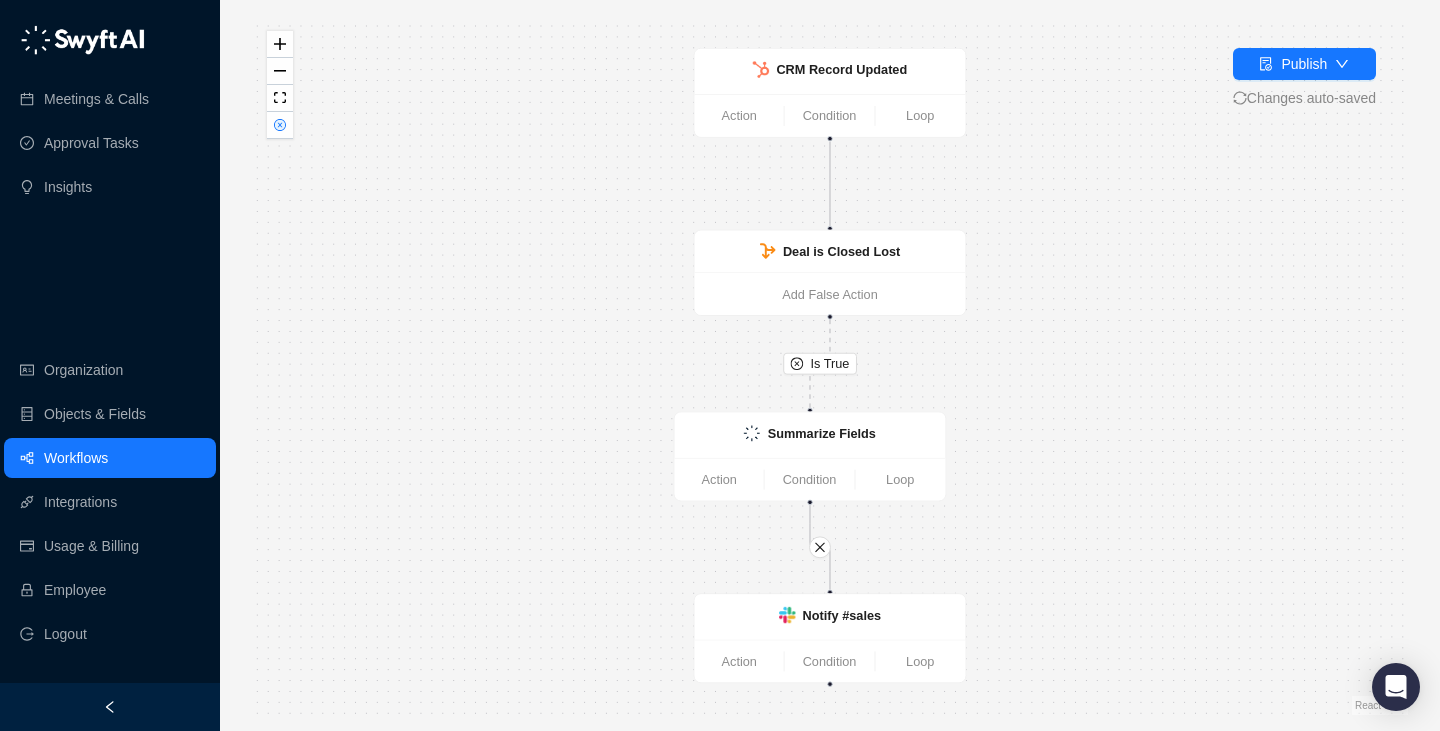 click on "Summarize Fields" at bounding box center (822, 433) 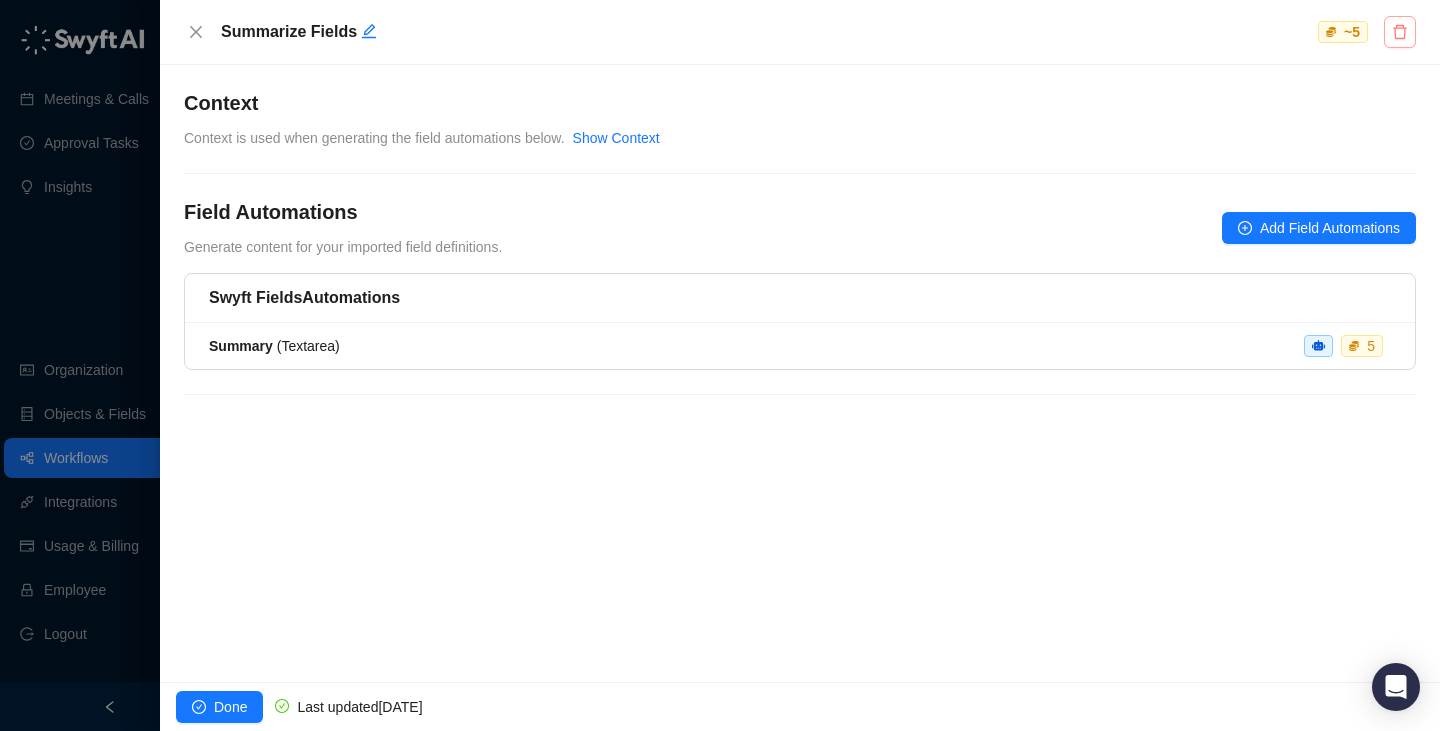 click at bounding box center (1400, 32) 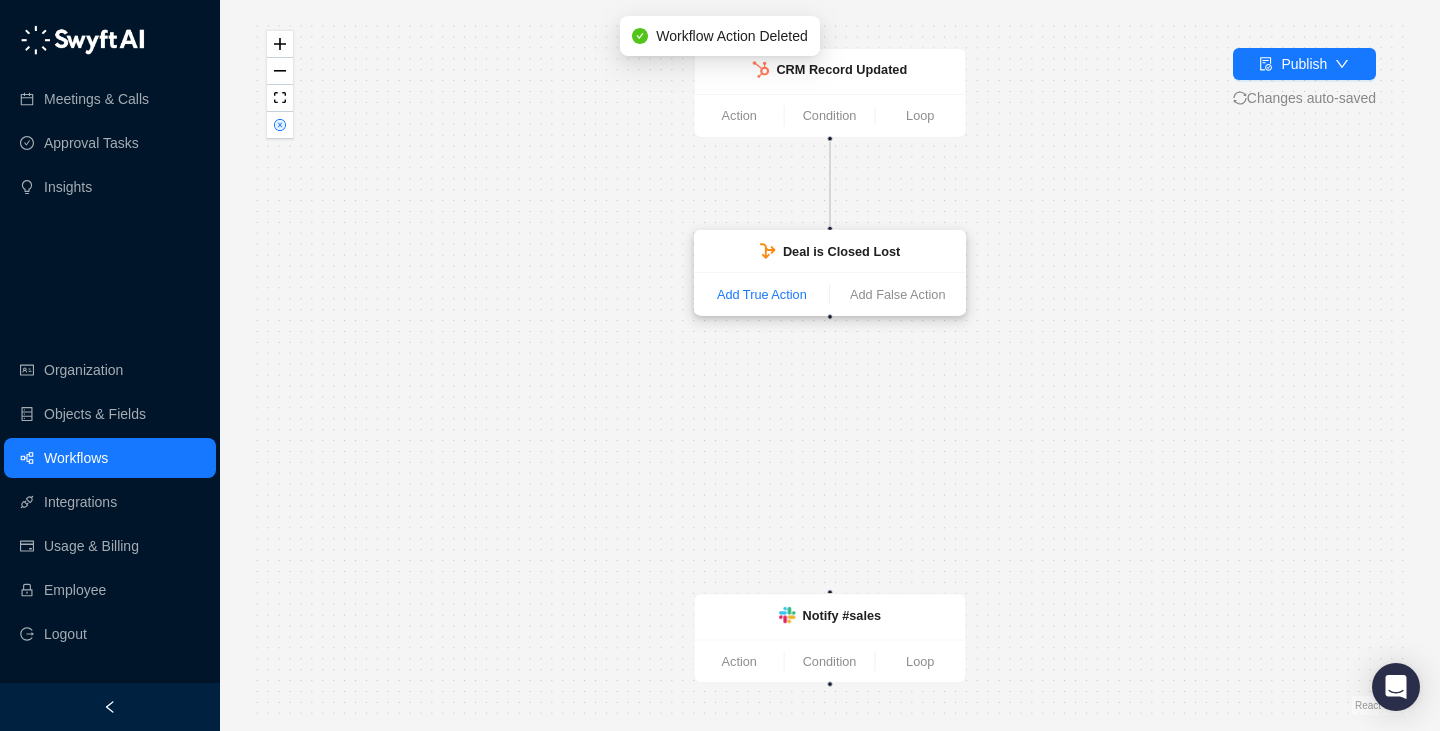 click on "Add True Action" at bounding box center (762, 294) 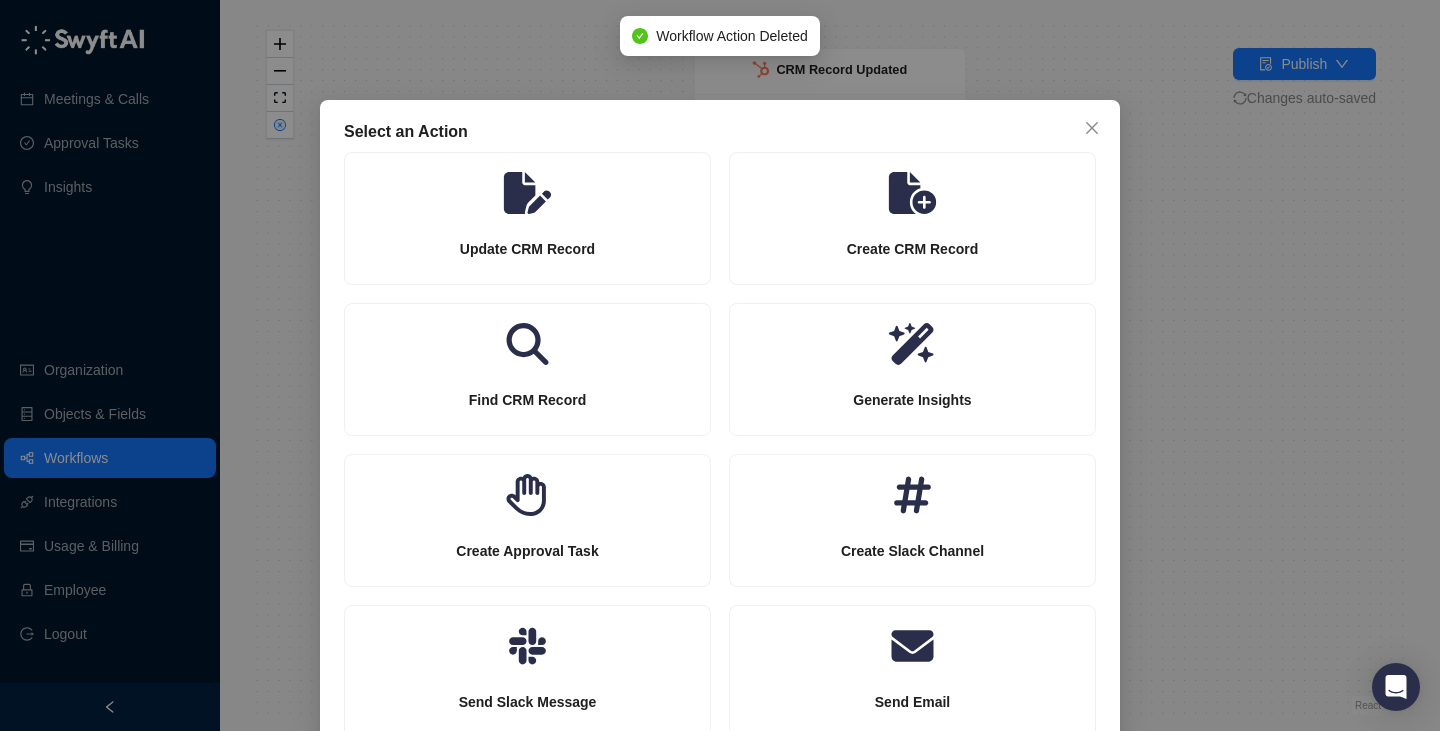 scroll, scrollTop: 202, scrollLeft: 0, axis: vertical 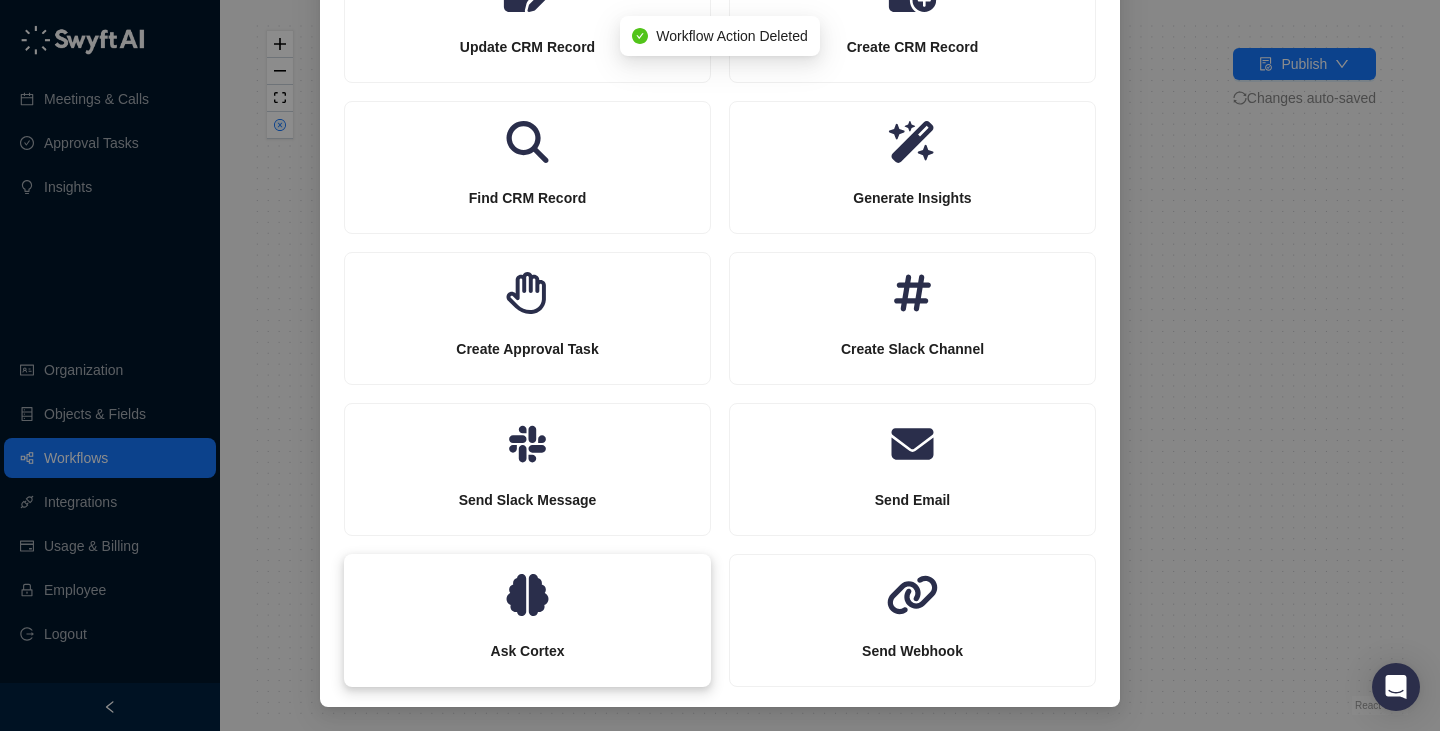 click 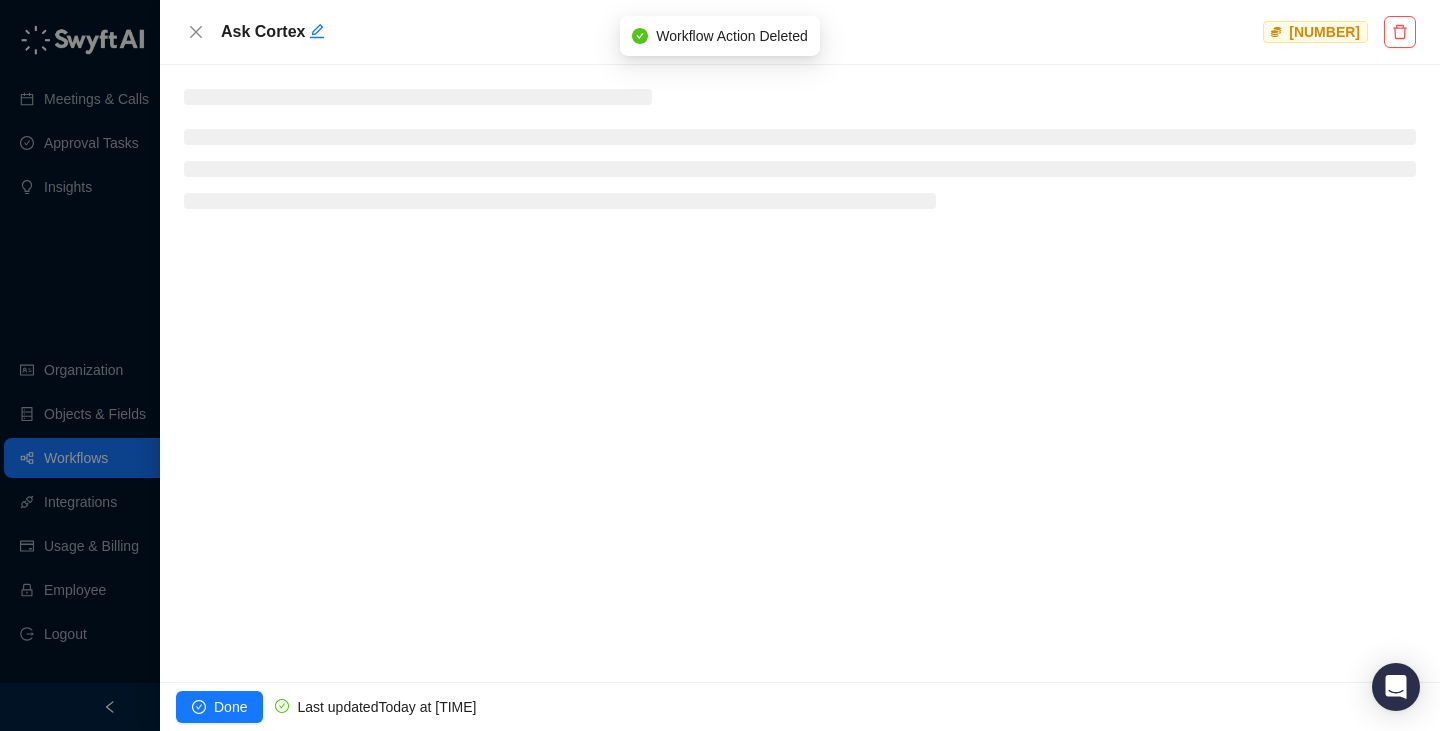 scroll, scrollTop: 102, scrollLeft: 0, axis: vertical 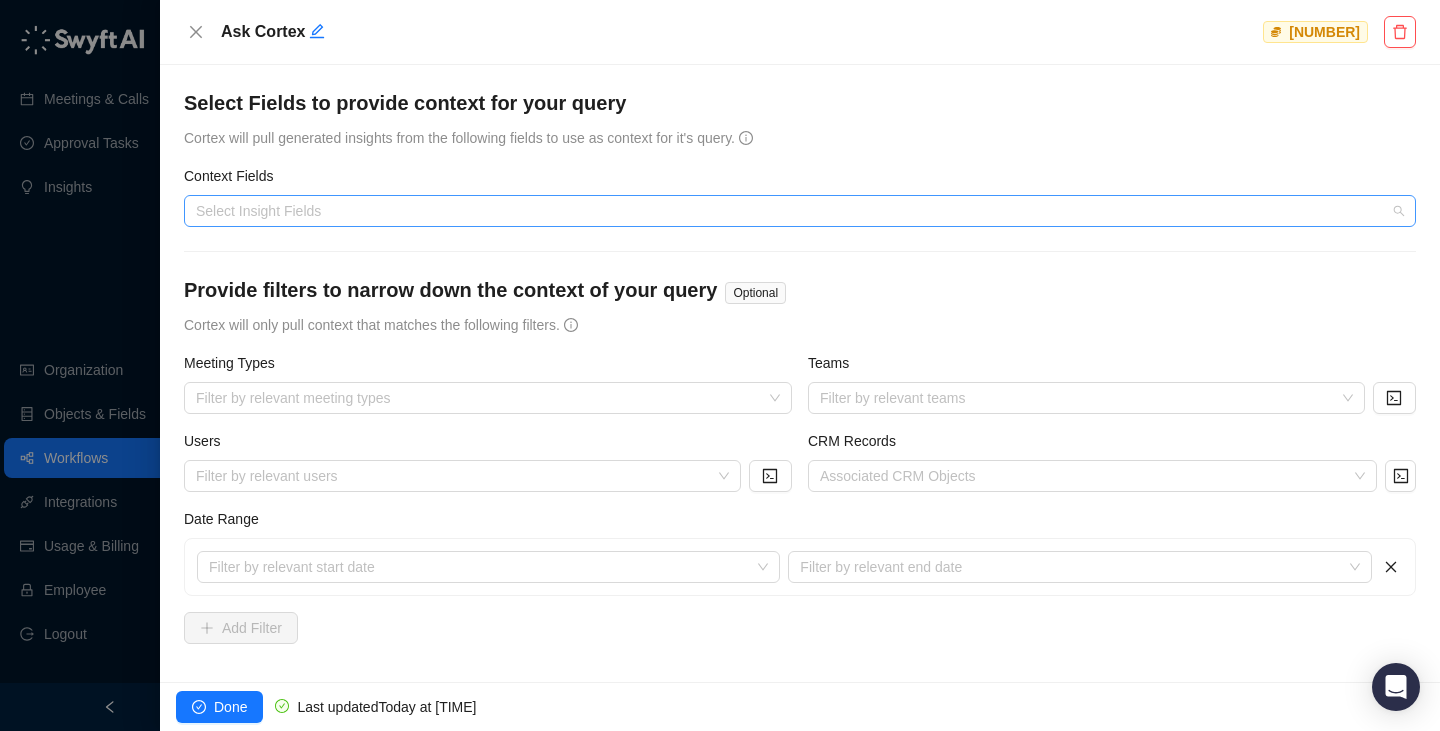 click at bounding box center [789, 211] 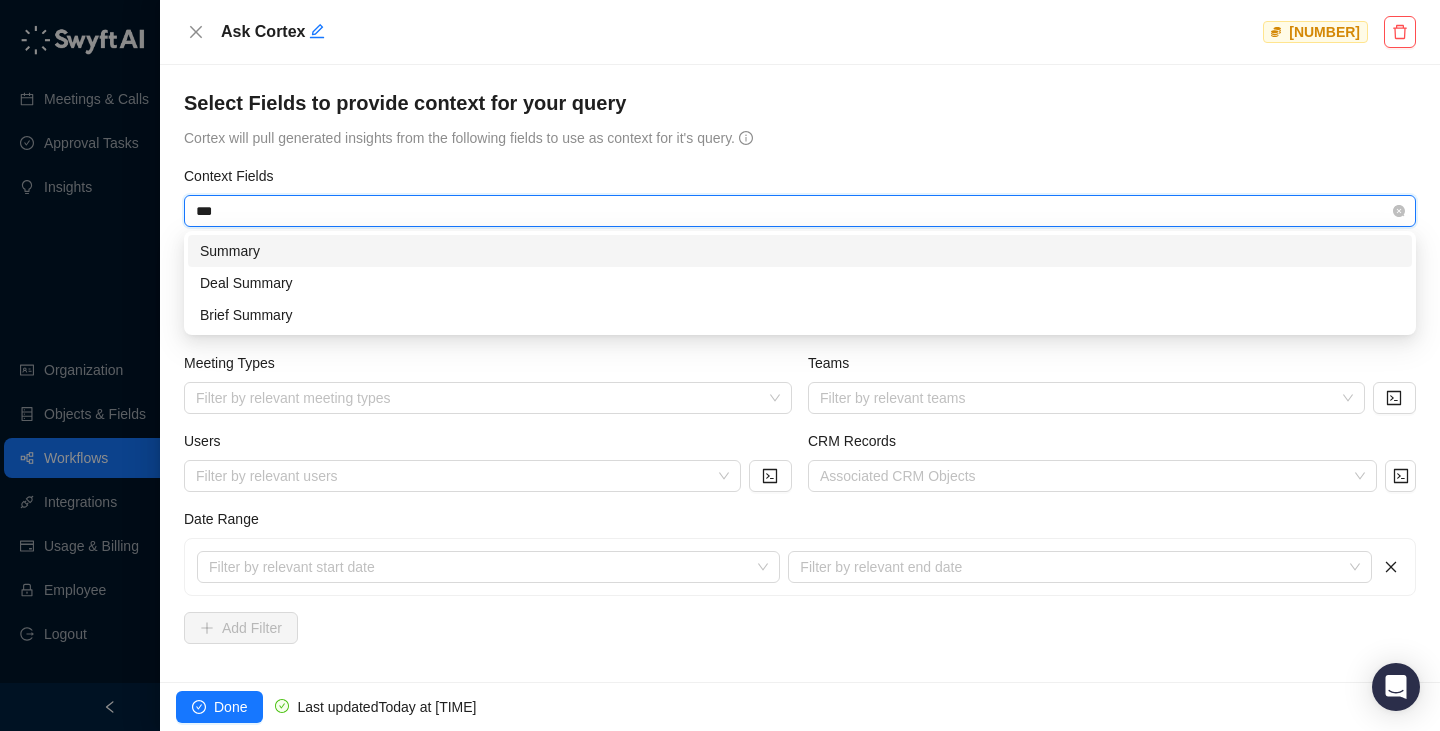 type on "****" 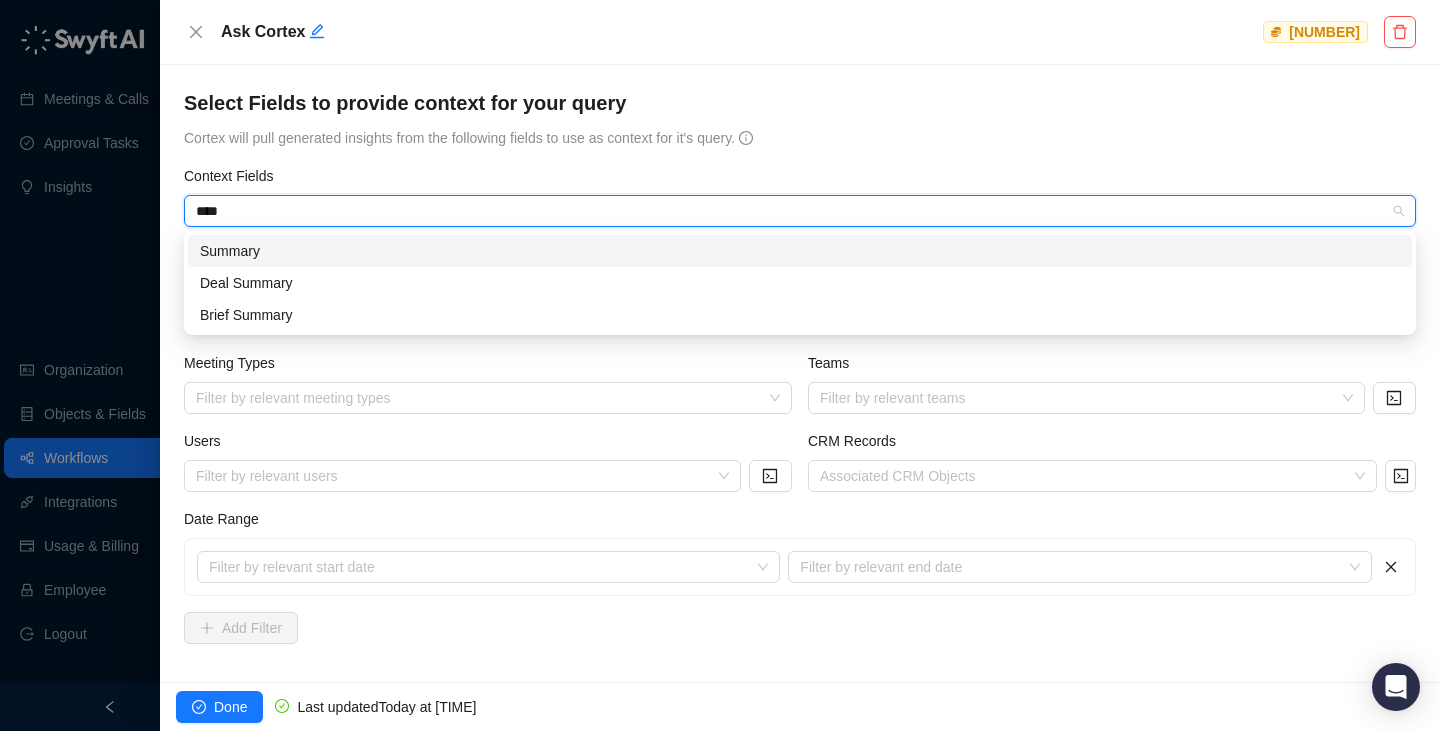 click on "Summary" at bounding box center (800, 251) 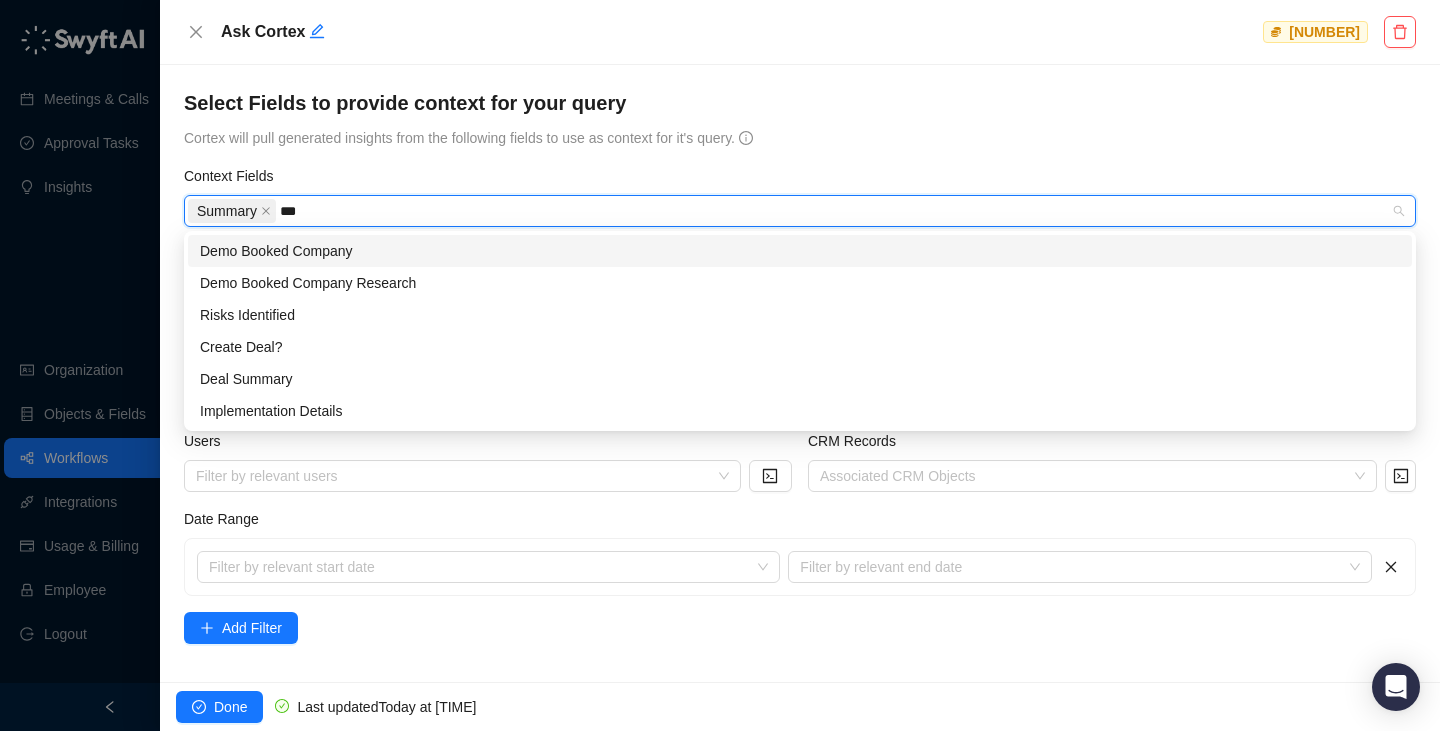 type on "****" 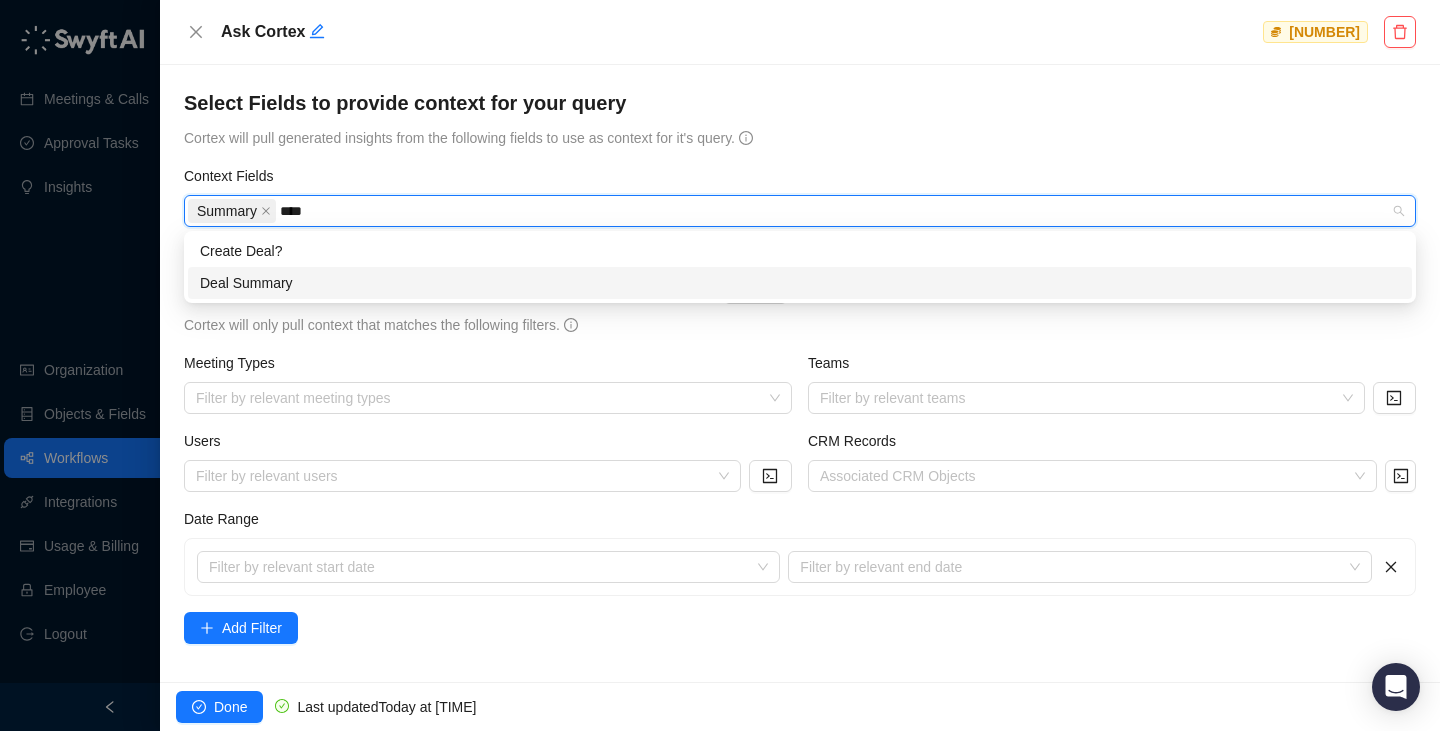 click on "Deal Summary" at bounding box center [800, 283] 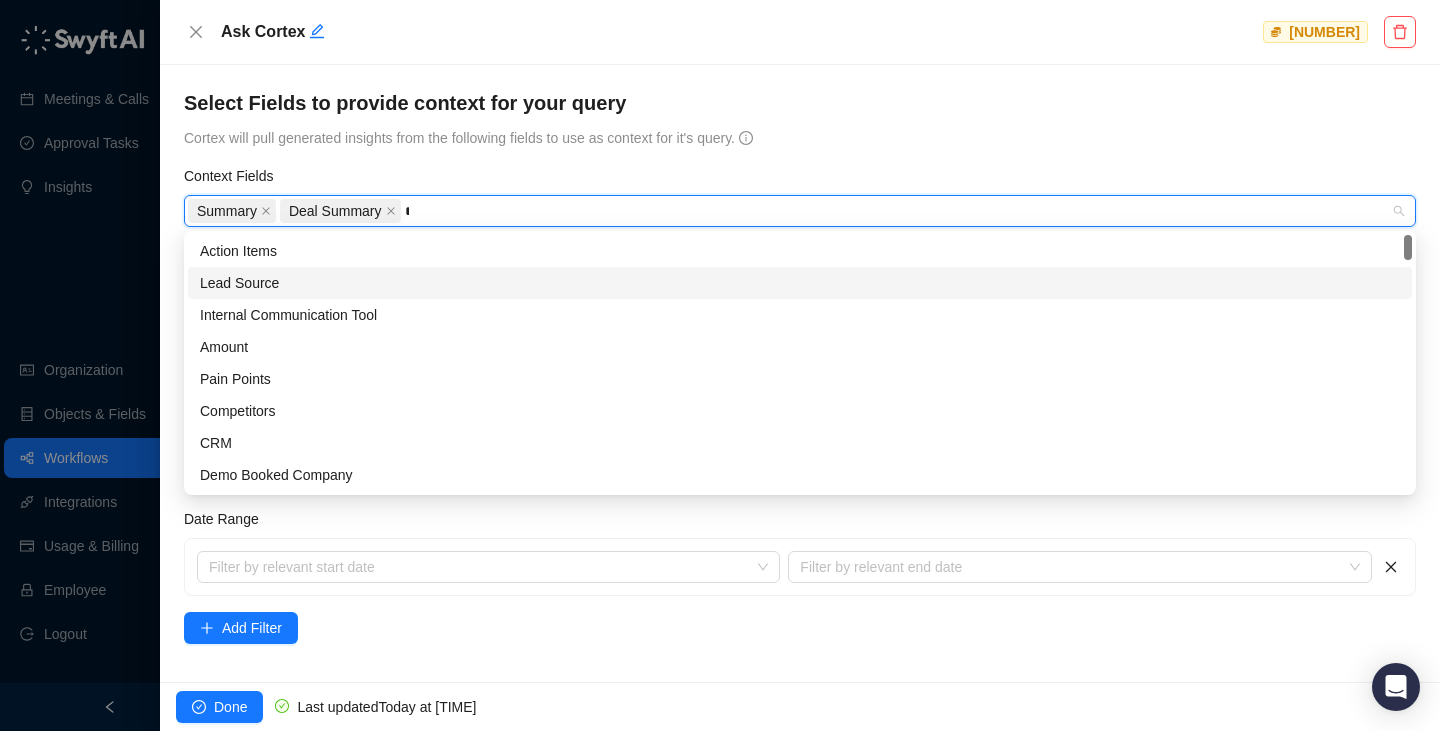 type on "**" 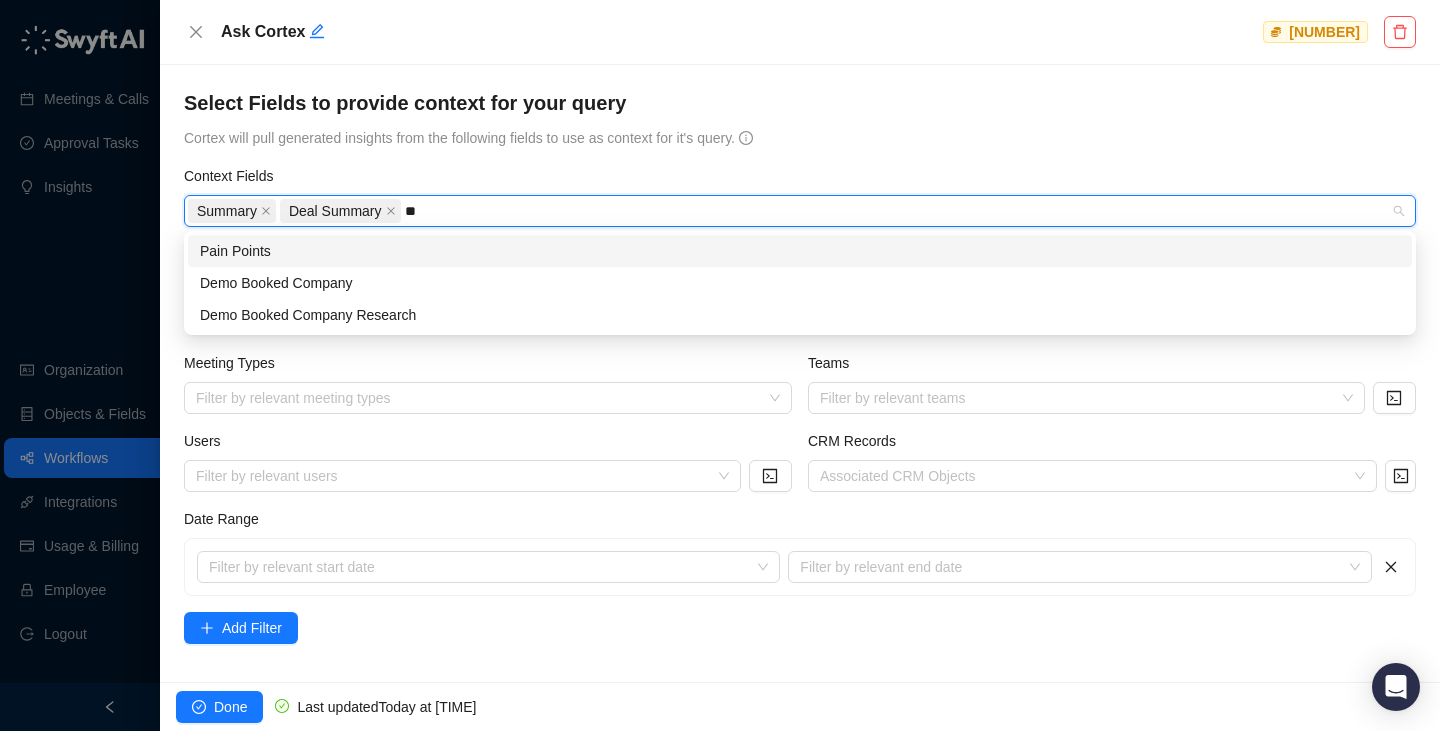 click on "Pain Points" at bounding box center (800, 251) 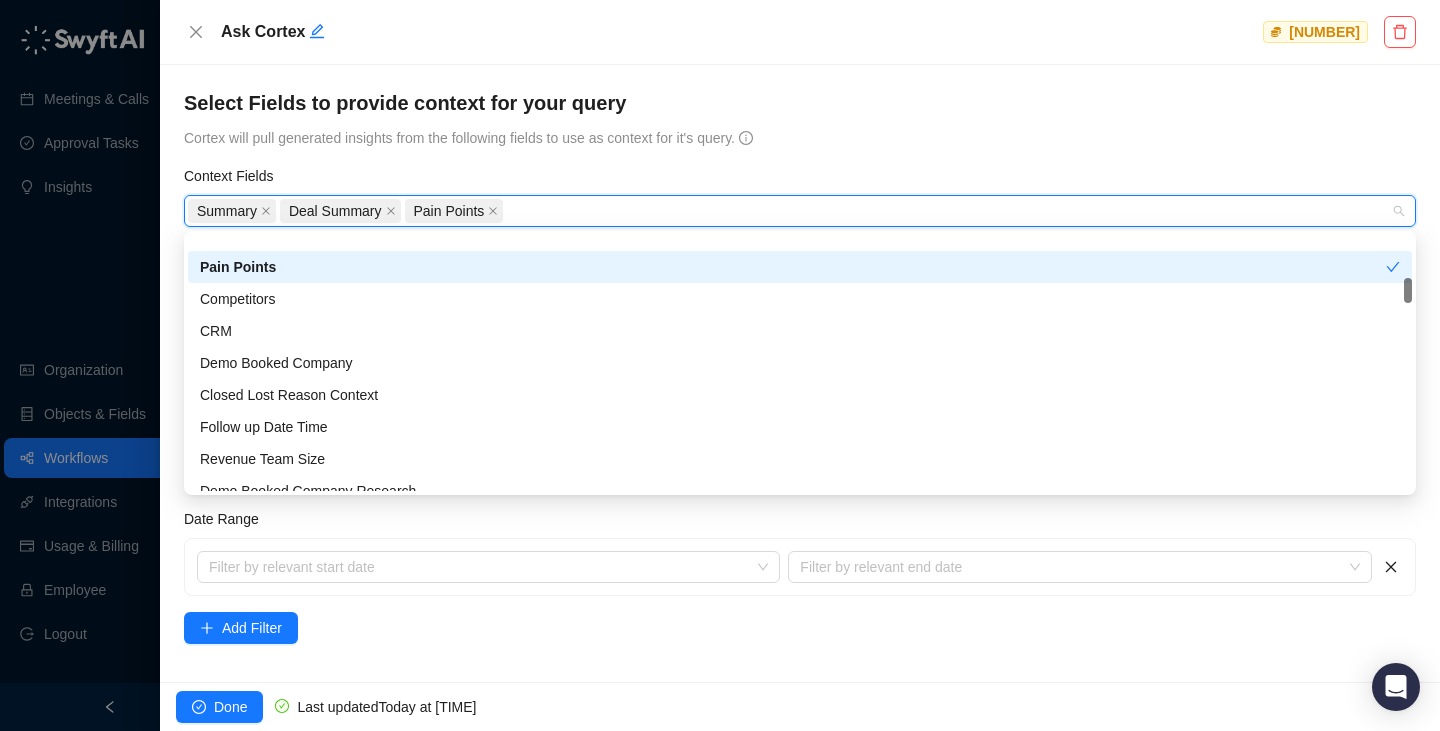 scroll, scrollTop: 149, scrollLeft: 0, axis: vertical 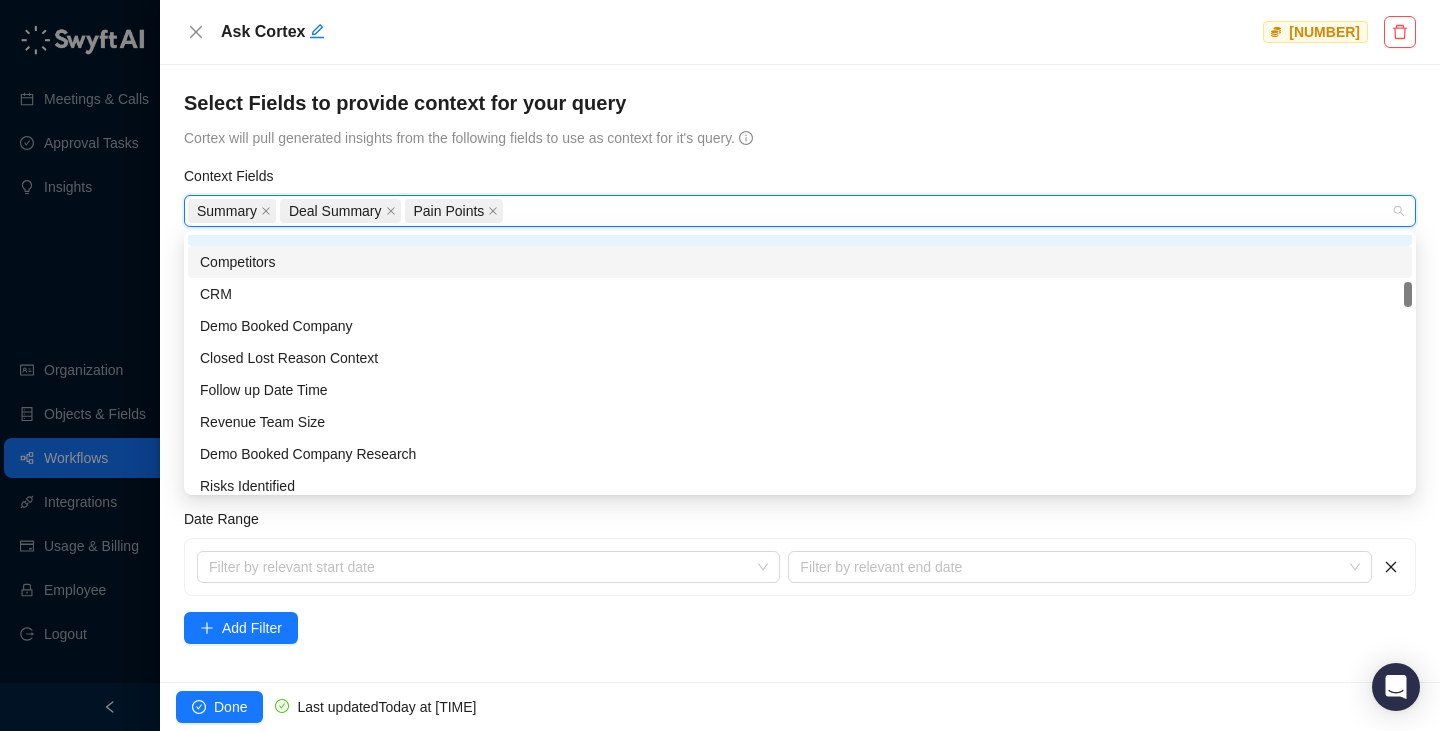 click on "Competitors" at bounding box center (800, 262) 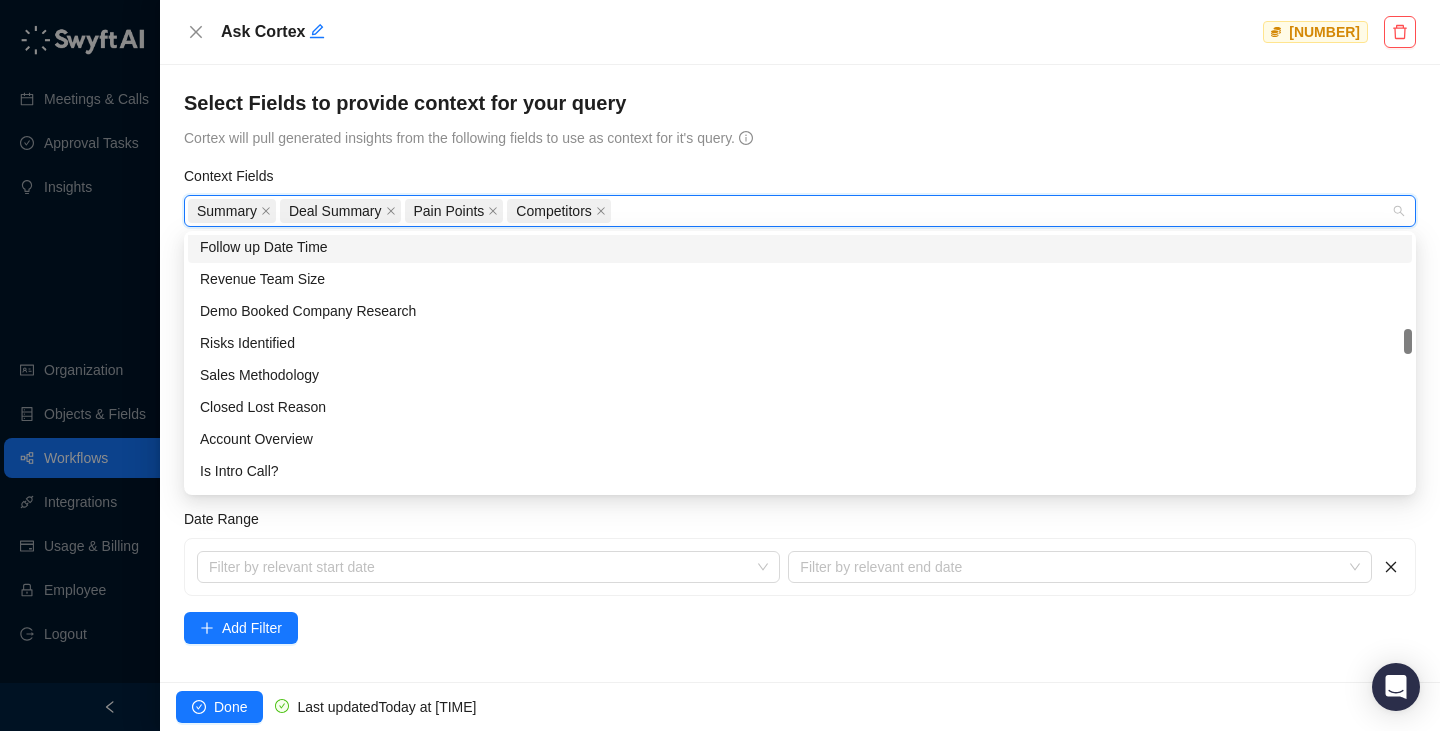 scroll, scrollTop: 301, scrollLeft: 0, axis: vertical 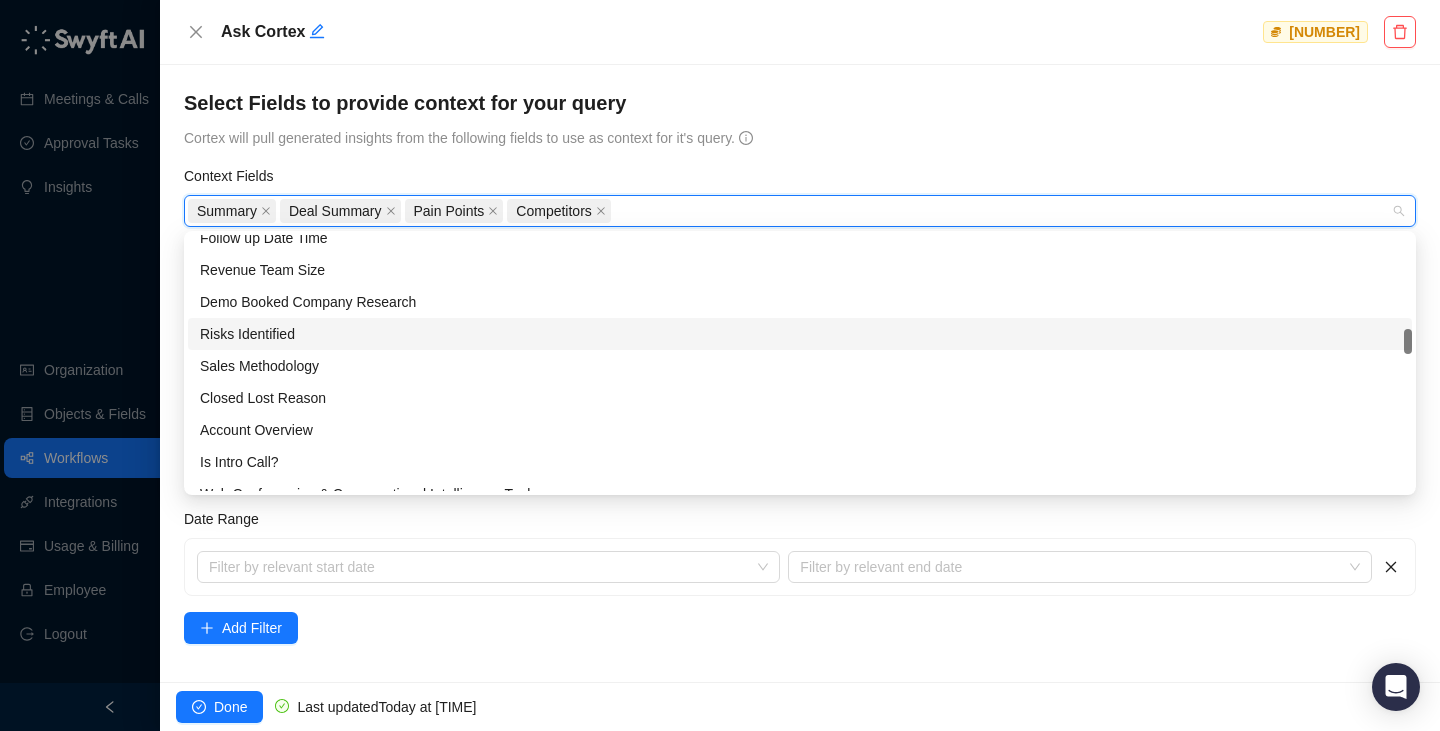 click on "Risks Identified" at bounding box center [800, 334] 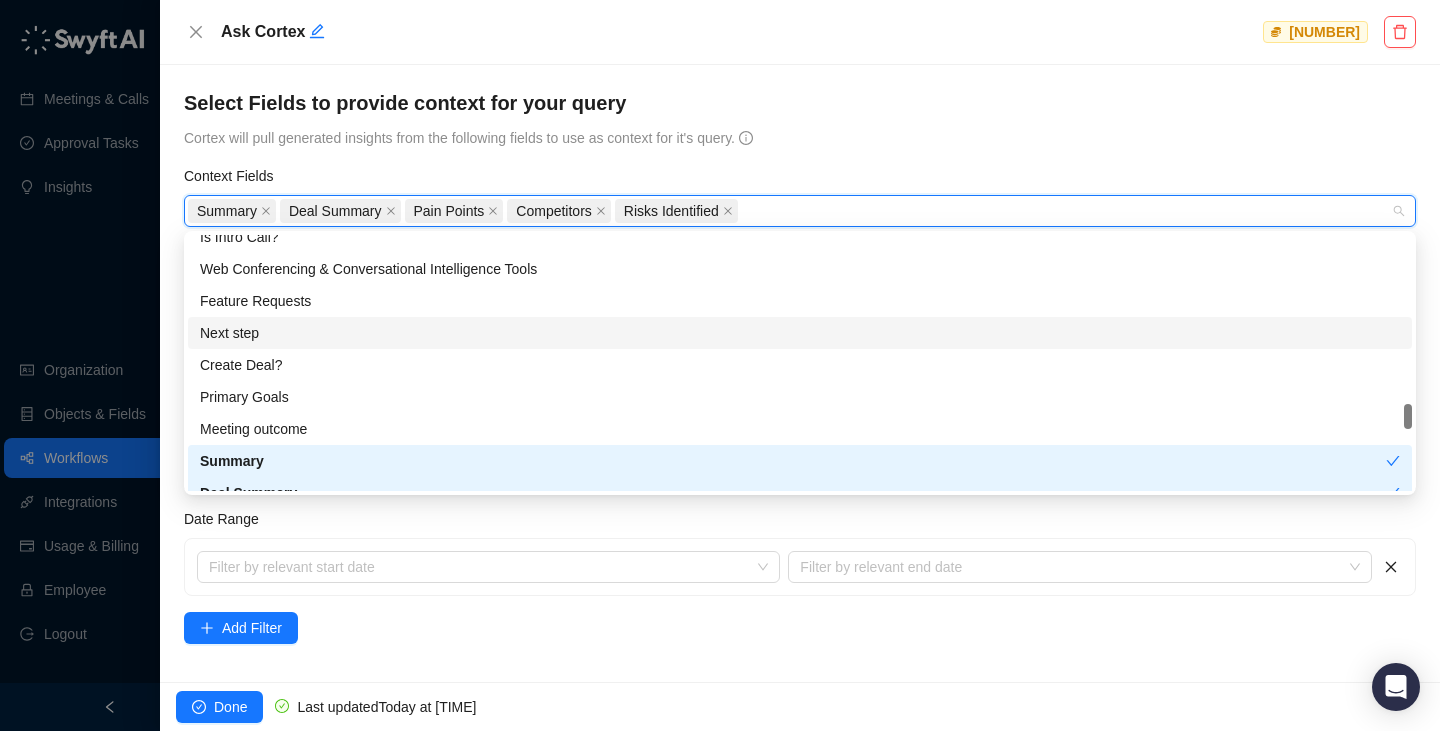 scroll, scrollTop: 543, scrollLeft: 0, axis: vertical 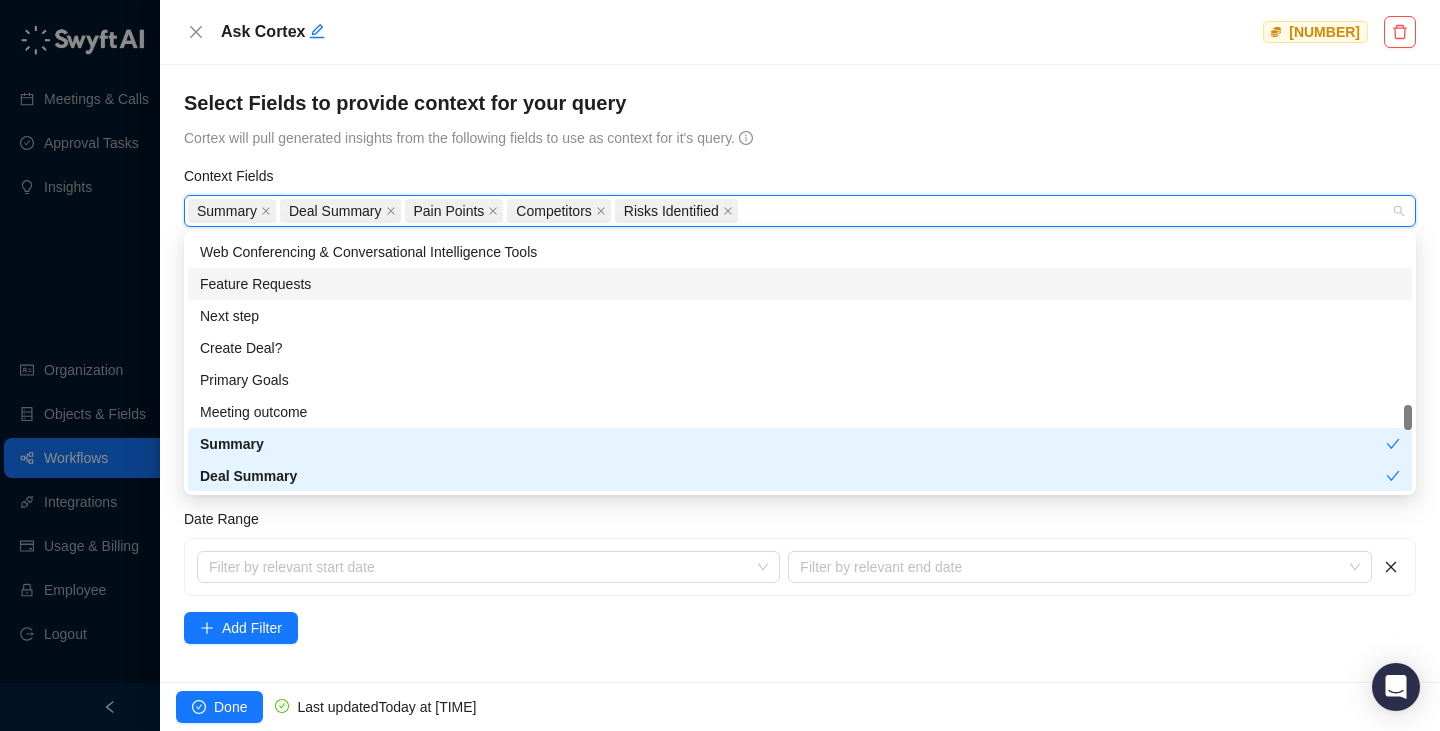 click on "Feature Requests" at bounding box center (800, 284) 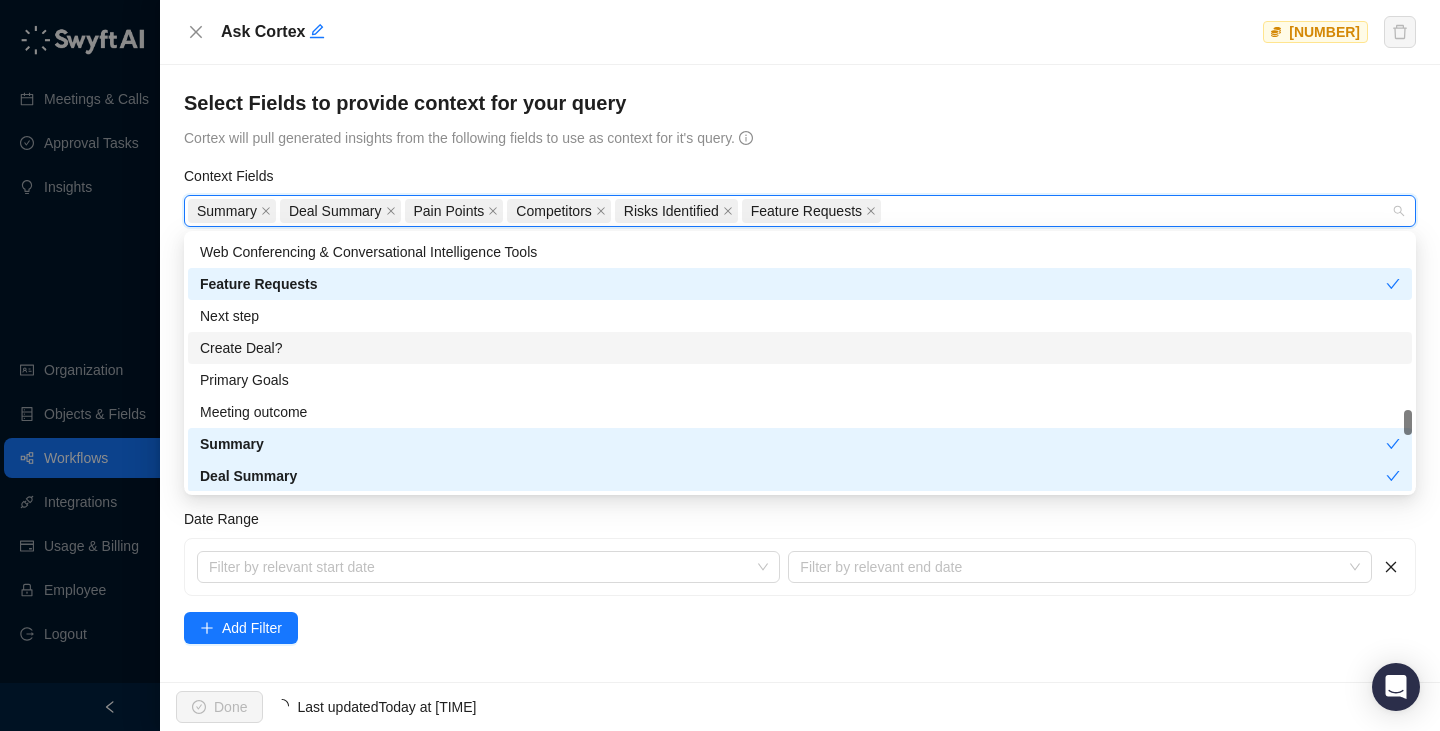 scroll, scrollTop: 610, scrollLeft: 0, axis: vertical 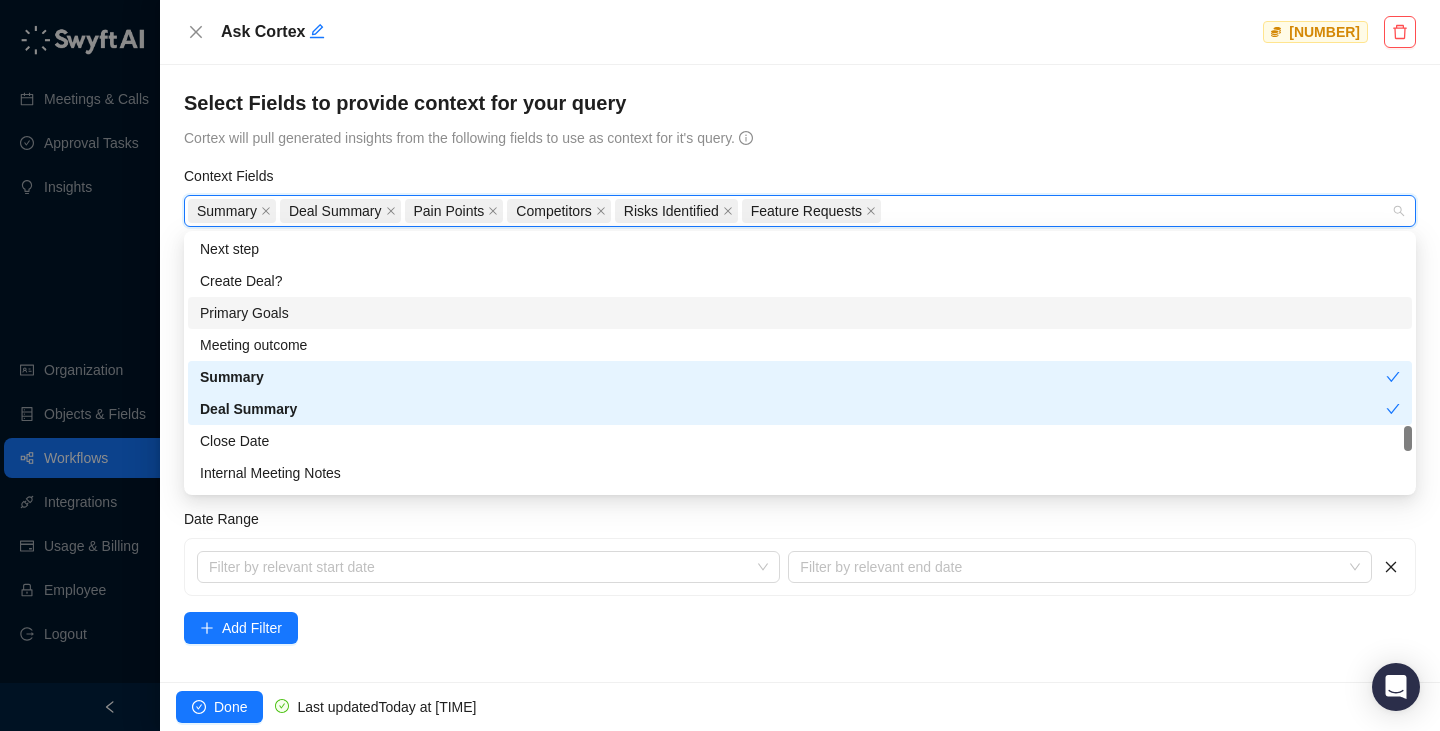click on "Primary Goals" at bounding box center [800, 313] 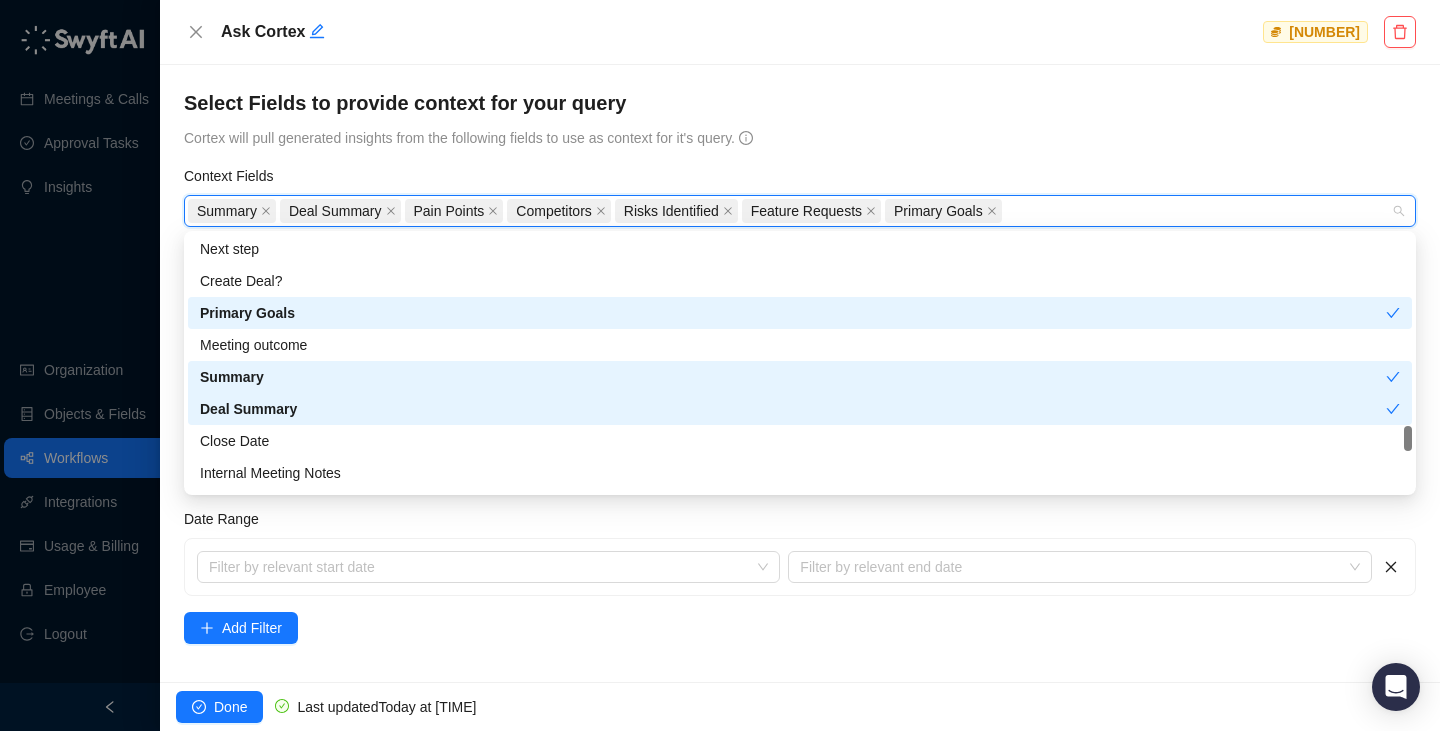 scroll, scrollTop: 736, scrollLeft: 0, axis: vertical 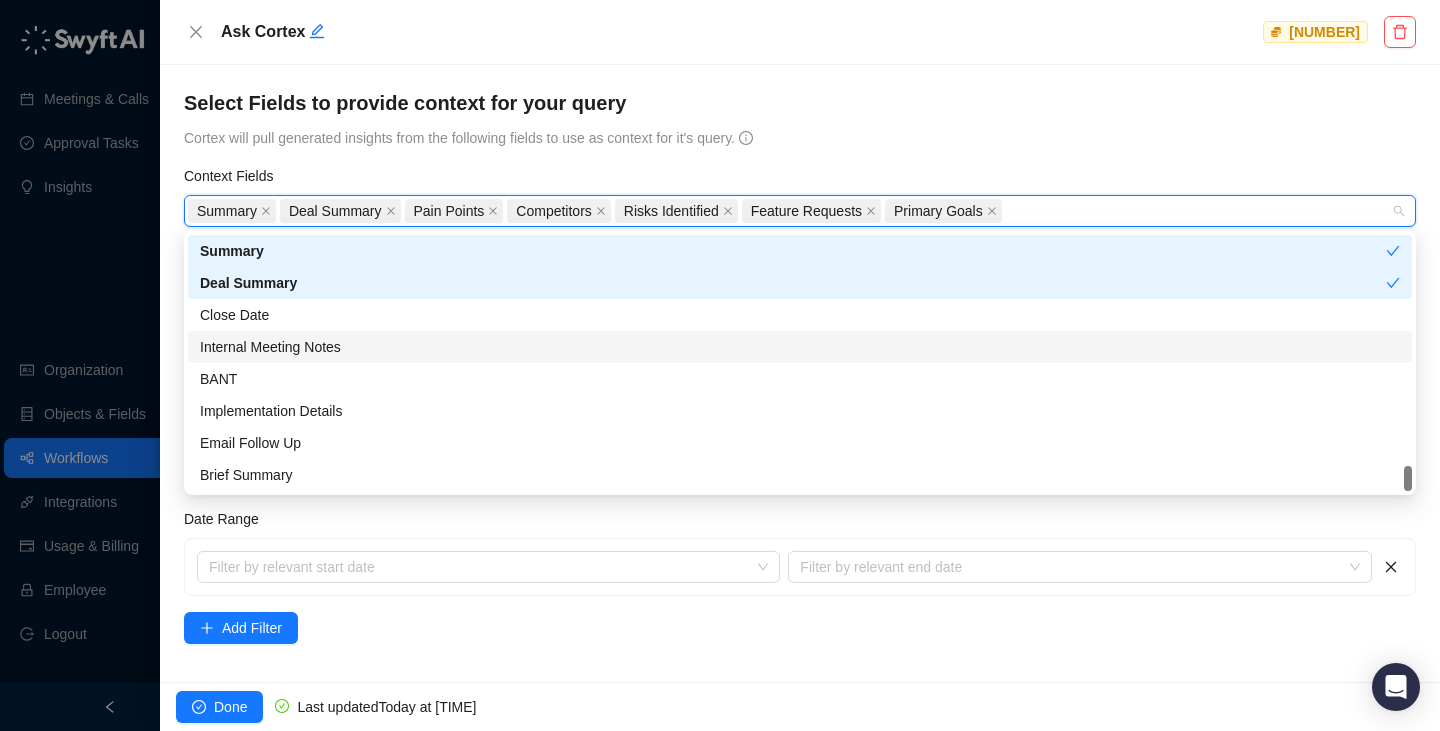 click on "Internal Meeting Notes" at bounding box center [800, 347] 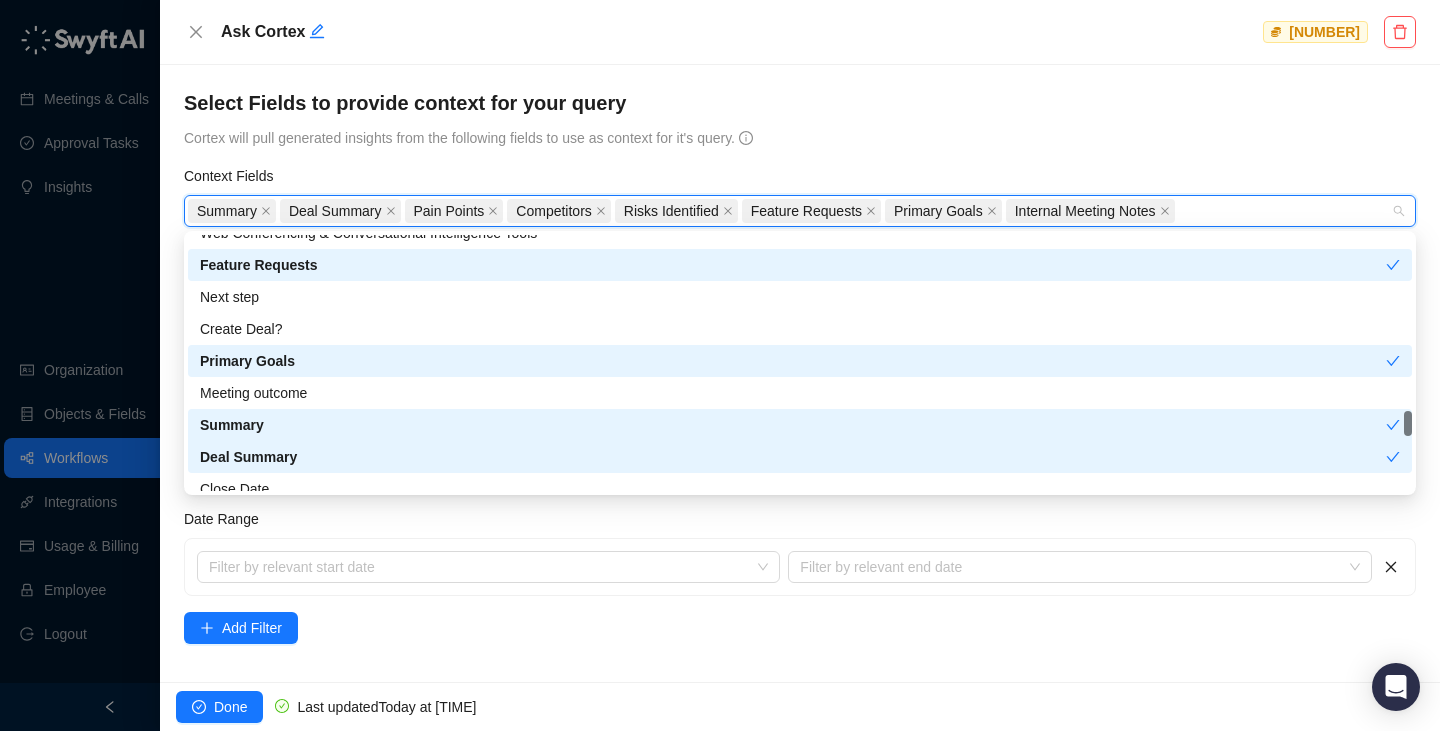 click on "Primary Goals" at bounding box center (793, 361) 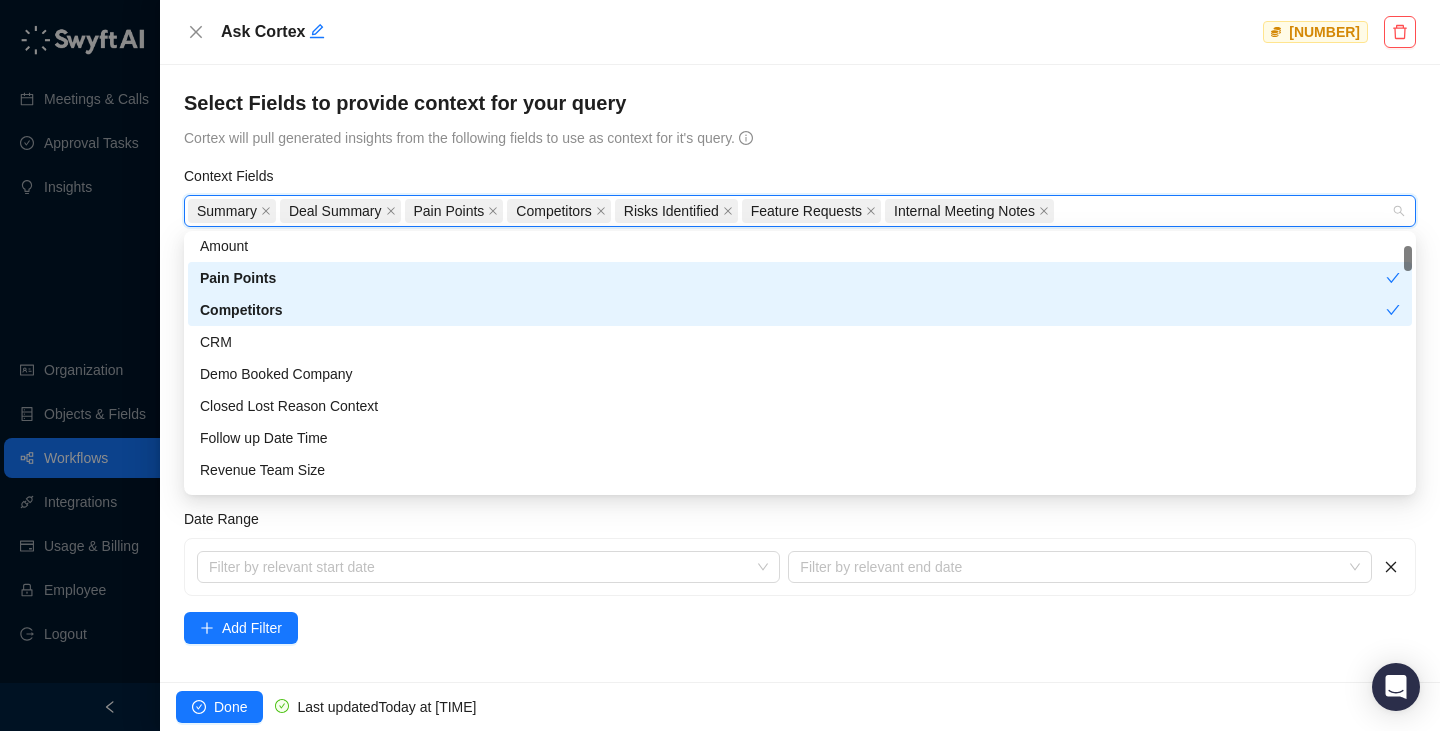 scroll, scrollTop: 0, scrollLeft: 0, axis: both 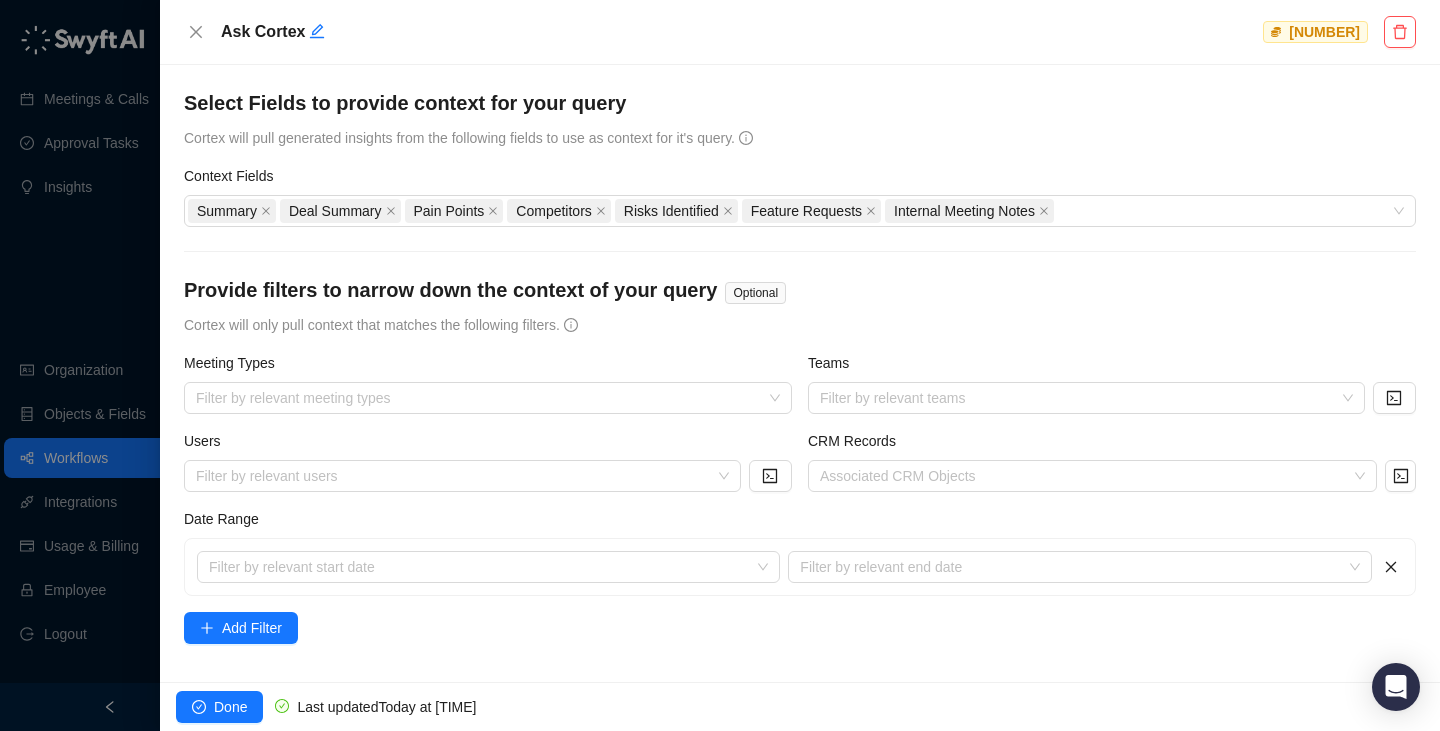 click on "**********" at bounding box center [800, 497] 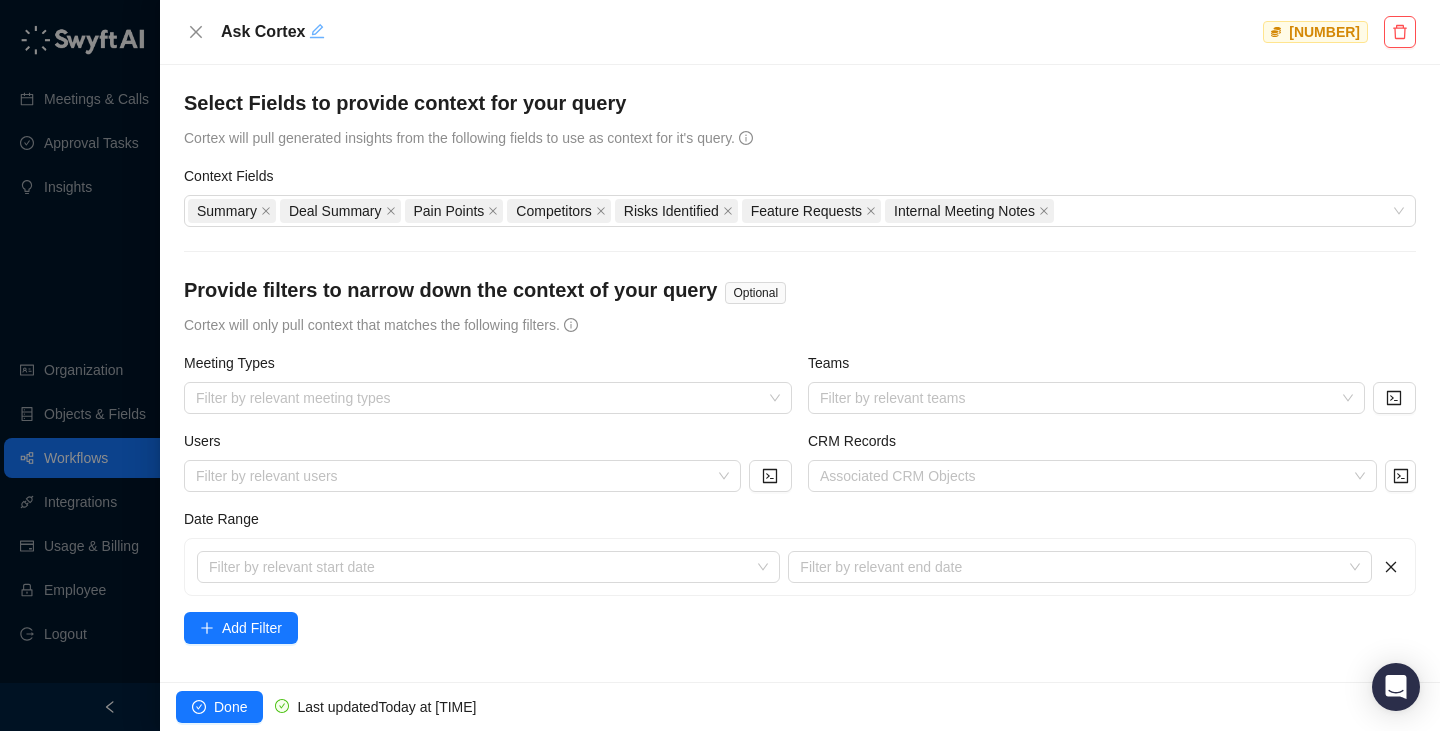 click 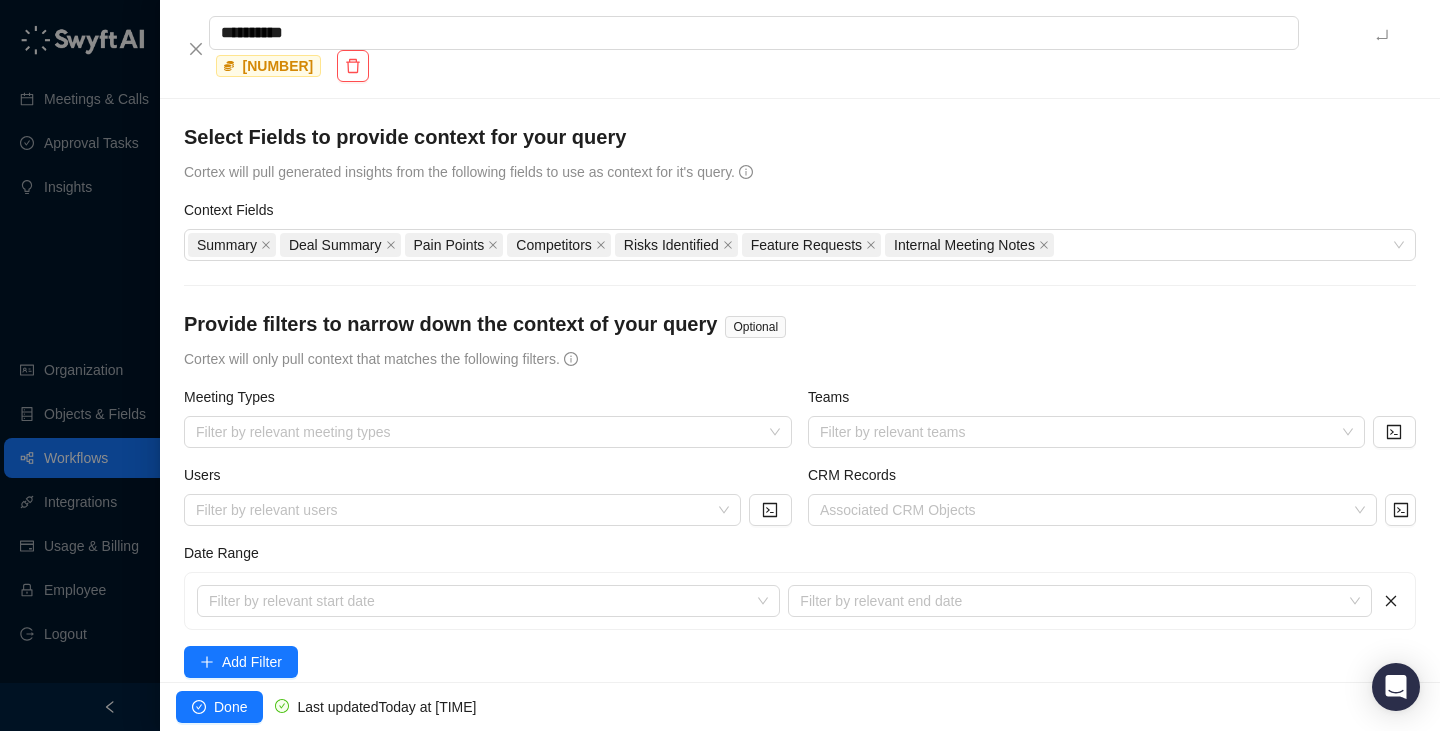 click on "**********" at bounding box center [754, 33] 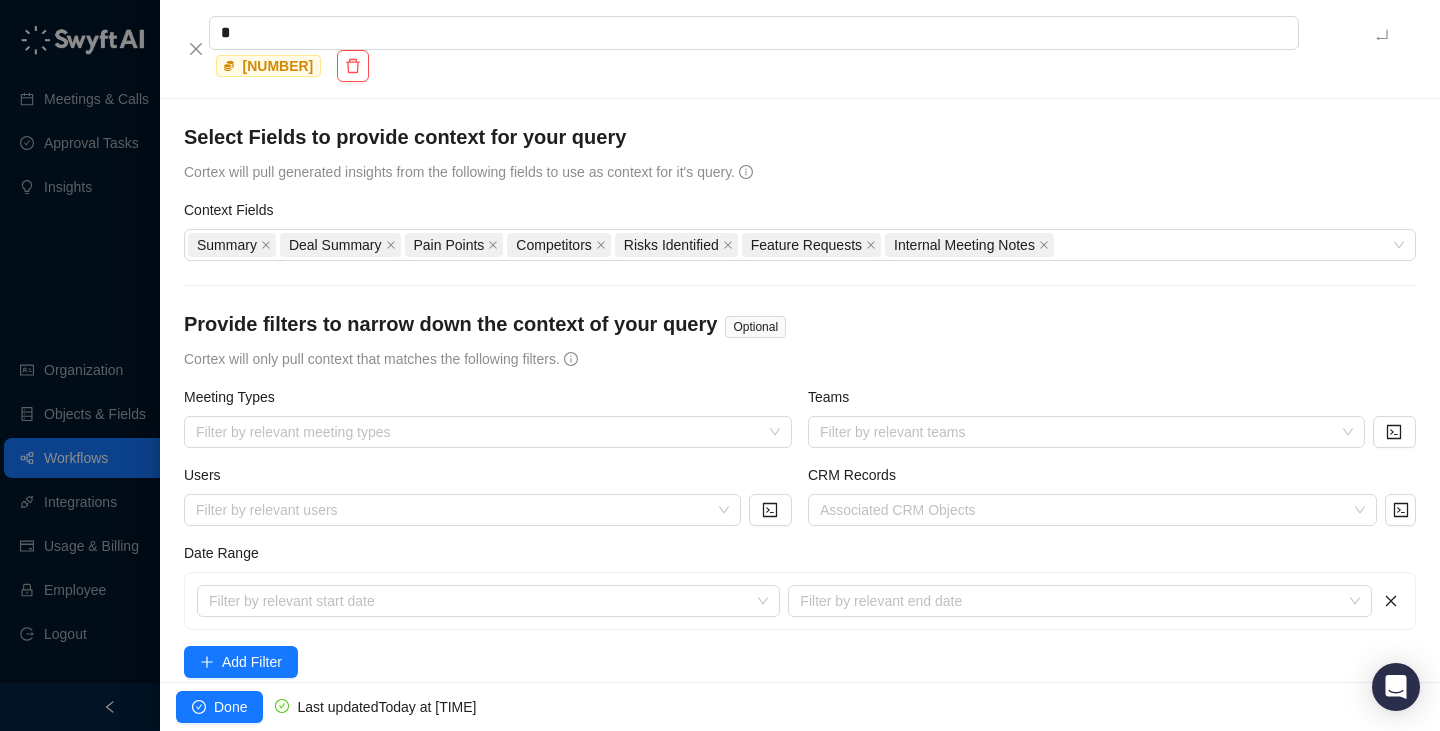 type on "**" 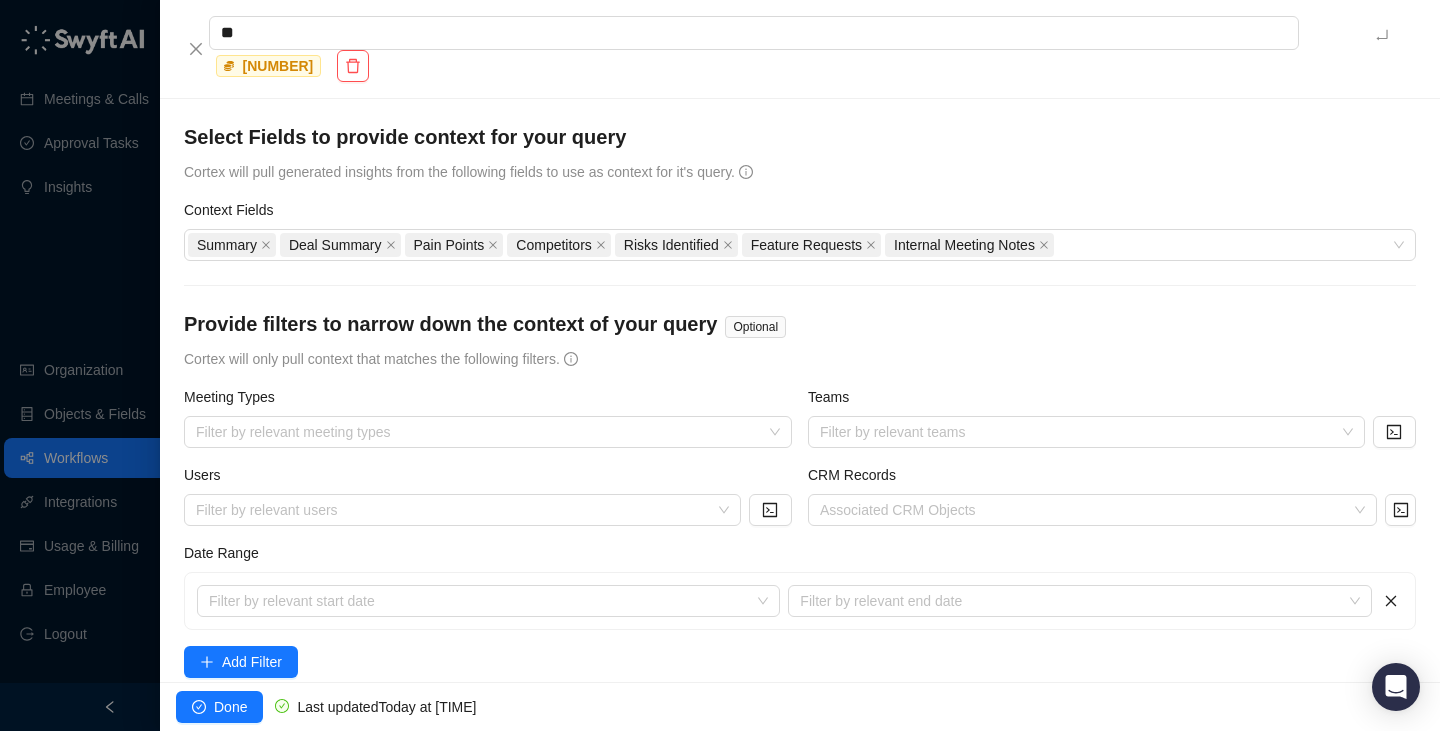 type on "***" 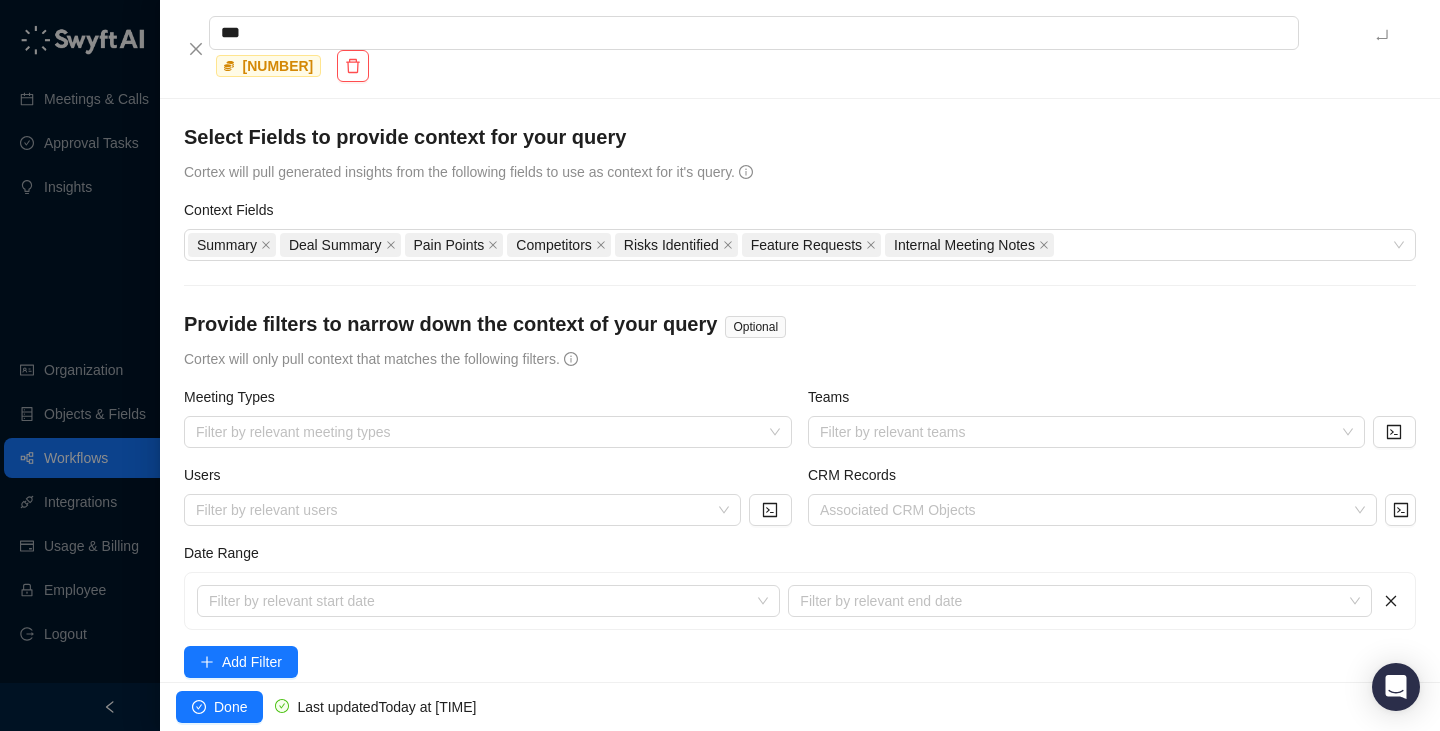 type on "****" 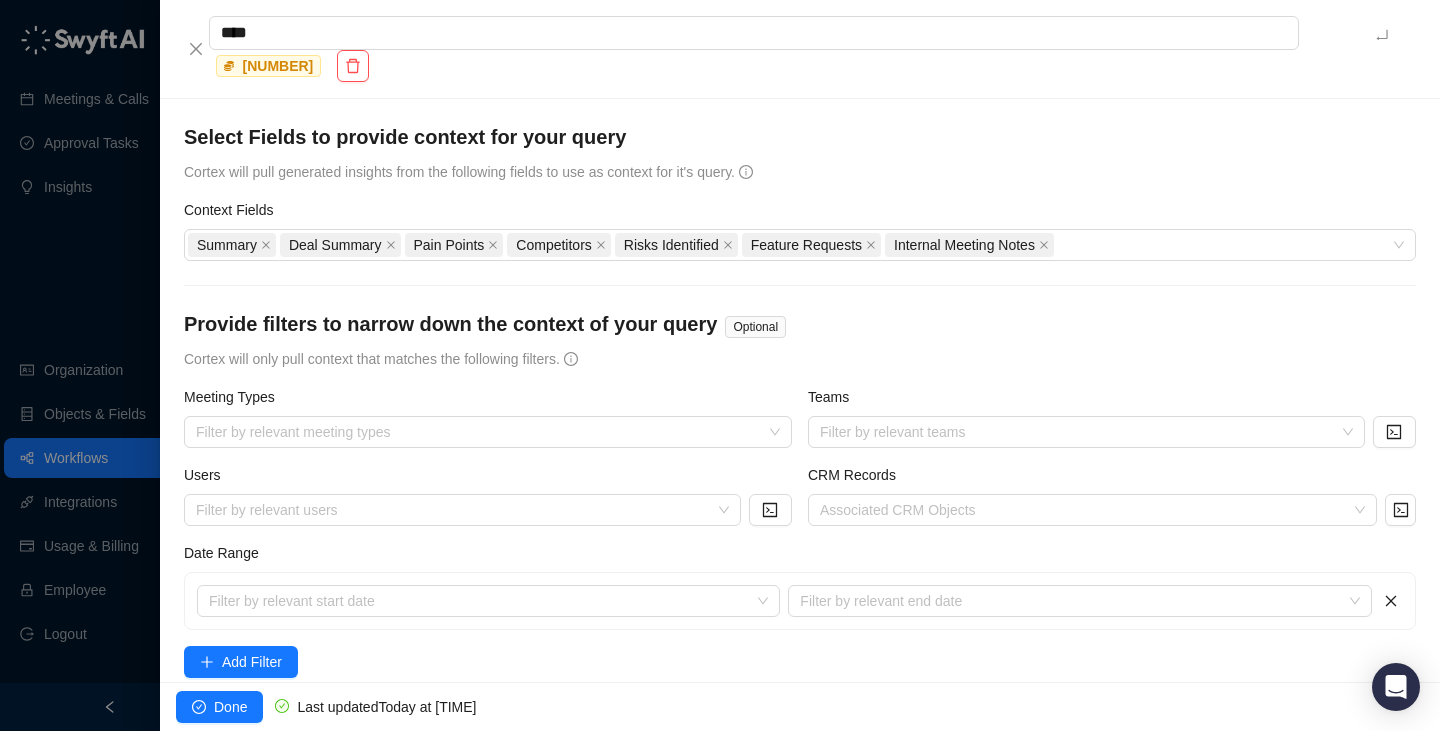 type on "*****" 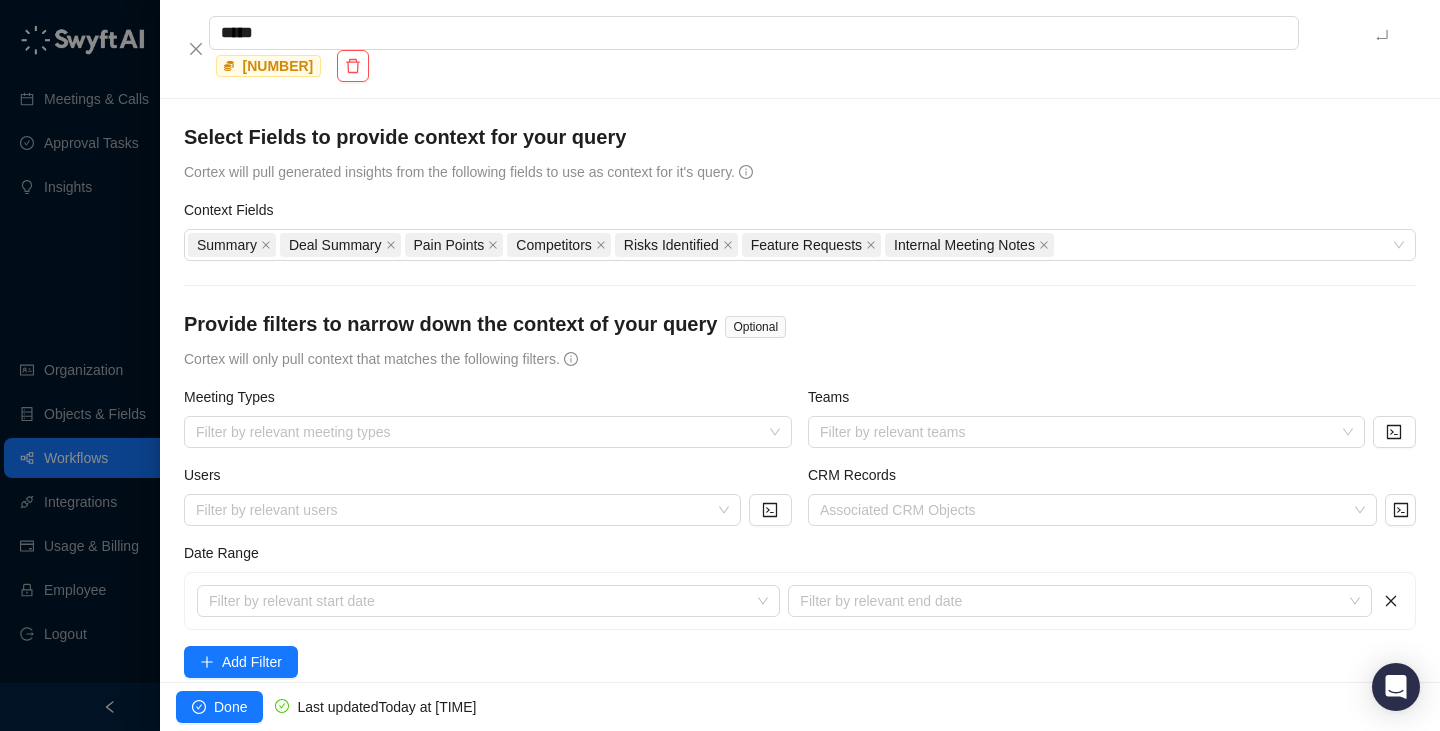 type on "******" 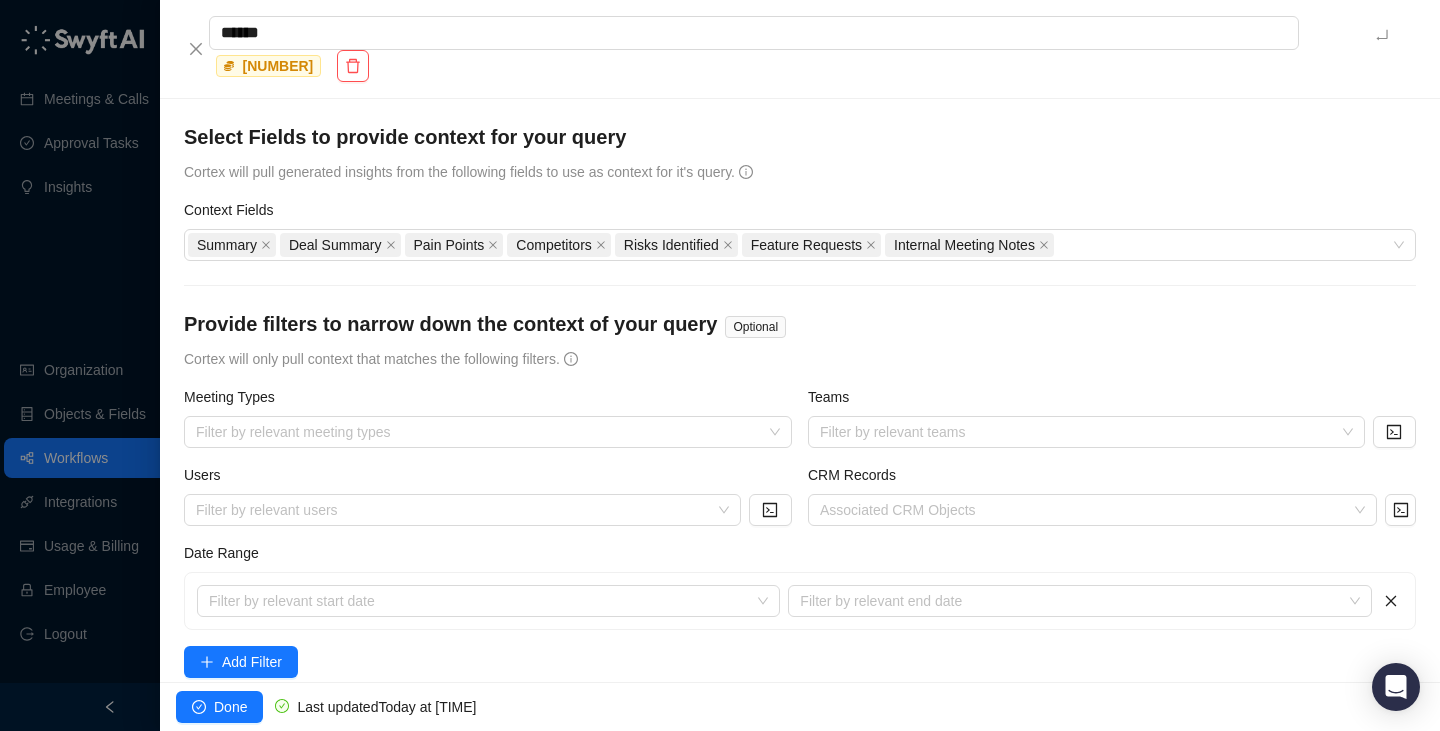 type on "*******" 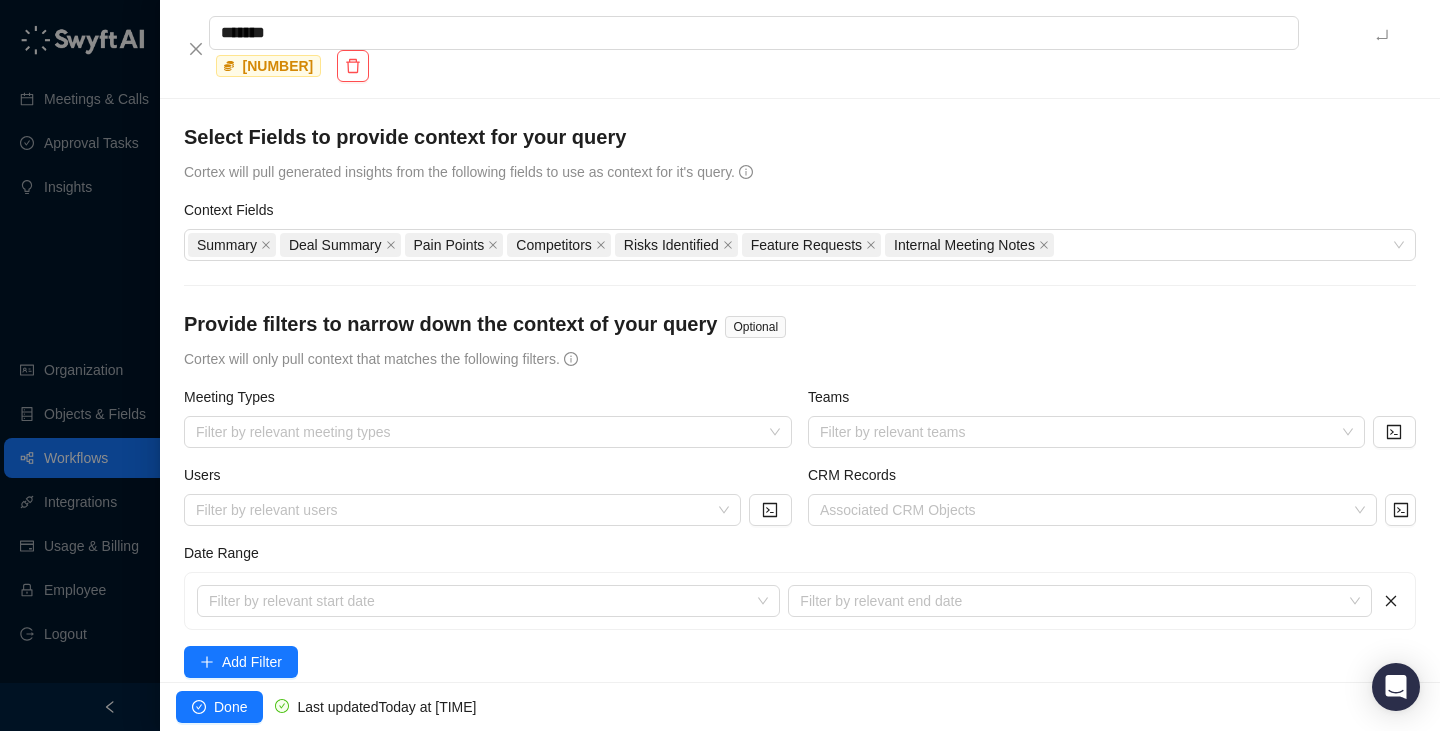 type on "********" 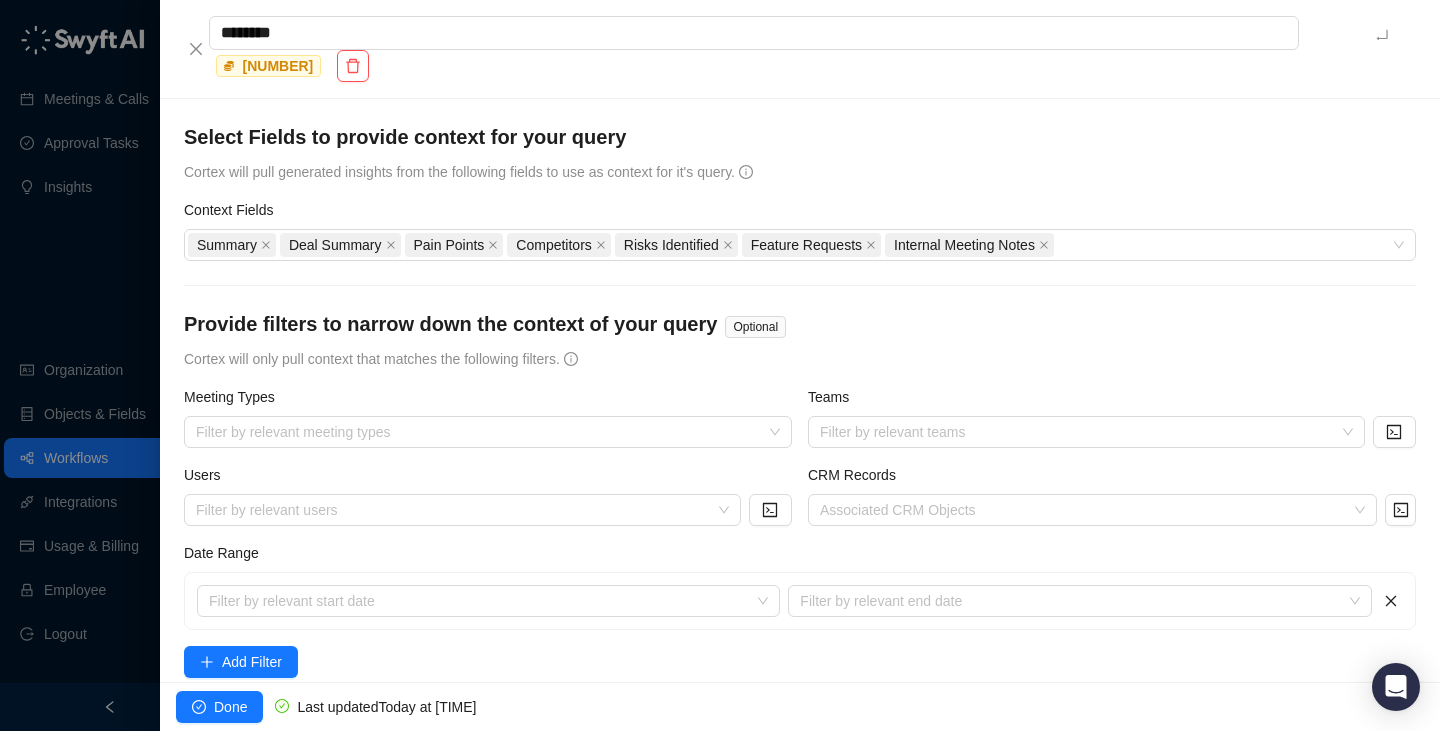 type on "********" 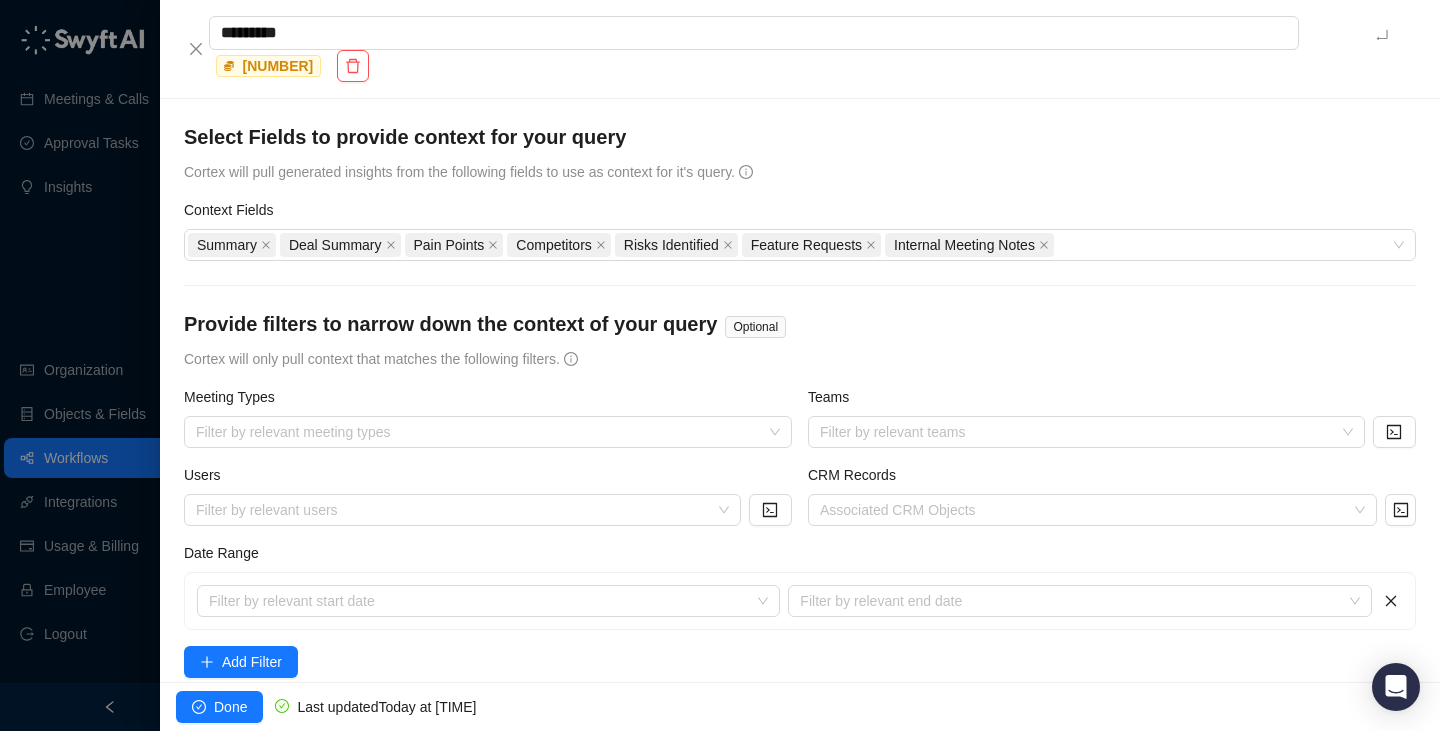 type on "**********" 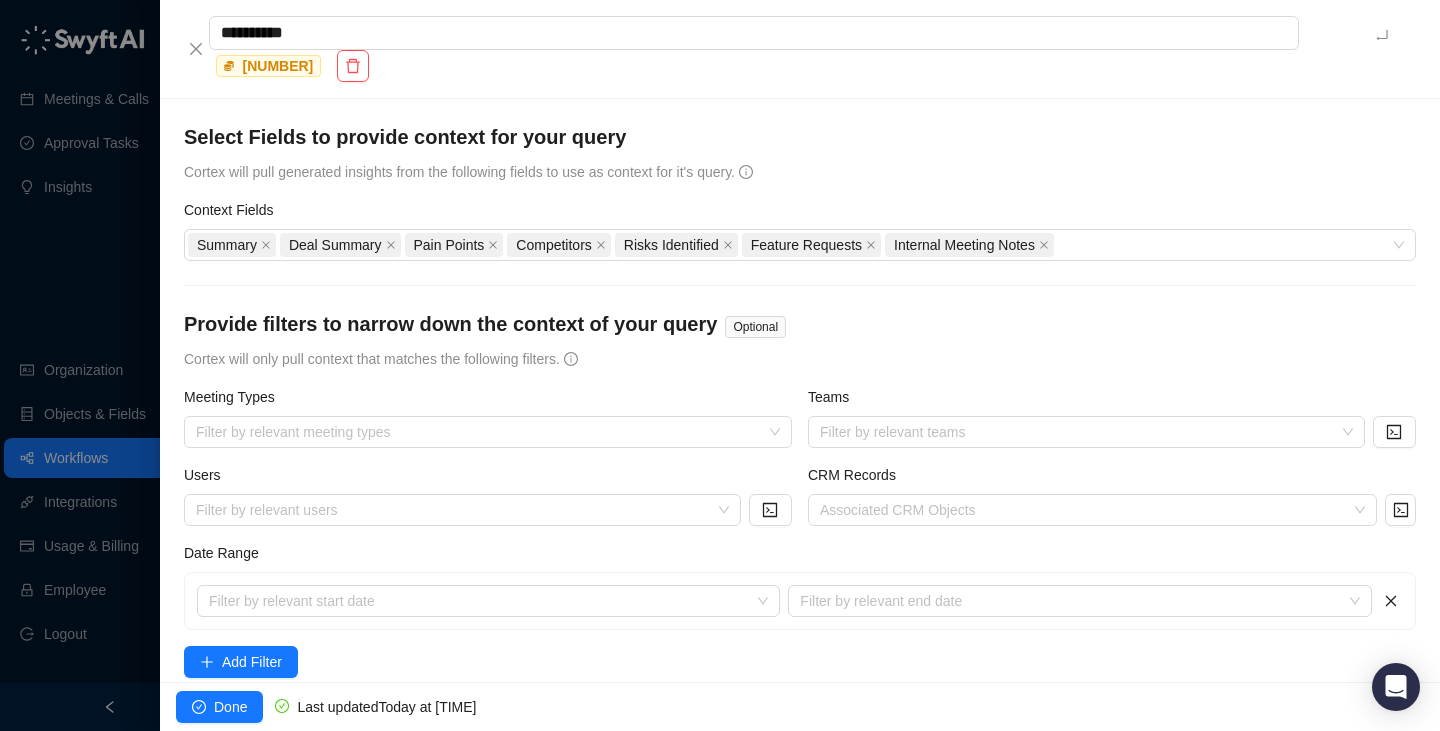 type on "**********" 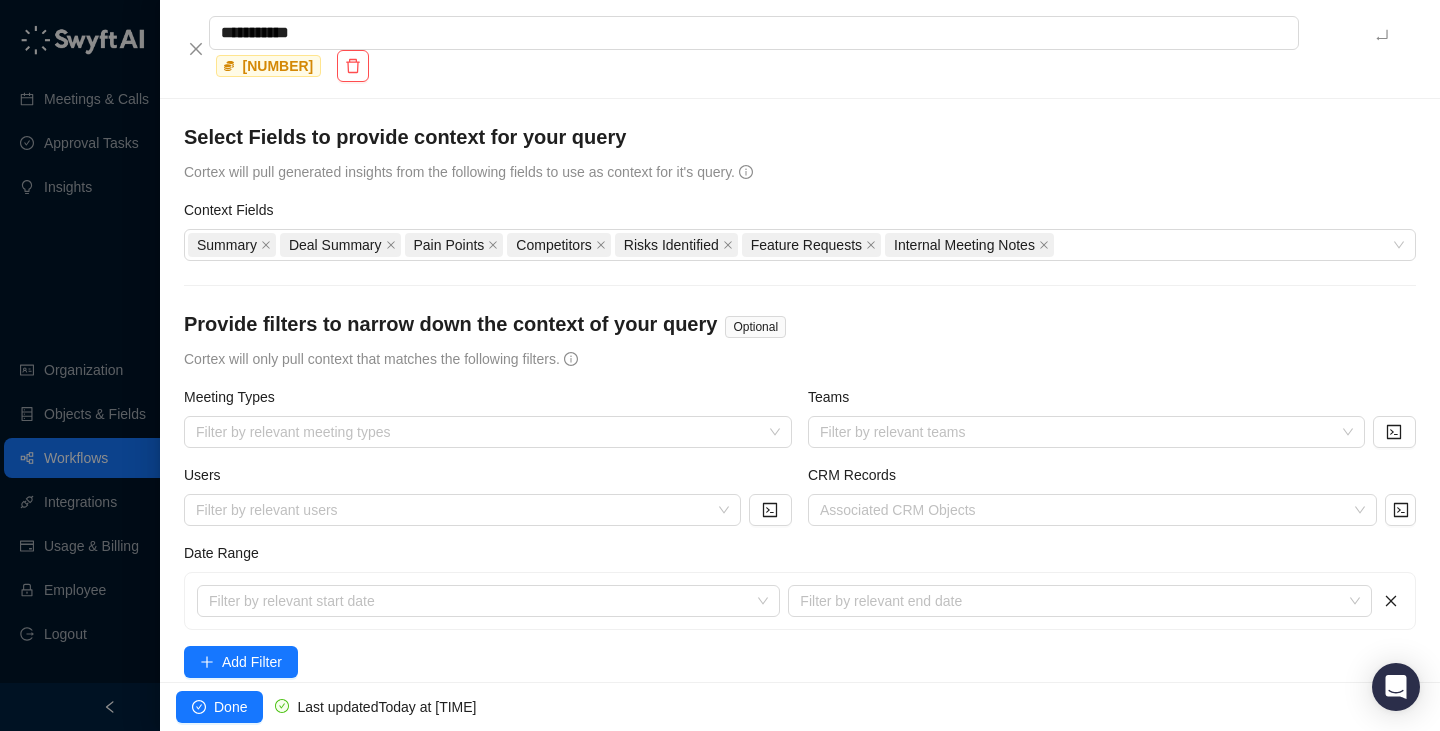 type on "**********" 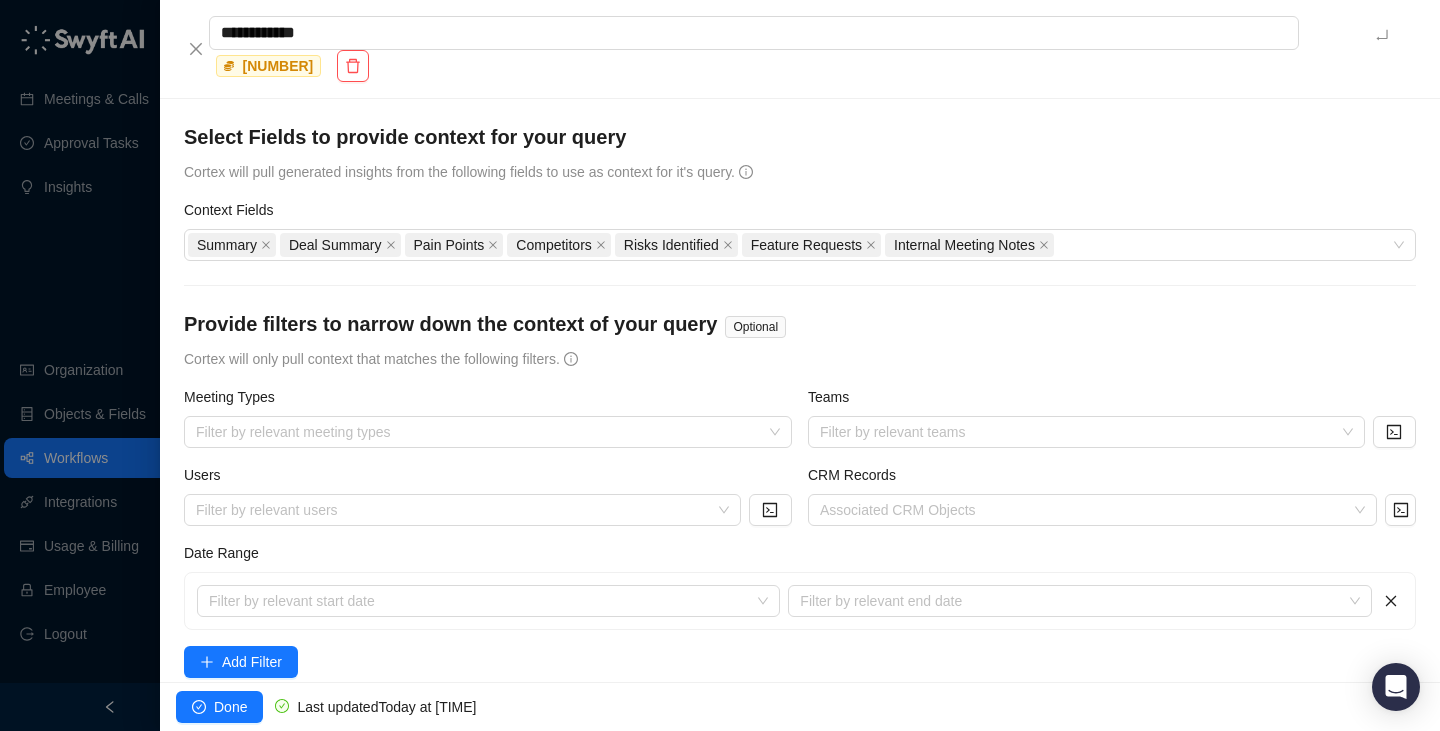 type on "**********" 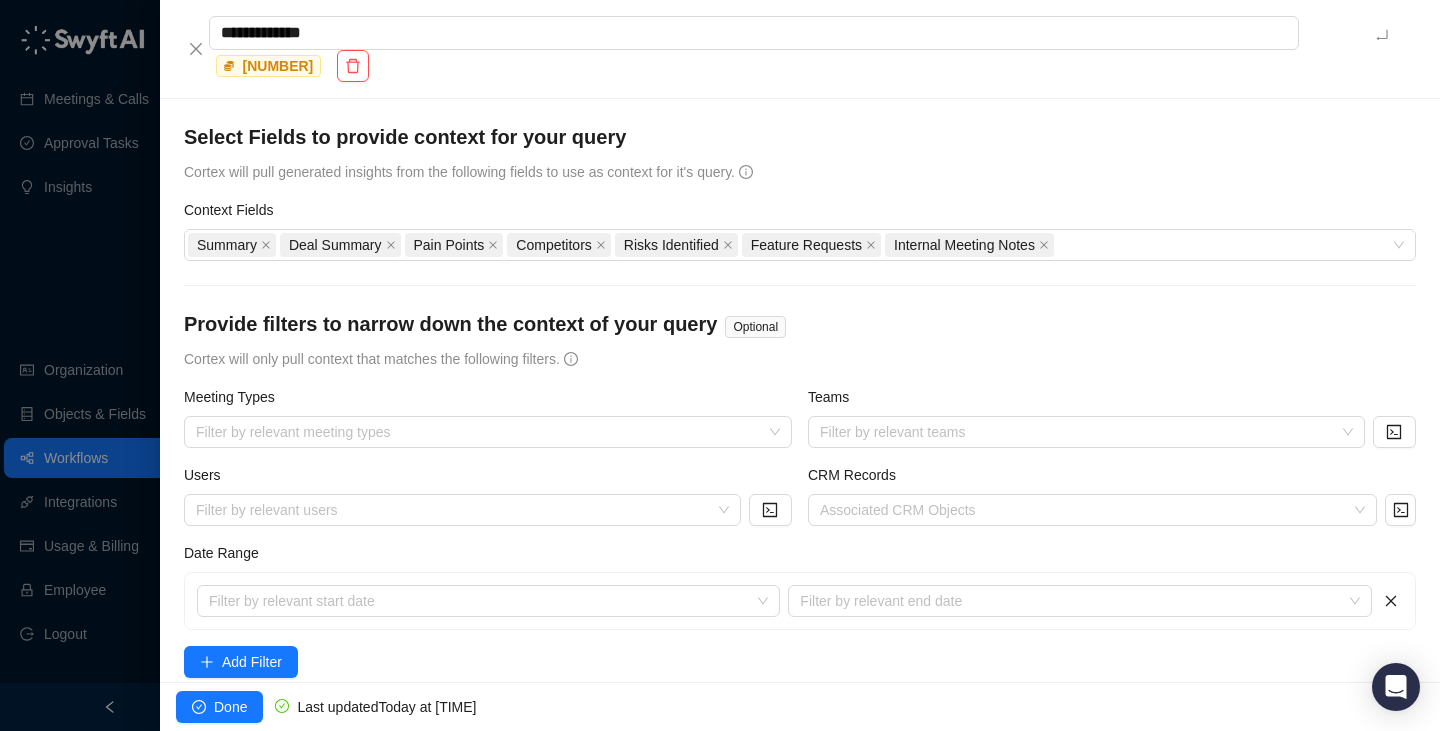 type on "**********" 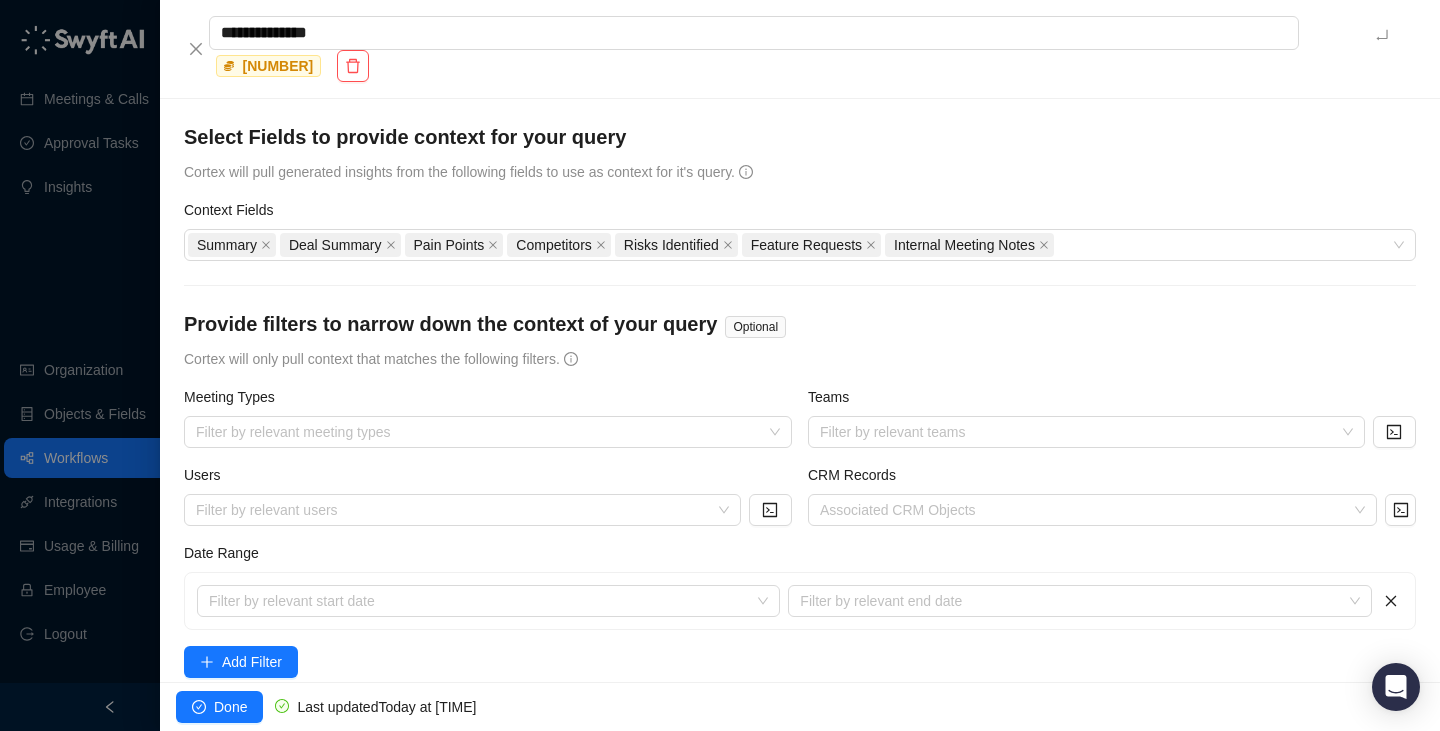 type on "**********" 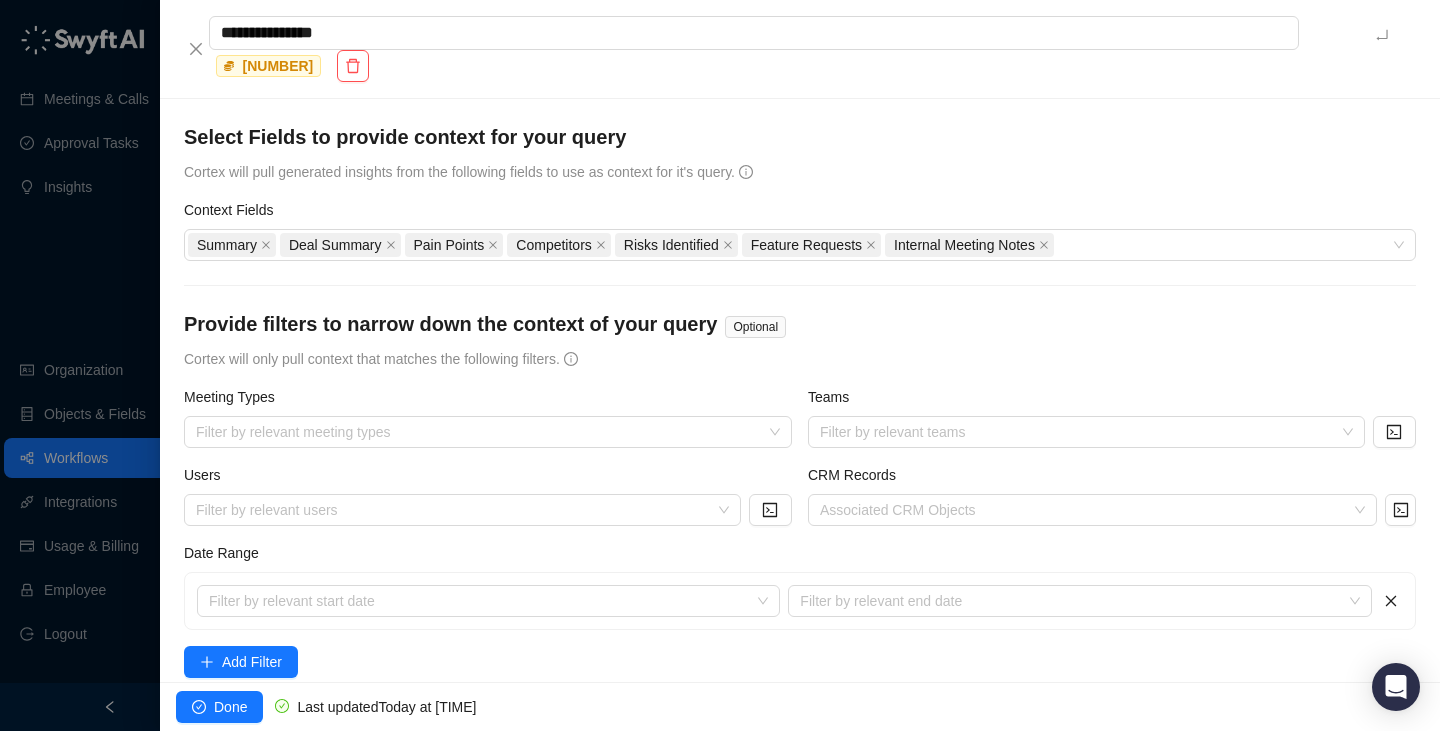 type on "**********" 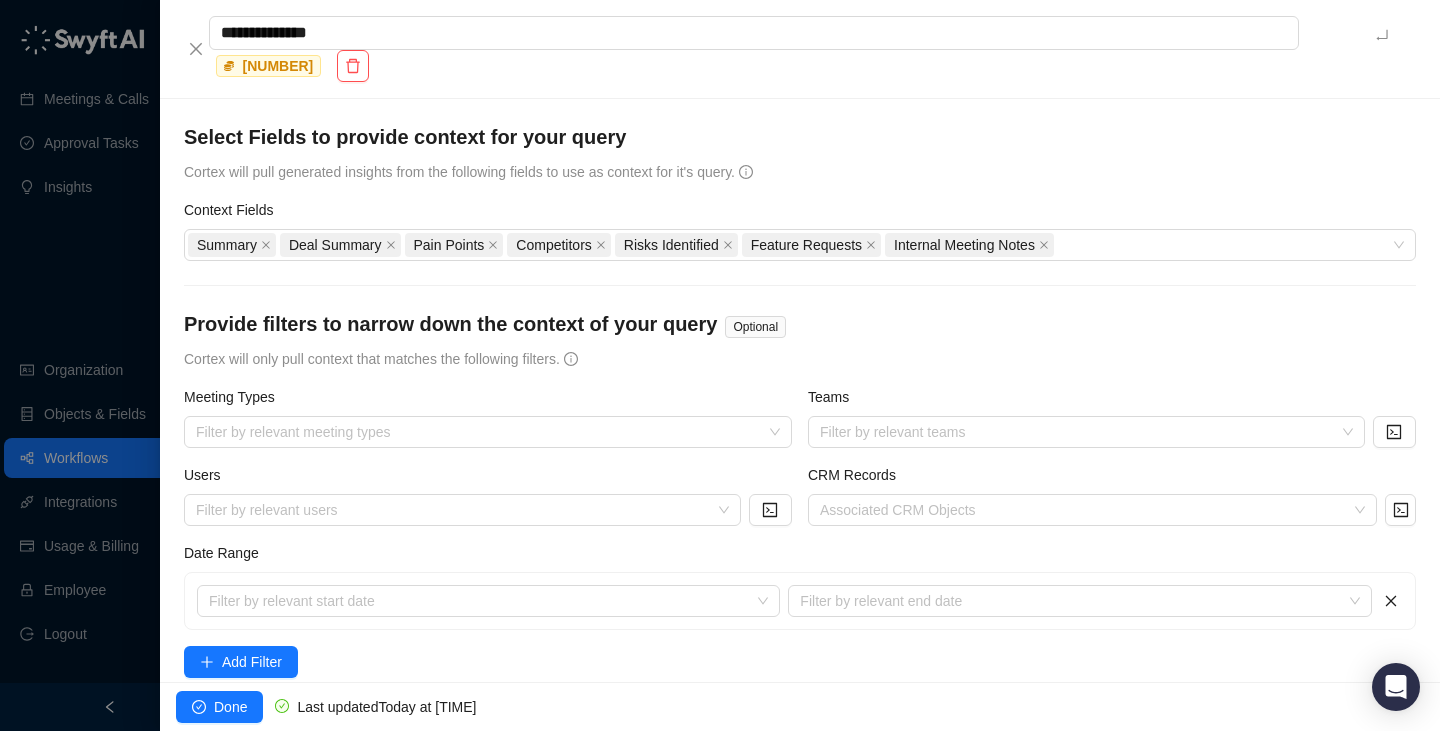 type on "**********" 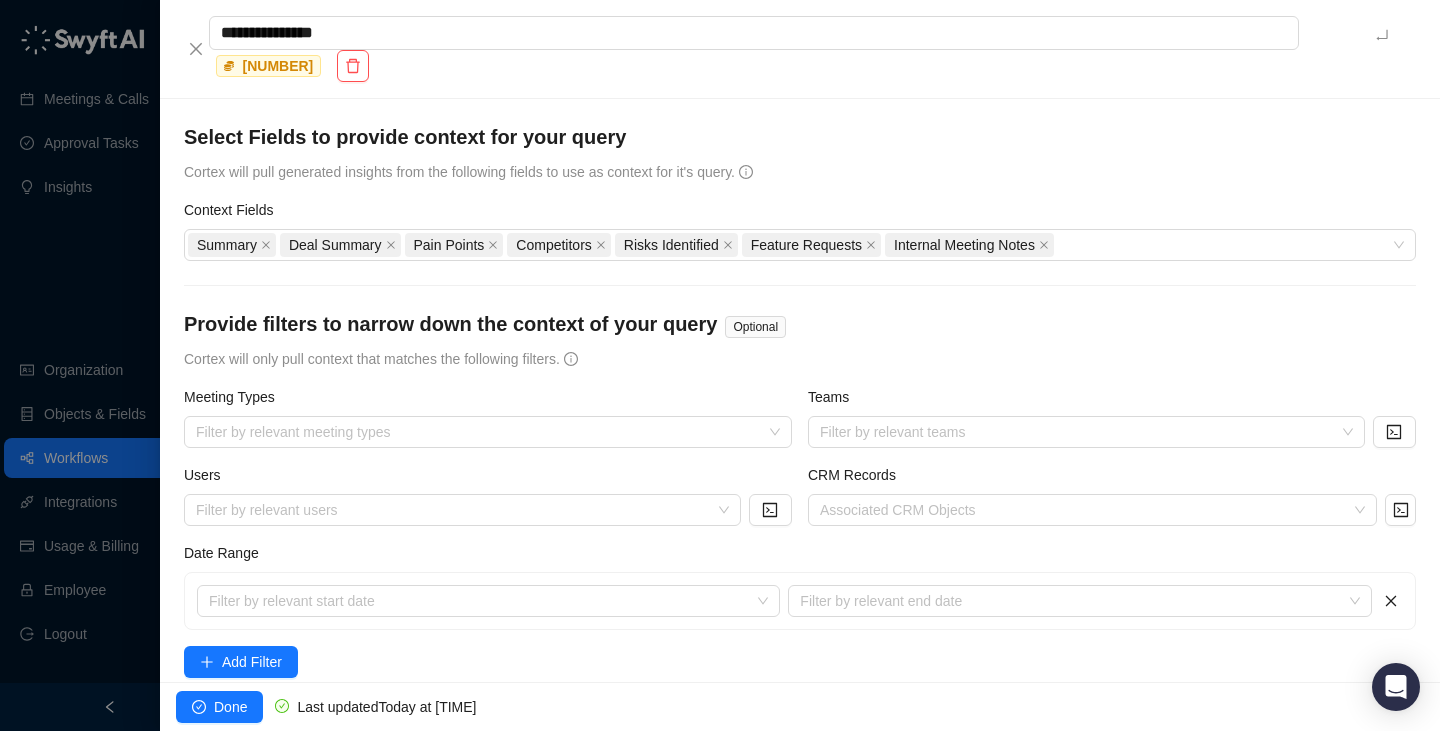 type on "**********" 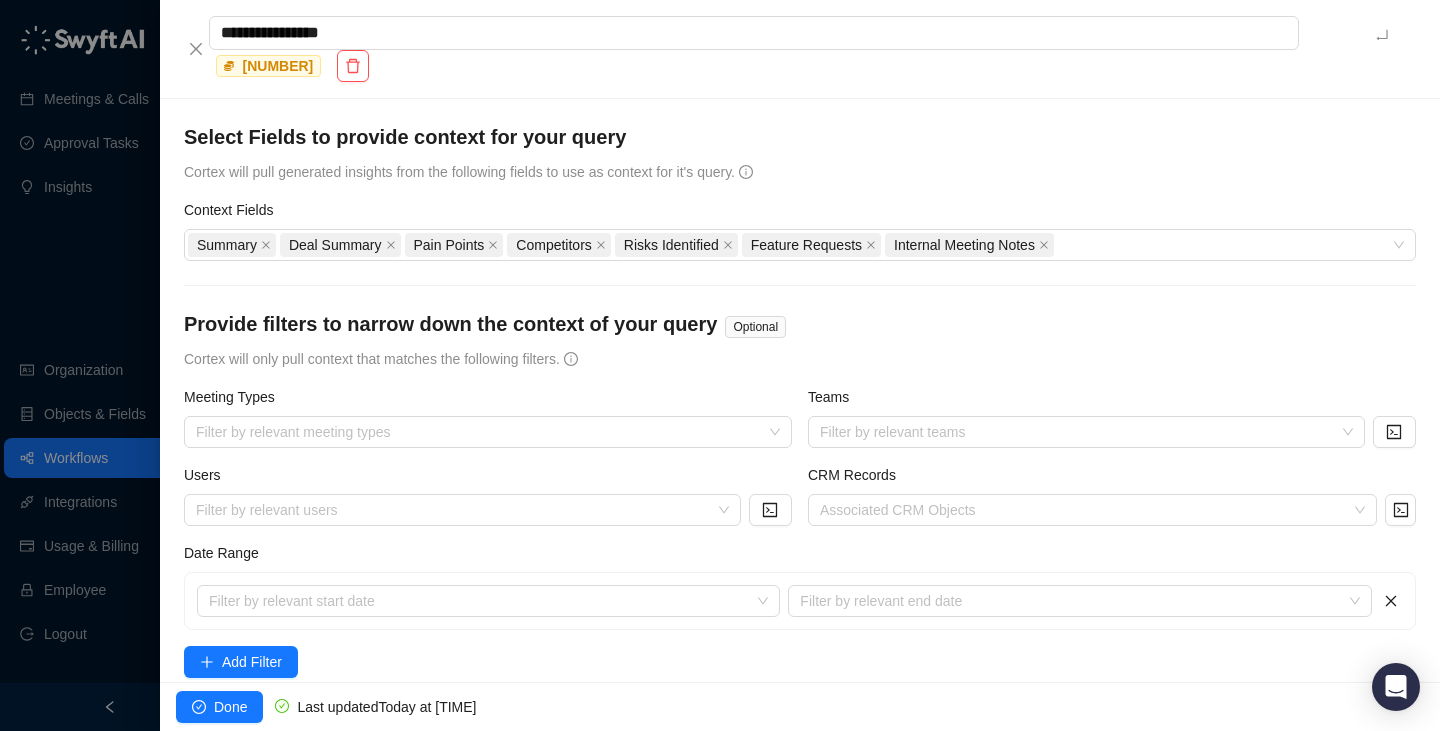 type on "**********" 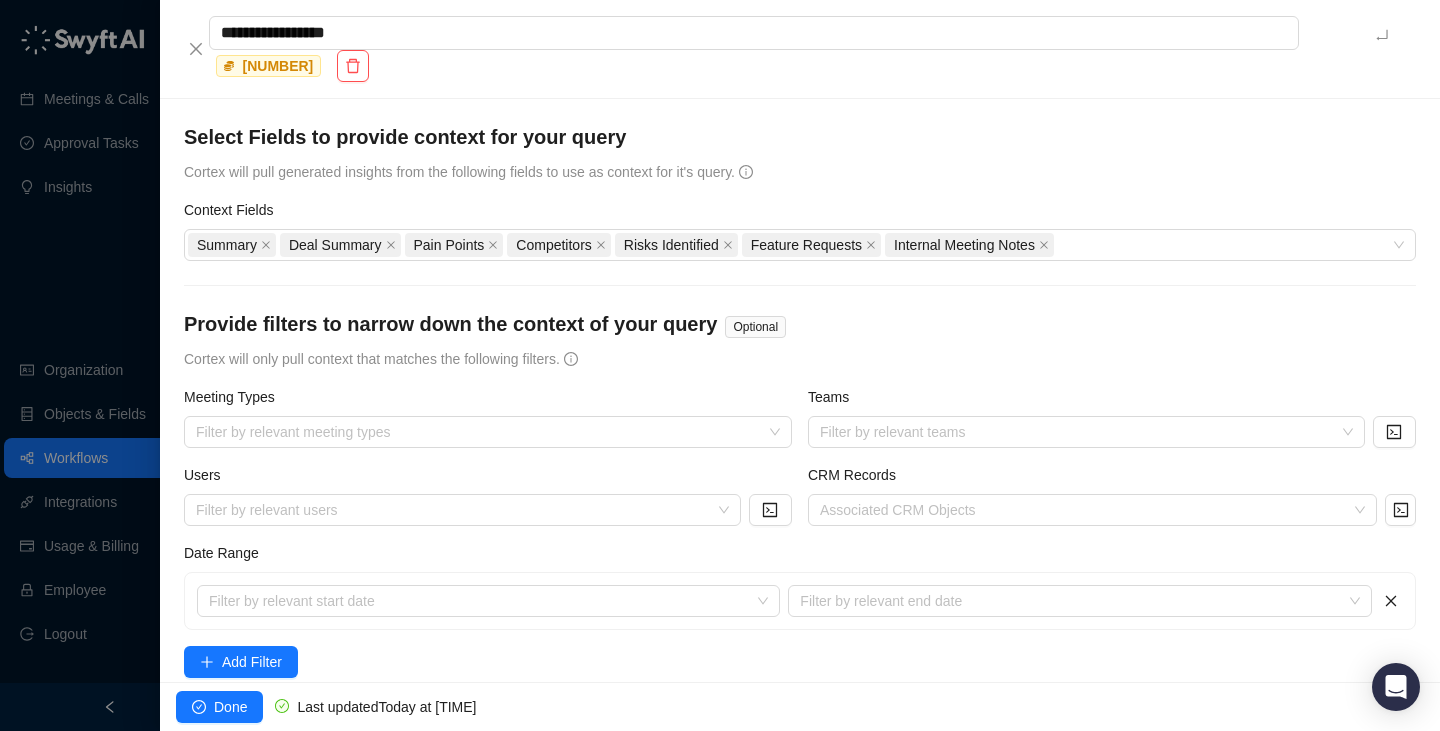 type on "**********" 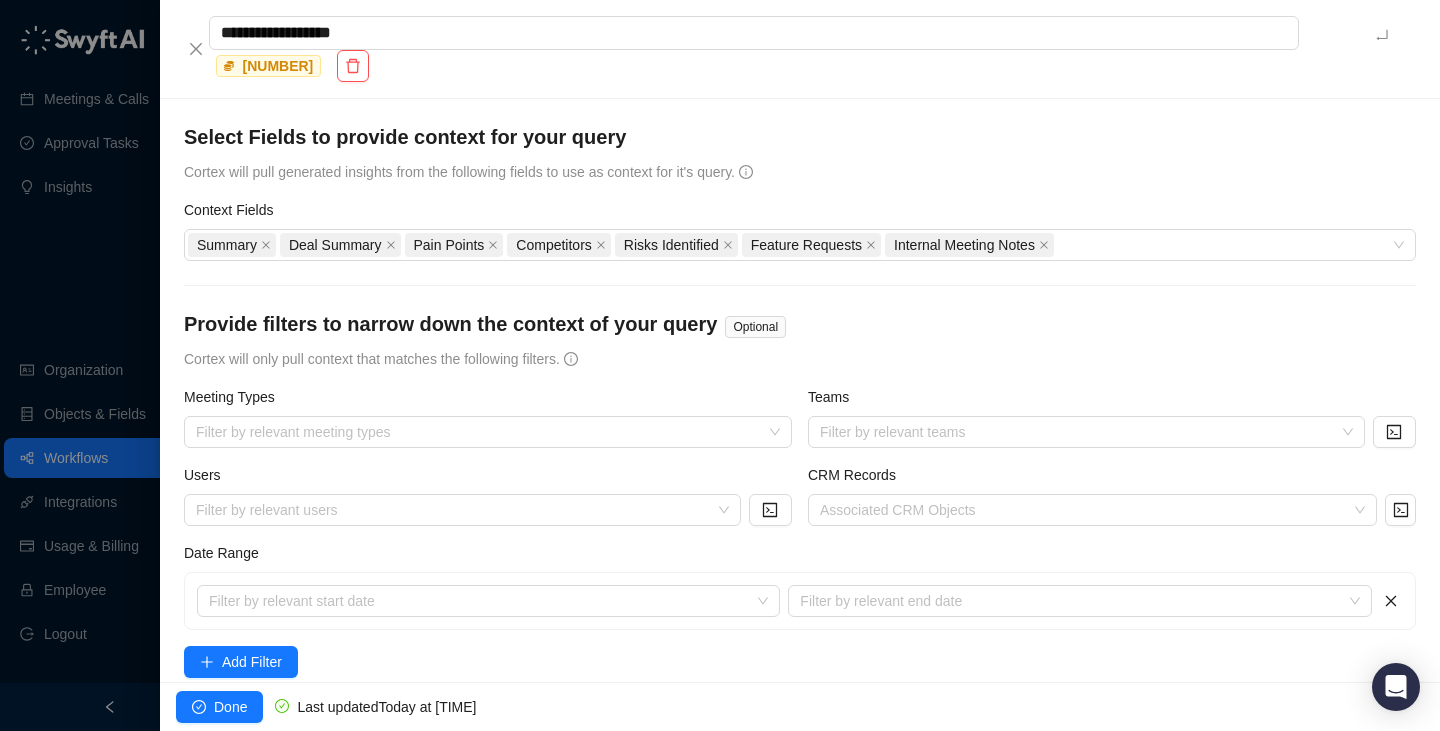 type on "**********" 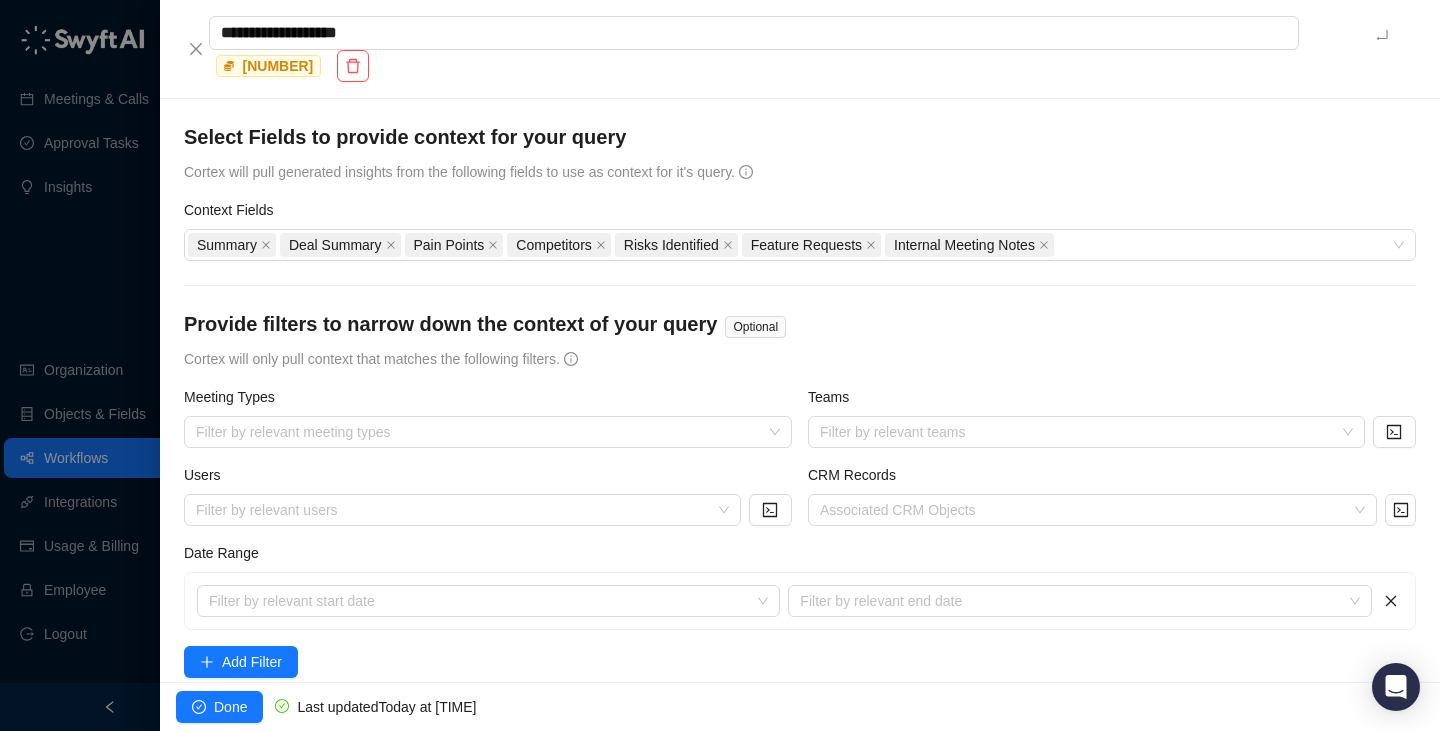 type on "**********" 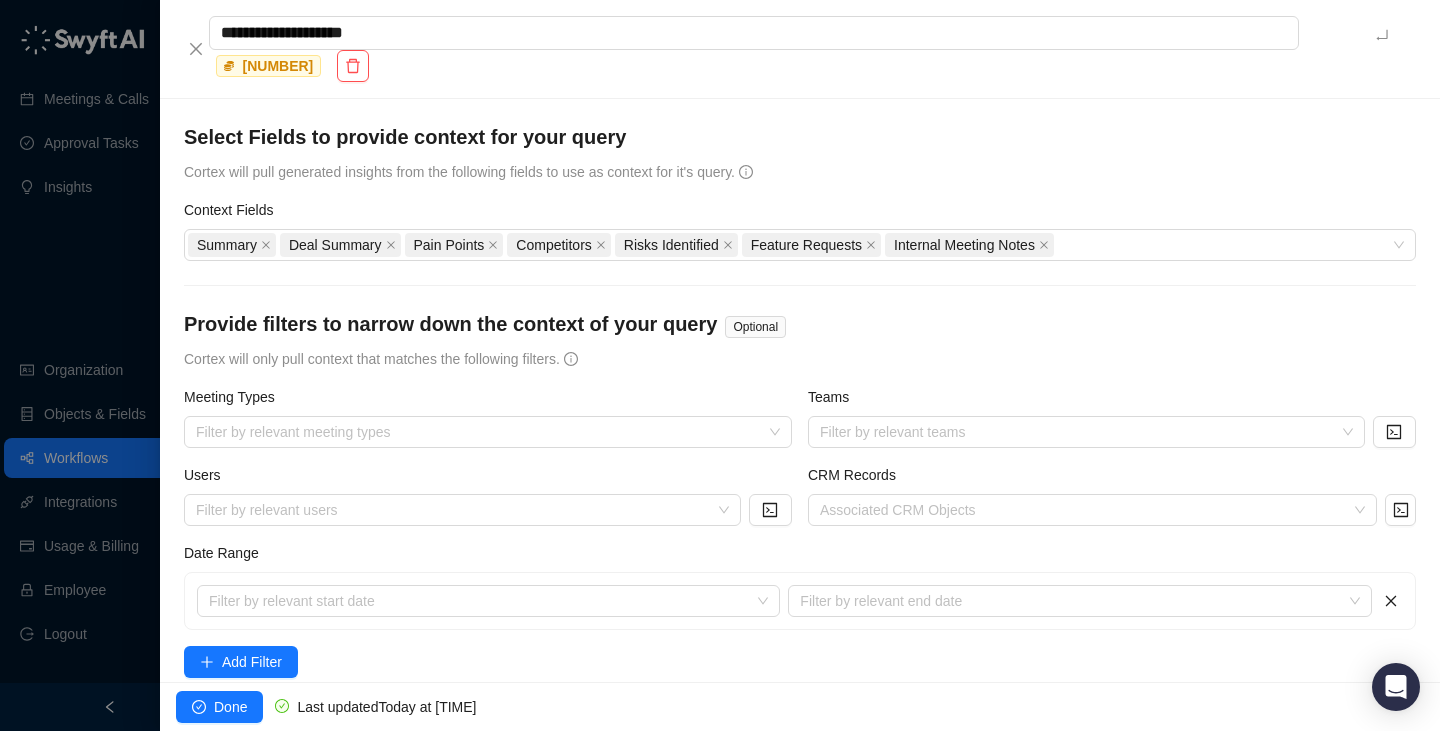 type on "**********" 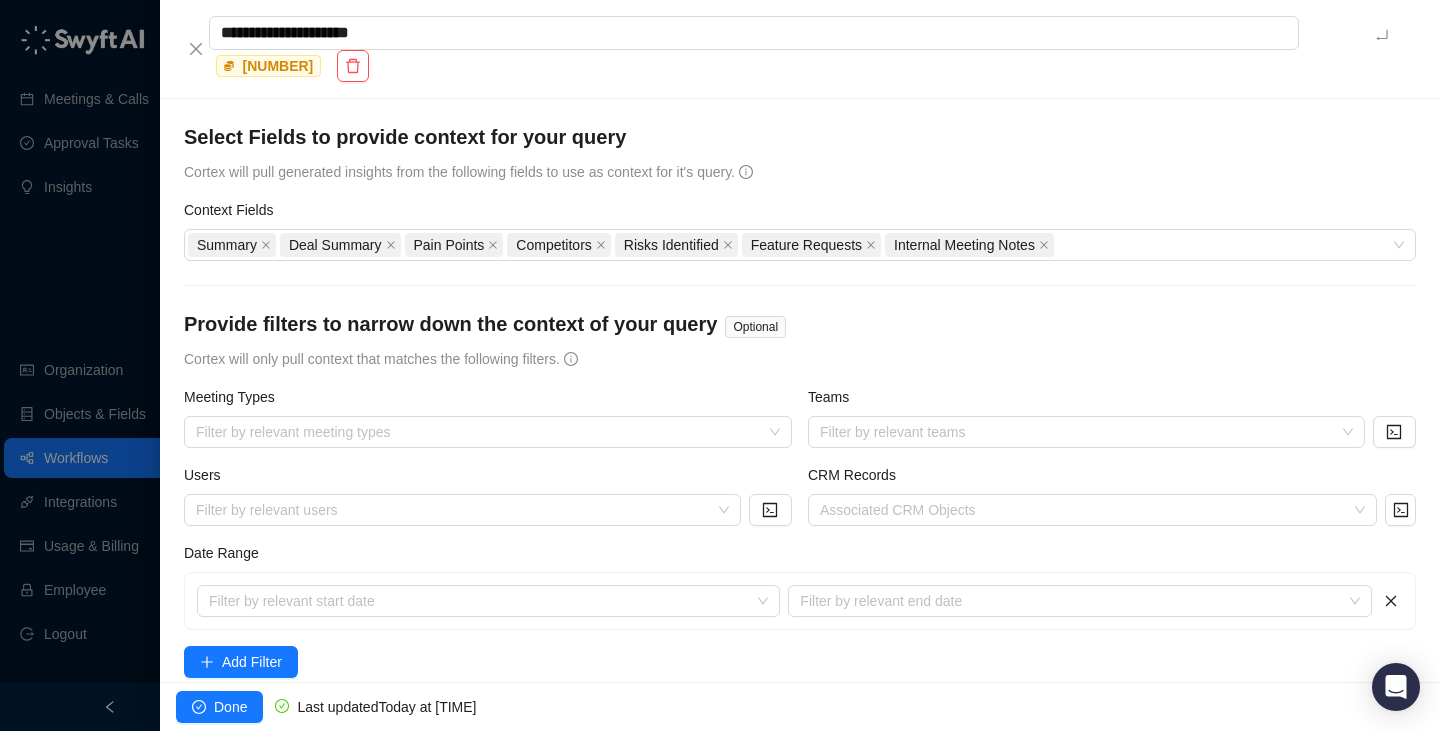 type on "**********" 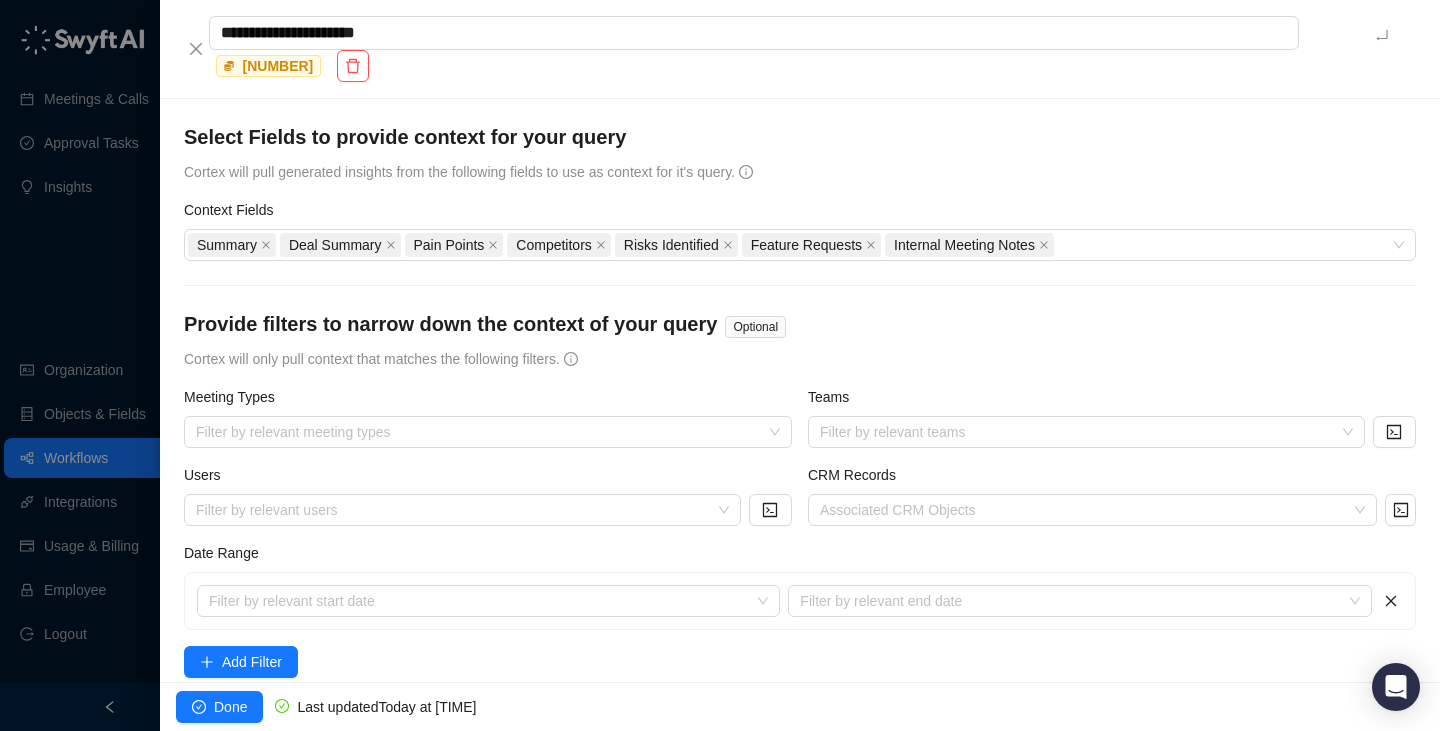 type on "**********" 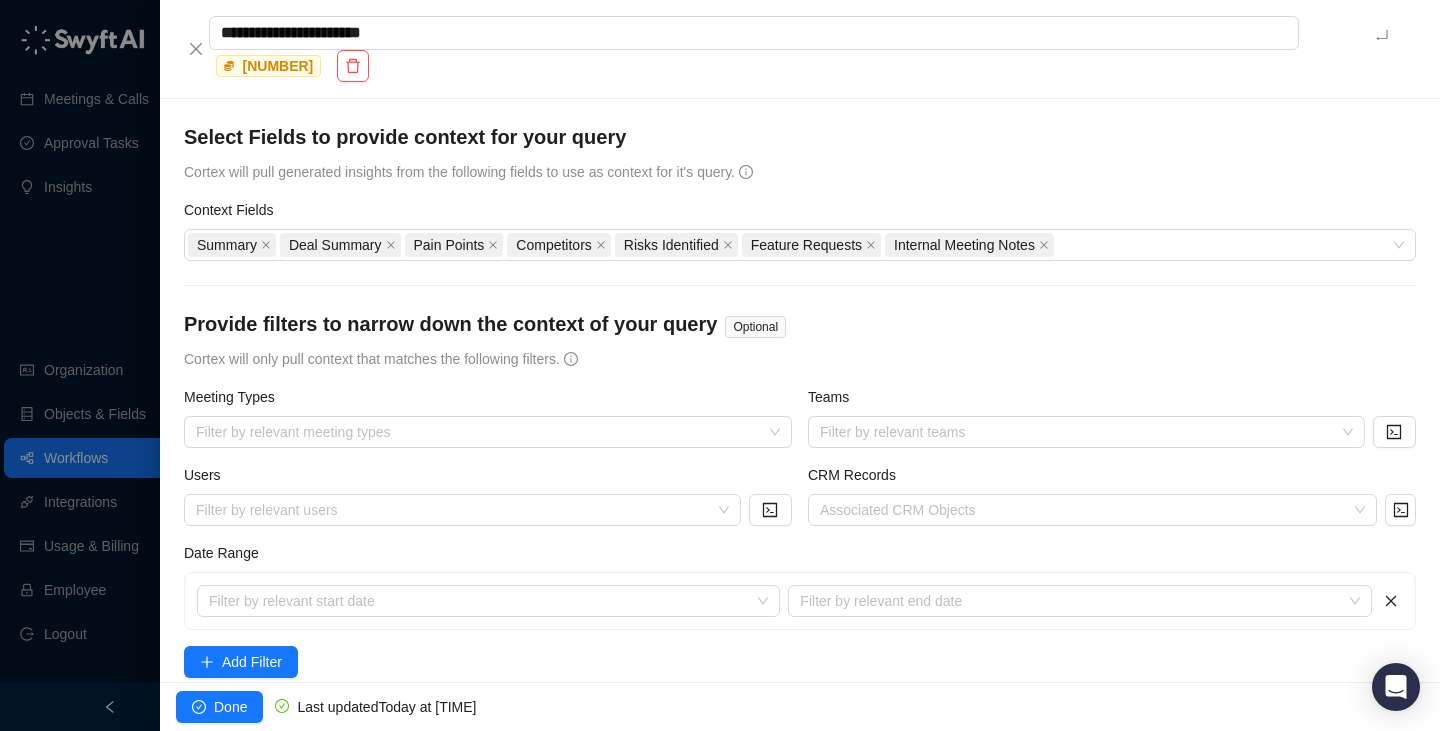 type on "**********" 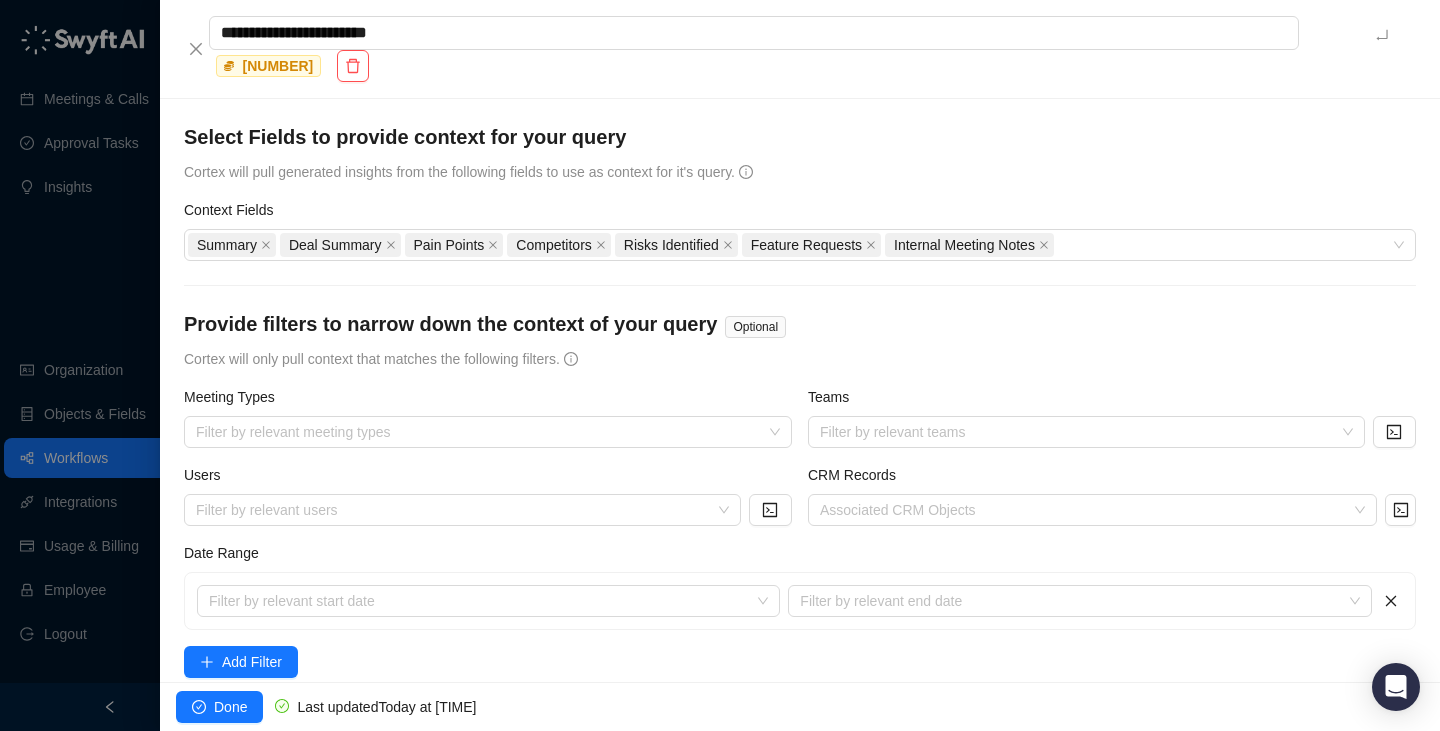 type on "**********" 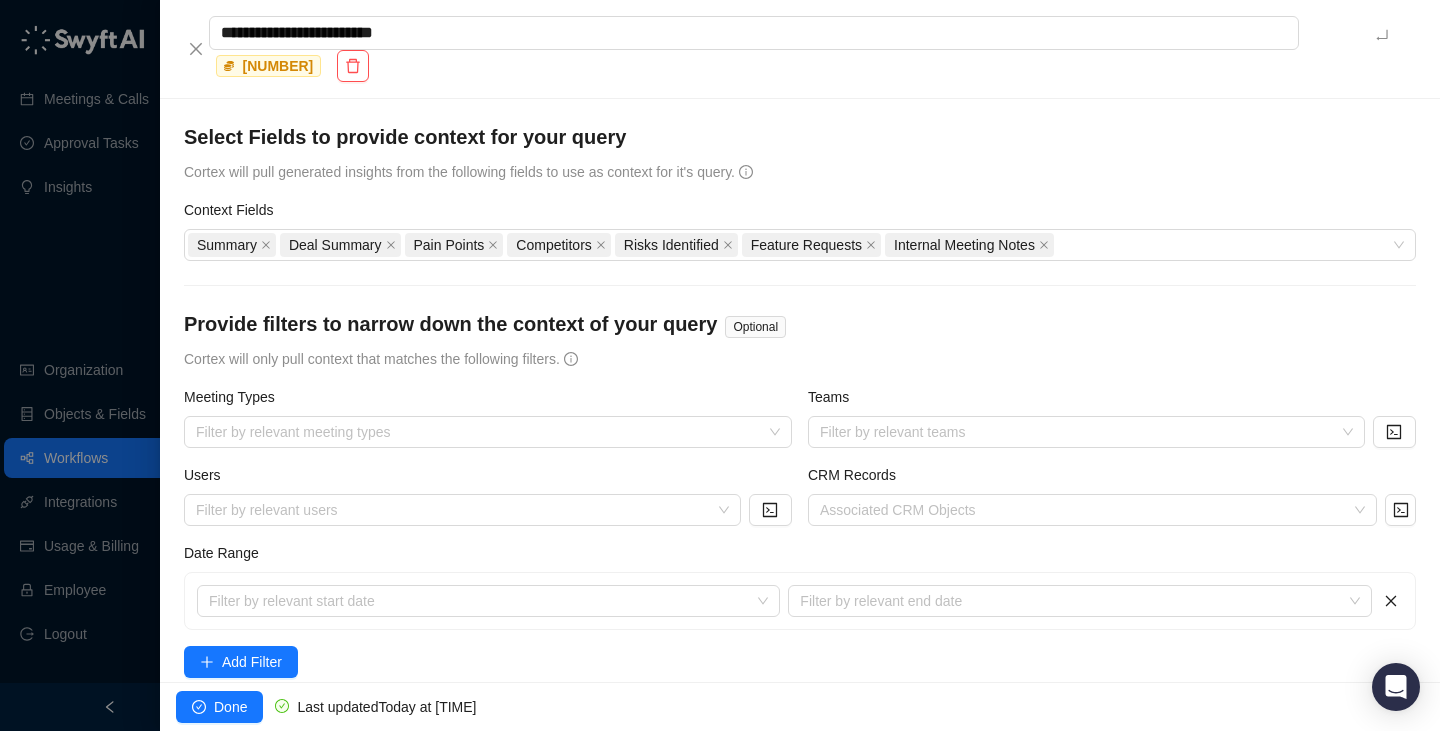 type on "**********" 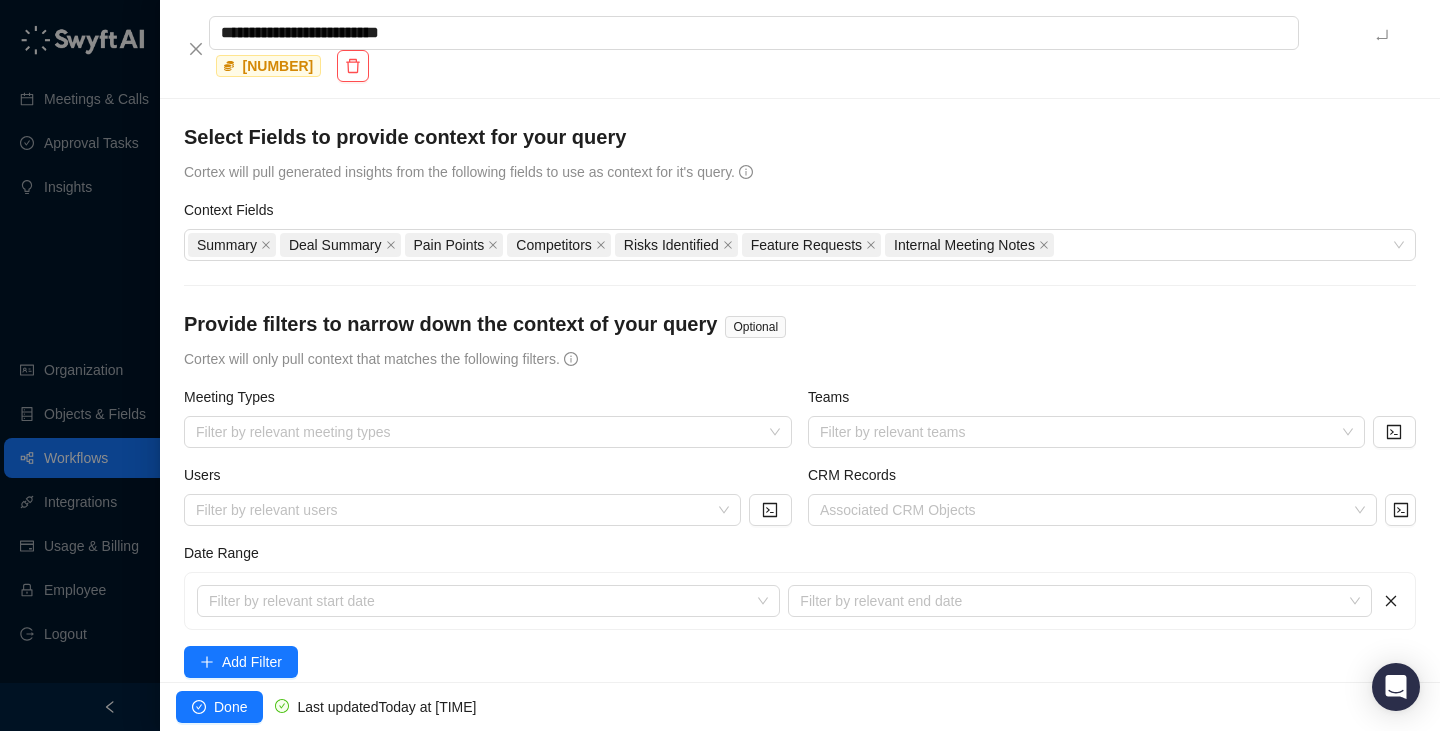 click on "**********" at bounding box center [800, 390] 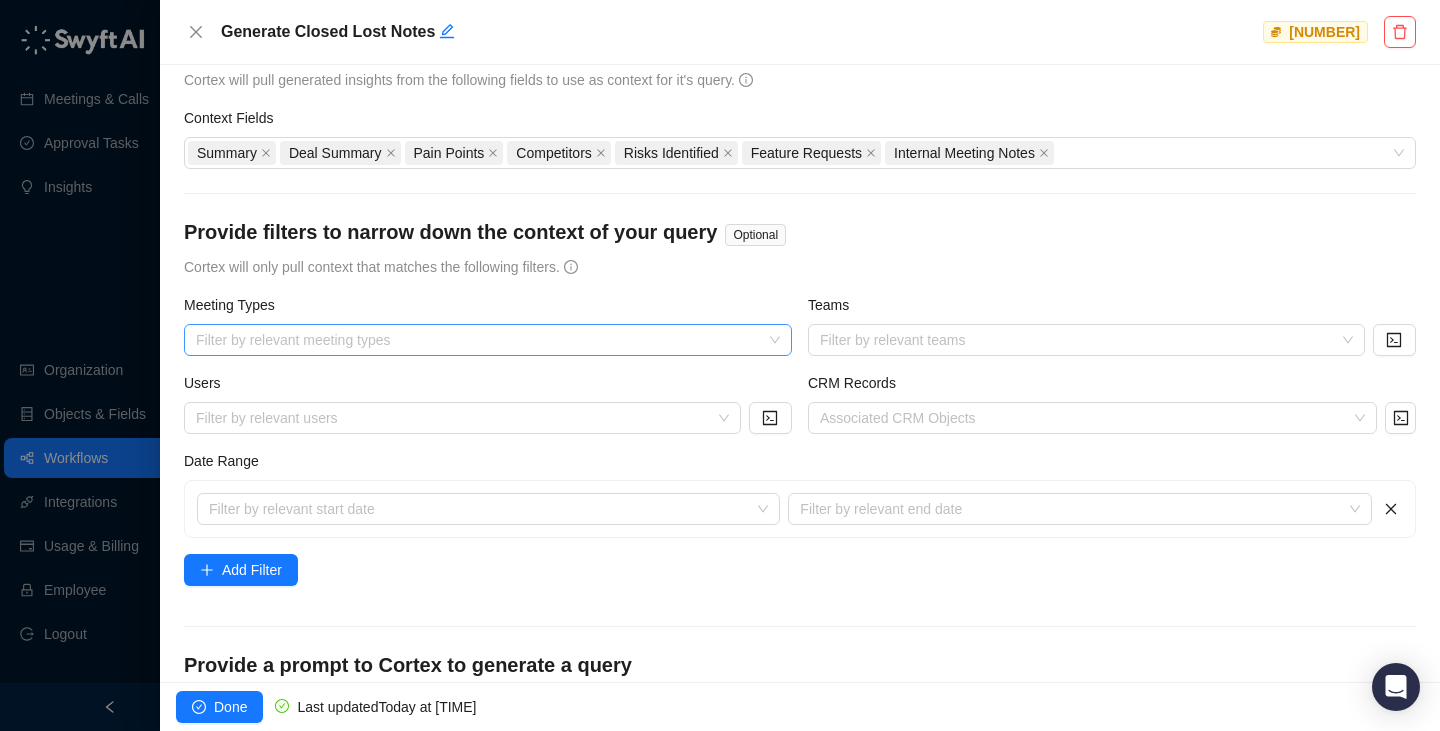 scroll, scrollTop: 57, scrollLeft: 0, axis: vertical 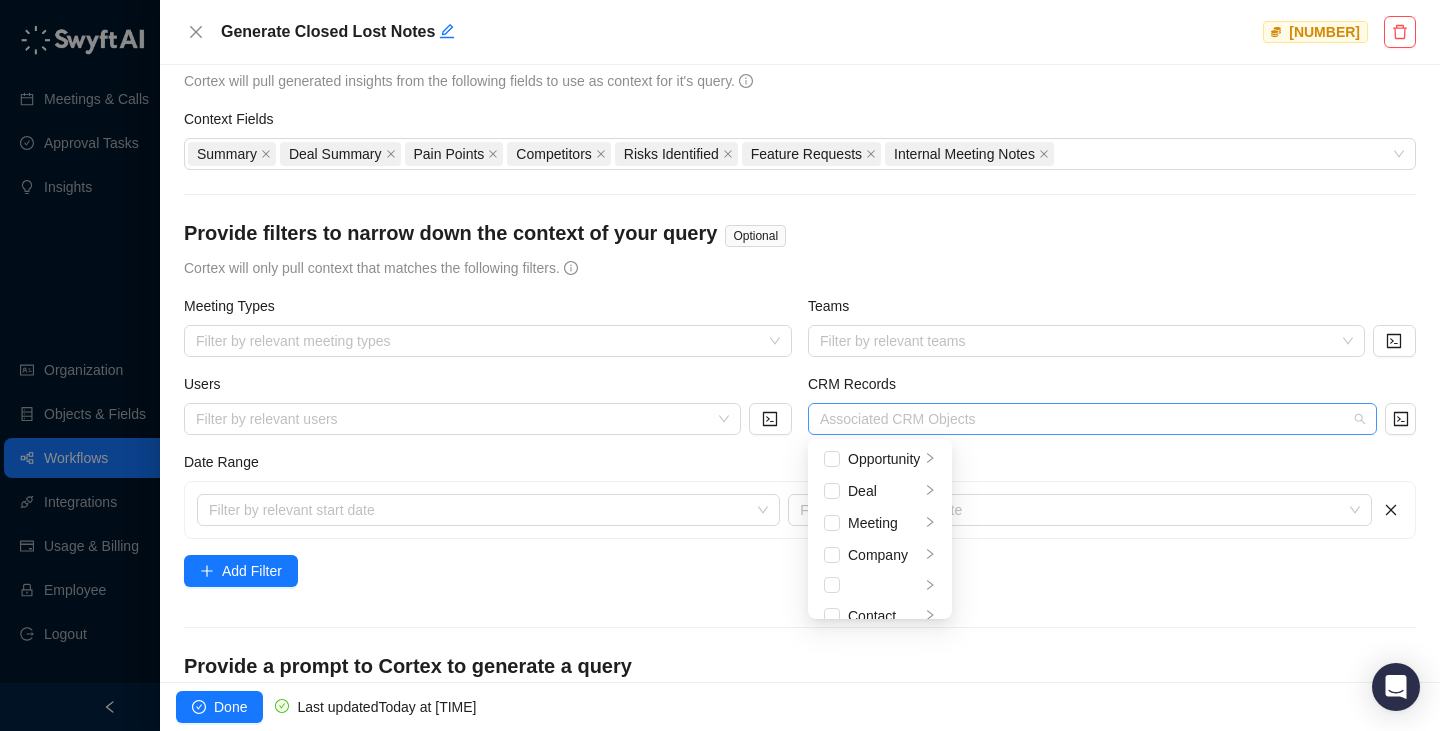 click at bounding box center [1082, 419] 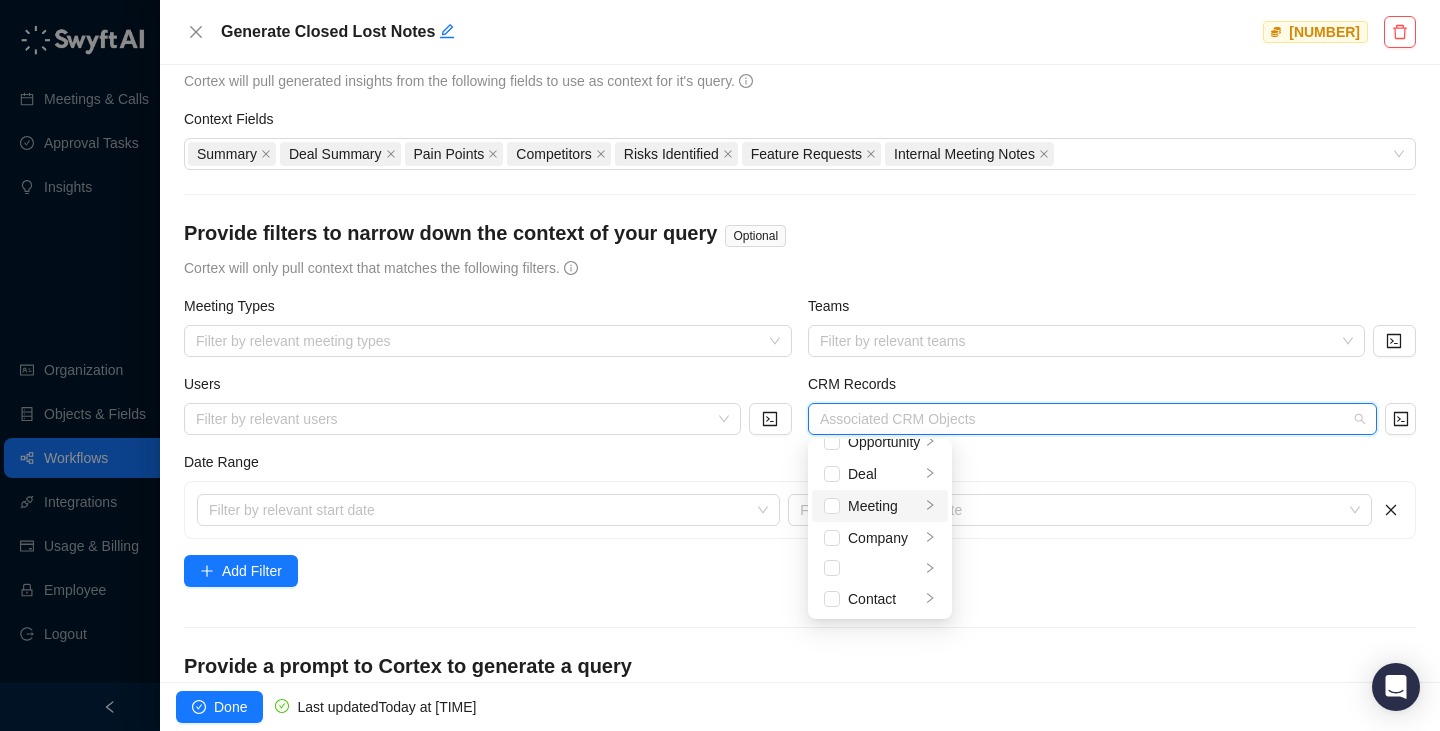 scroll, scrollTop: 0, scrollLeft: 0, axis: both 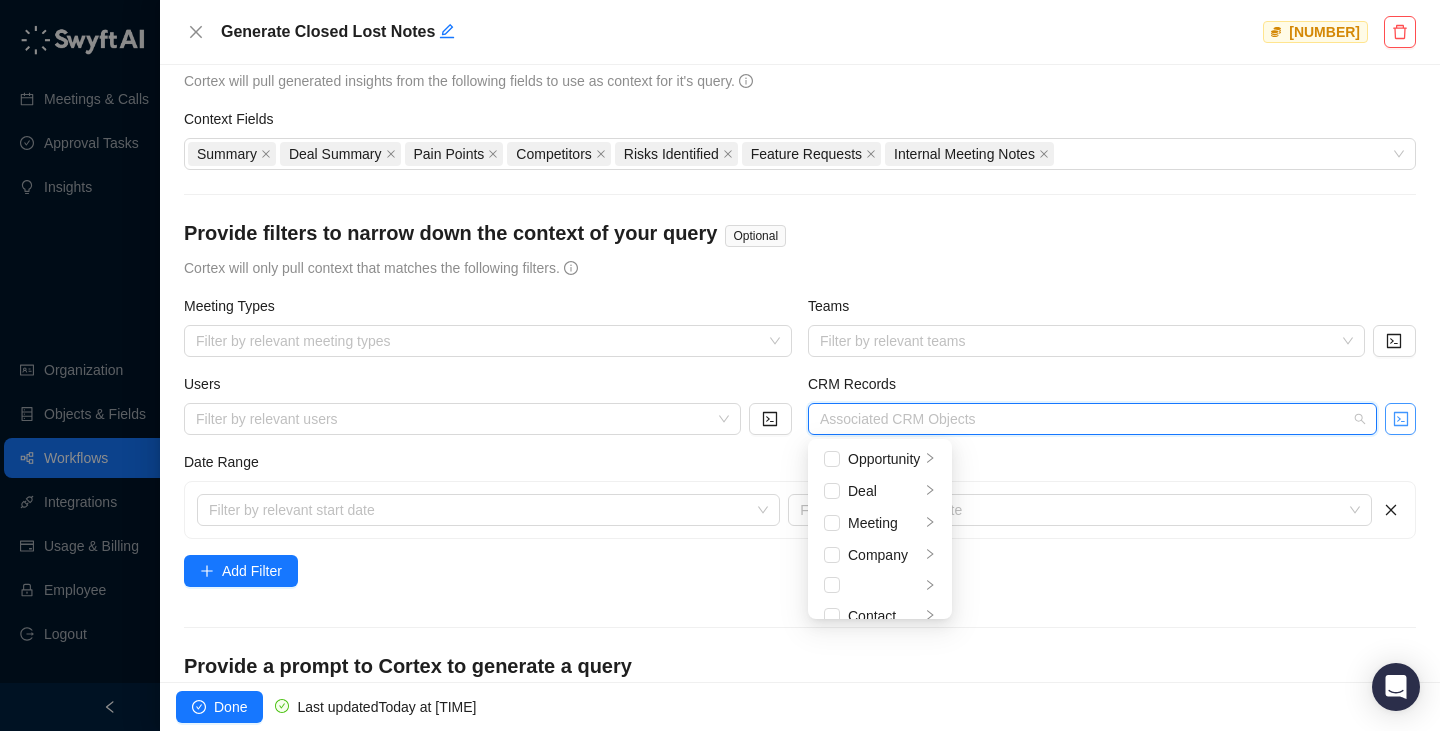 click at bounding box center (1400, 419) 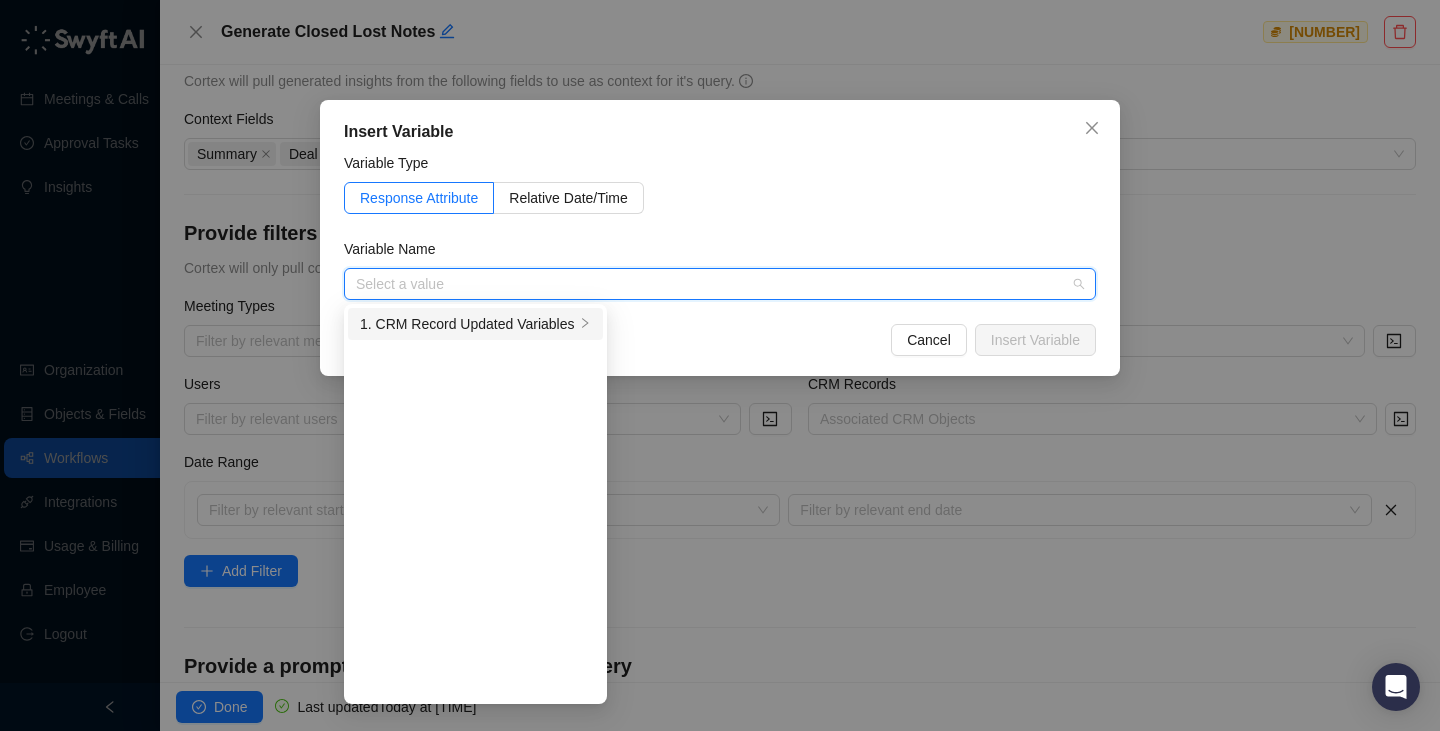 click on "1. CRM Record Updated Variables" at bounding box center (467, 324) 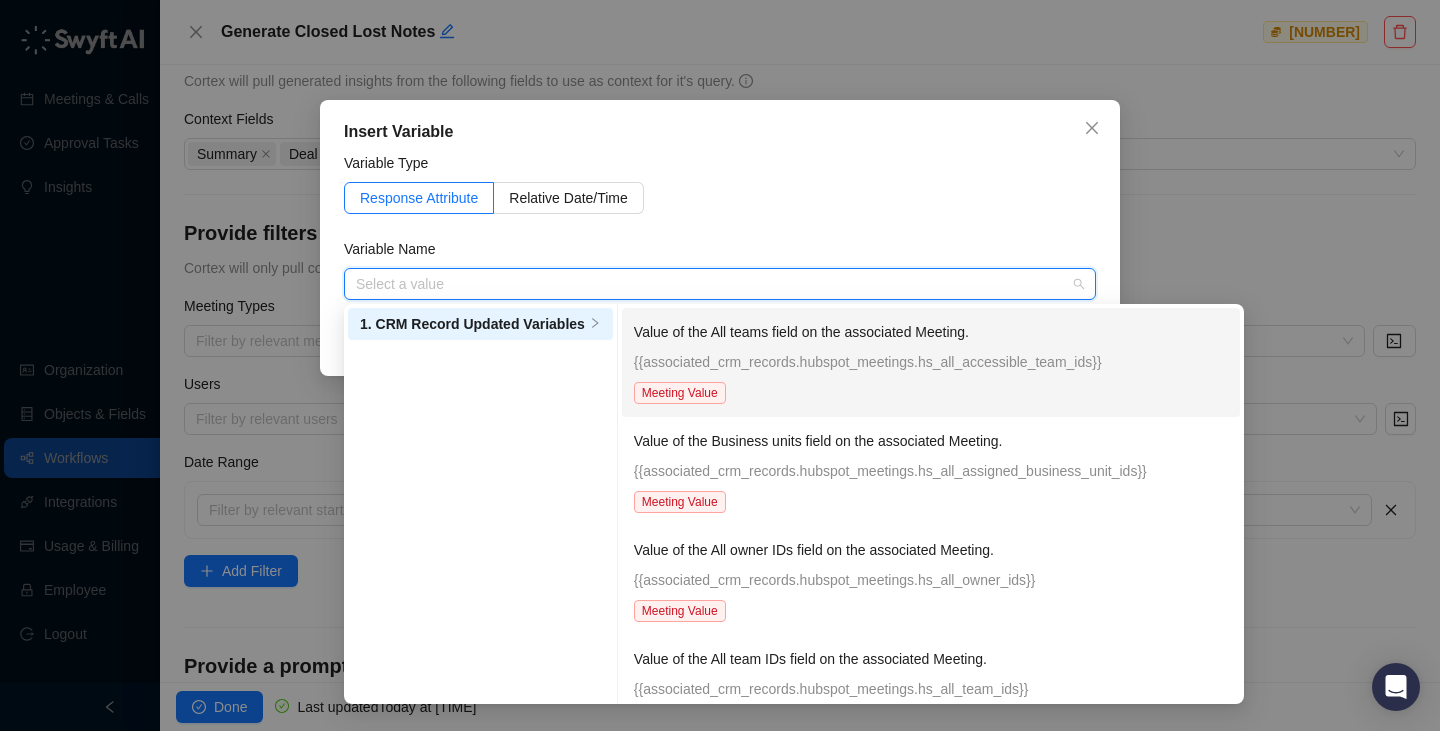 type on "*" 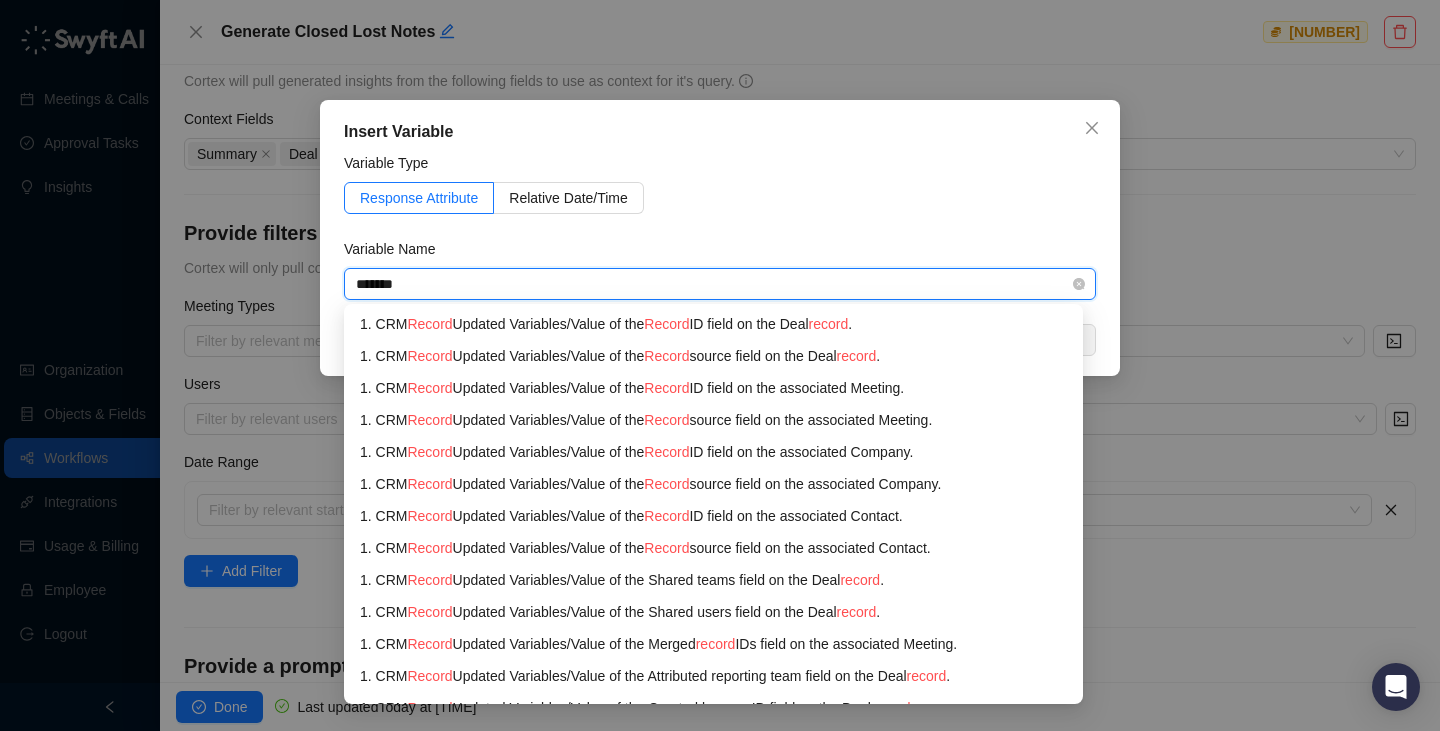type on "********" 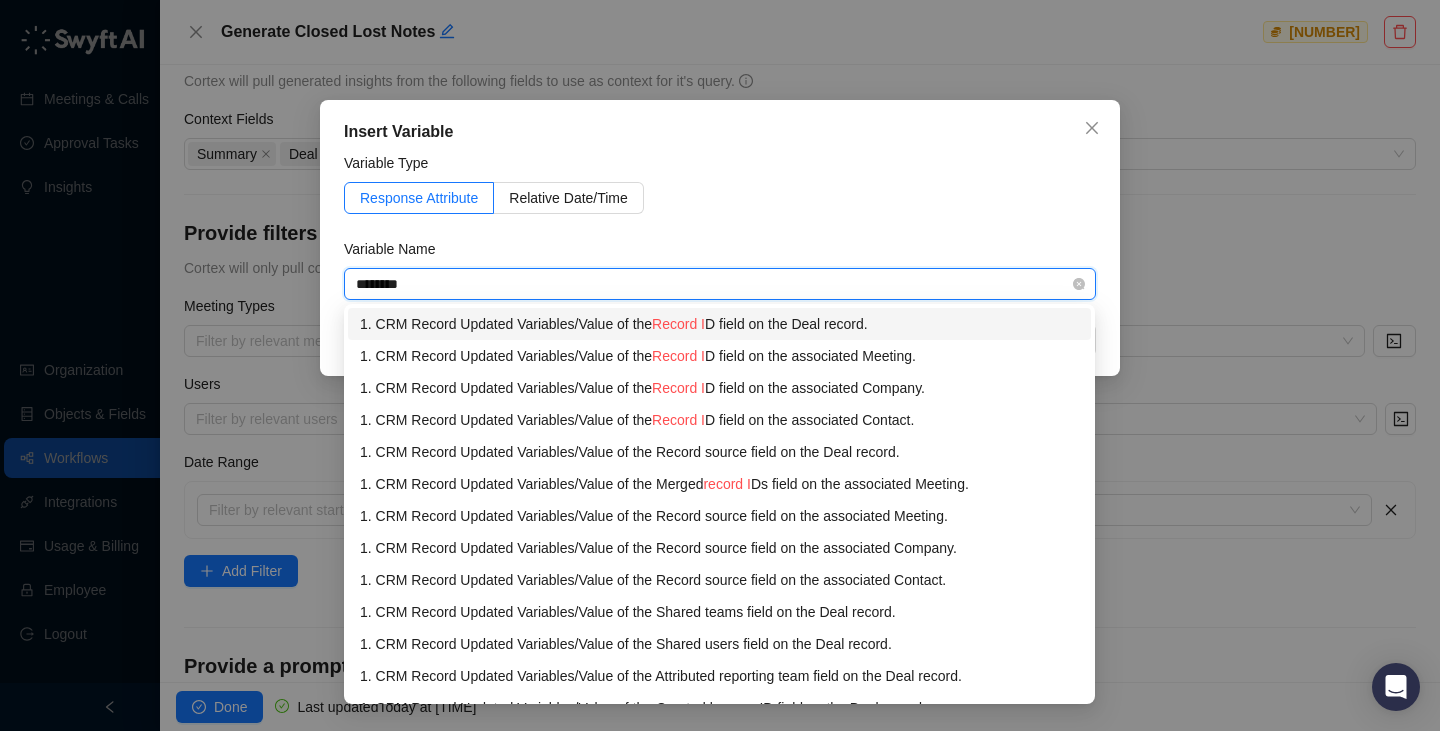 click on "Record I" at bounding box center [678, 324] 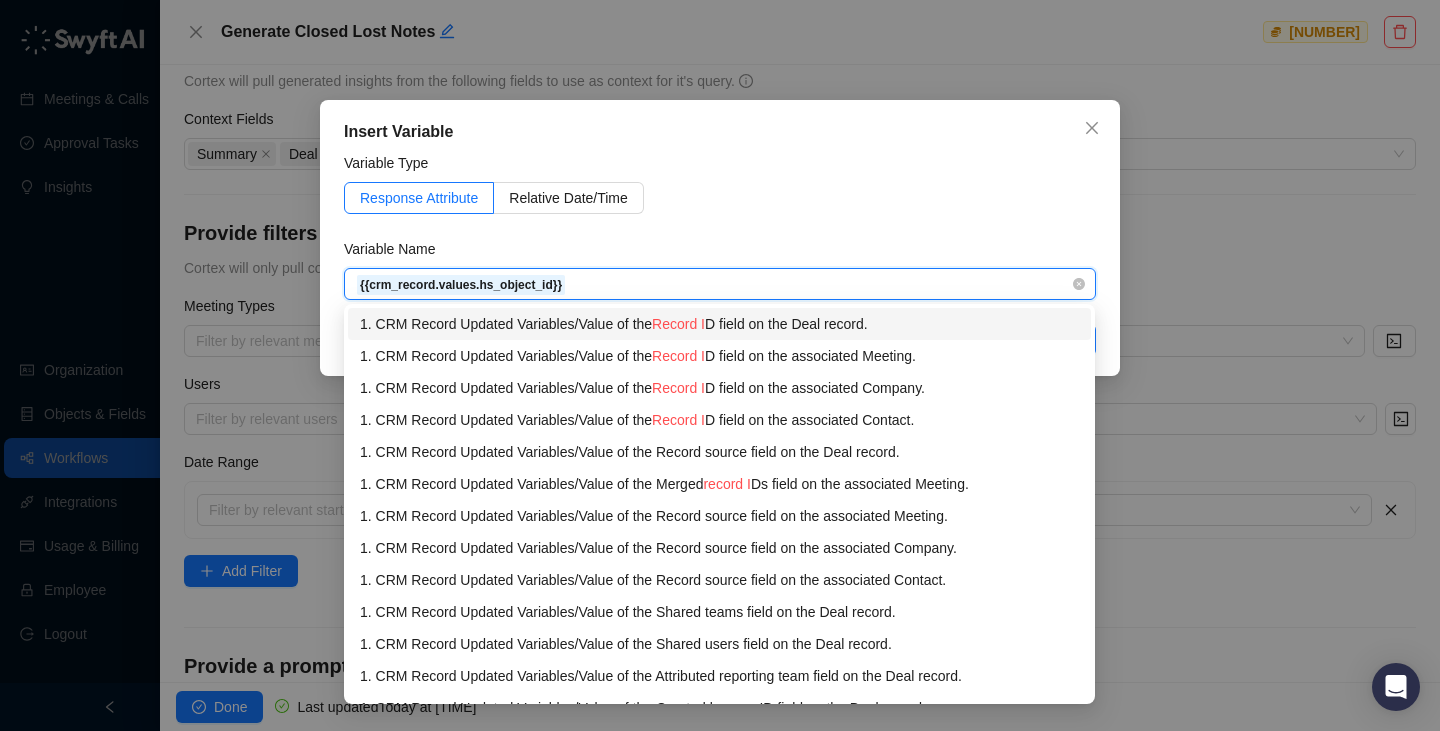 type 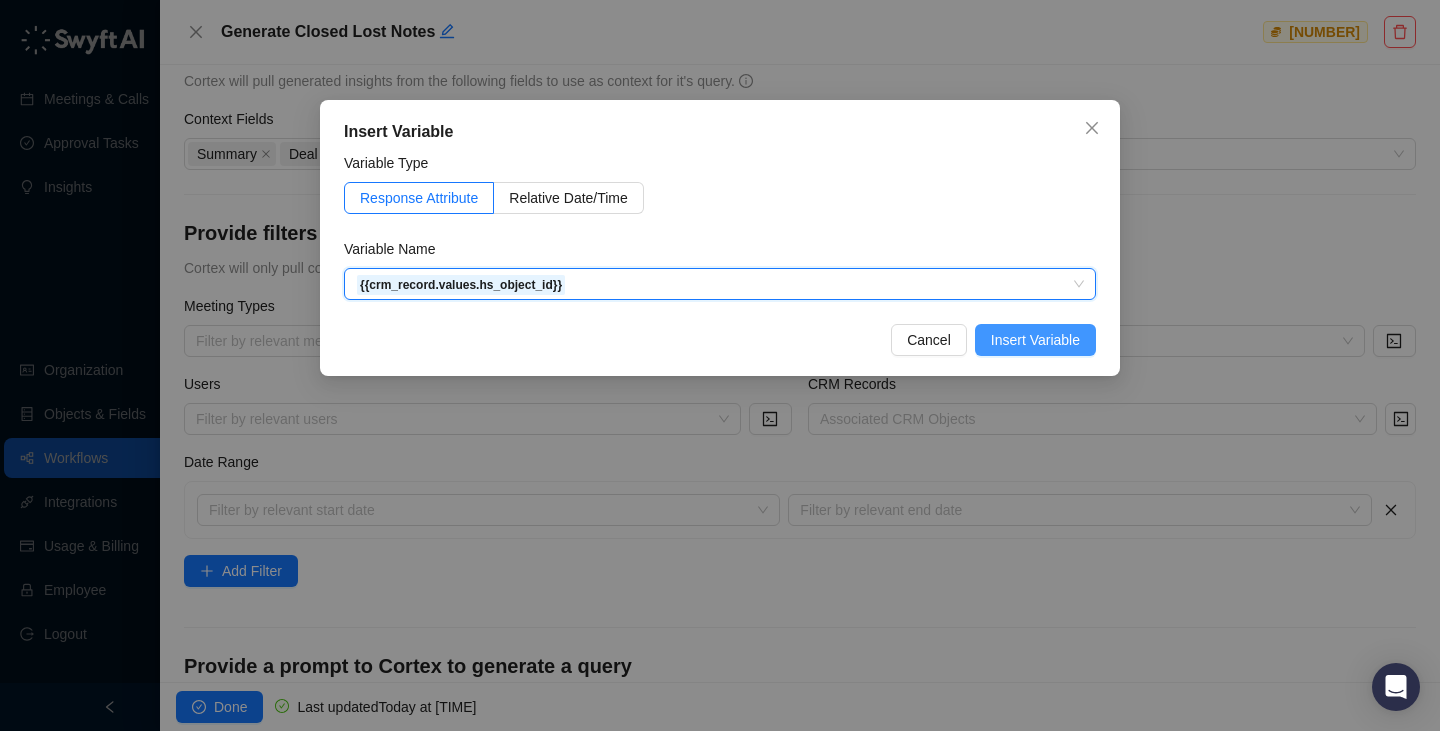 click on "Insert Variable" at bounding box center (1035, 340) 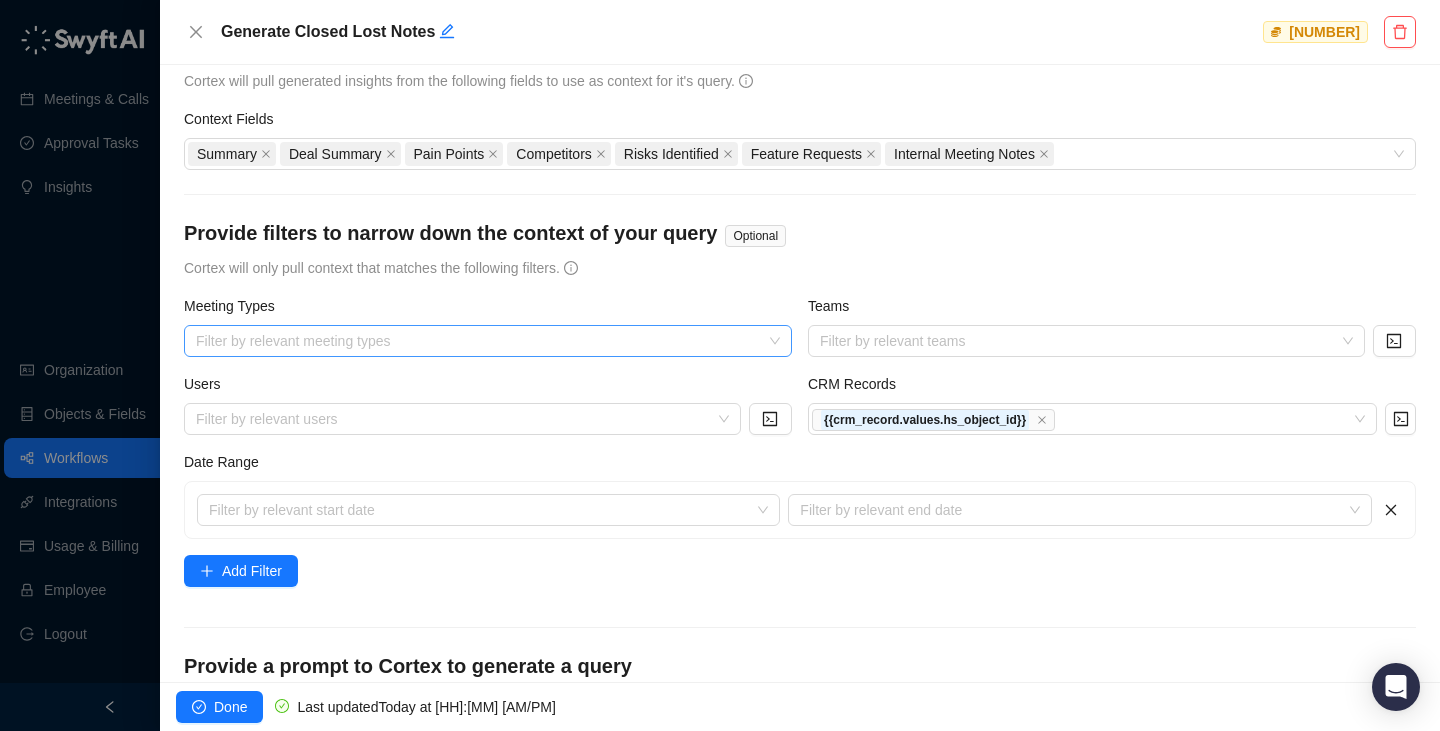scroll, scrollTop: 248, scrollLeft: 0, axis: vertical 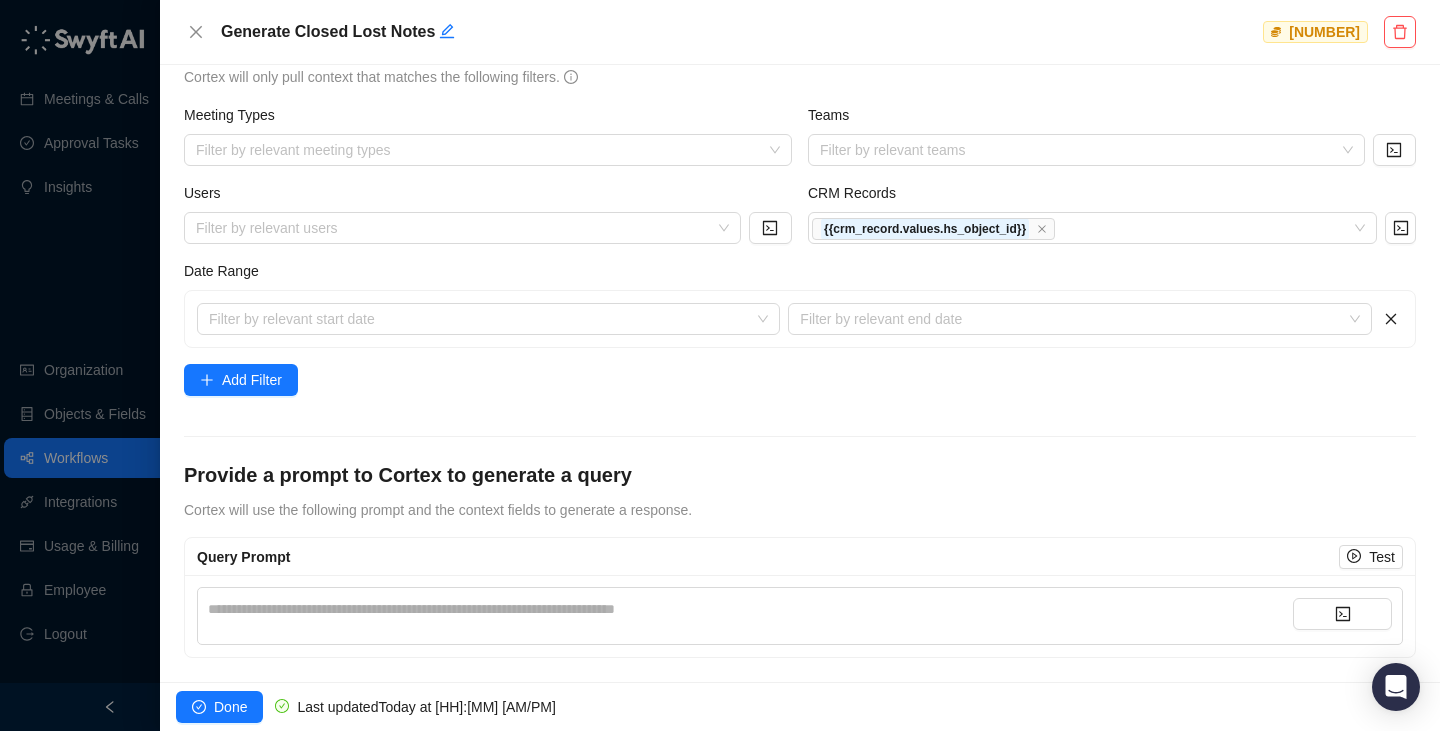 click on "**********" at bounding box center [750, 616] 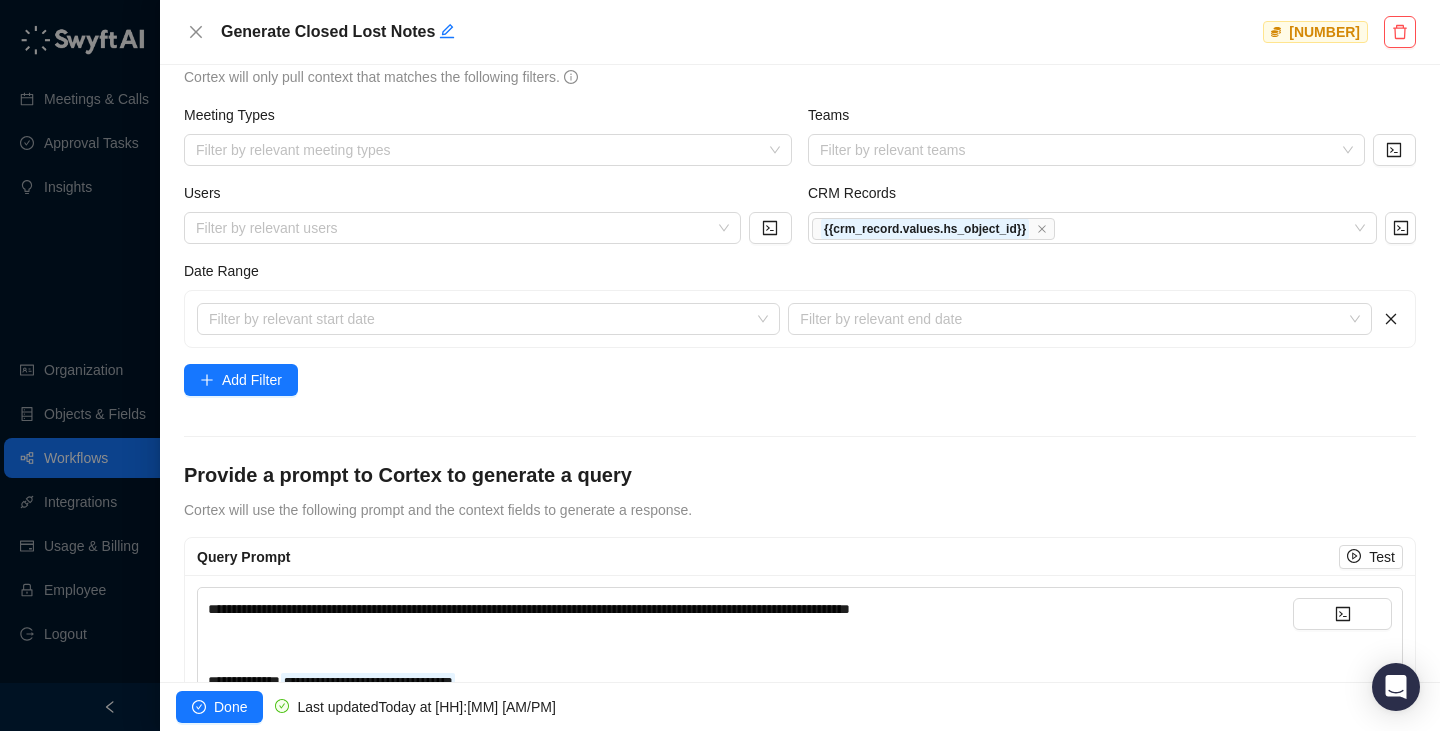 scroll, scrollTop: 392, scrollLeft: 0, axis: vertical 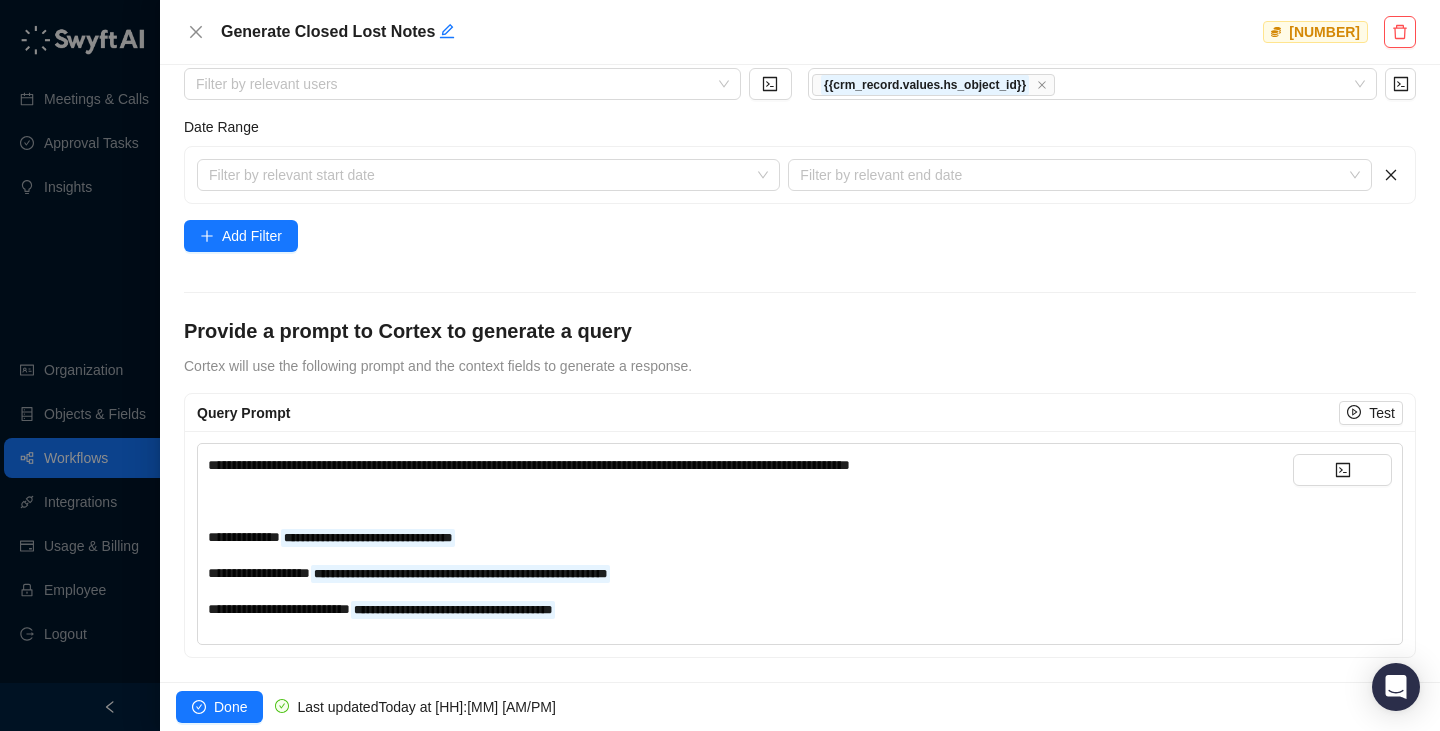 click on "**********" at bounding box center (750, 537) 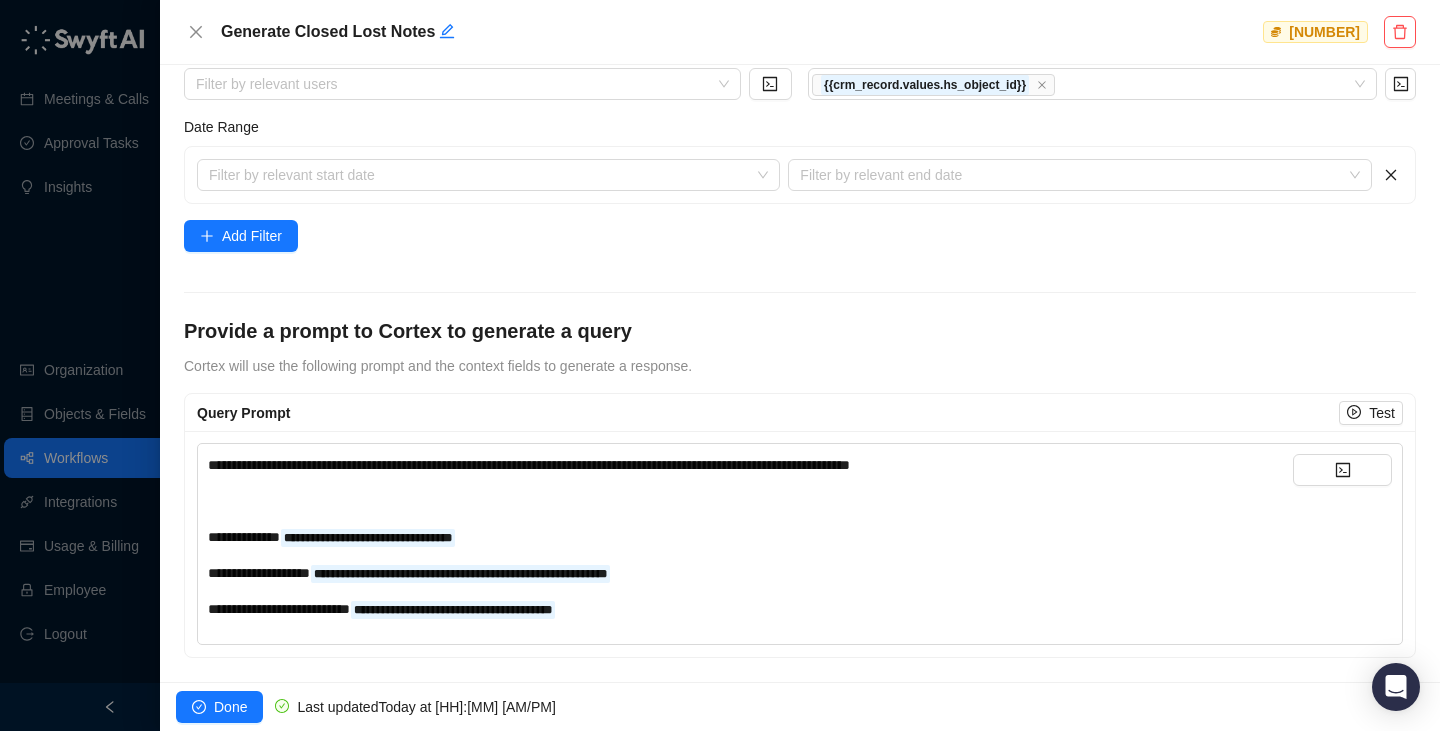 click on "**********" at bounding box center (529, 465) 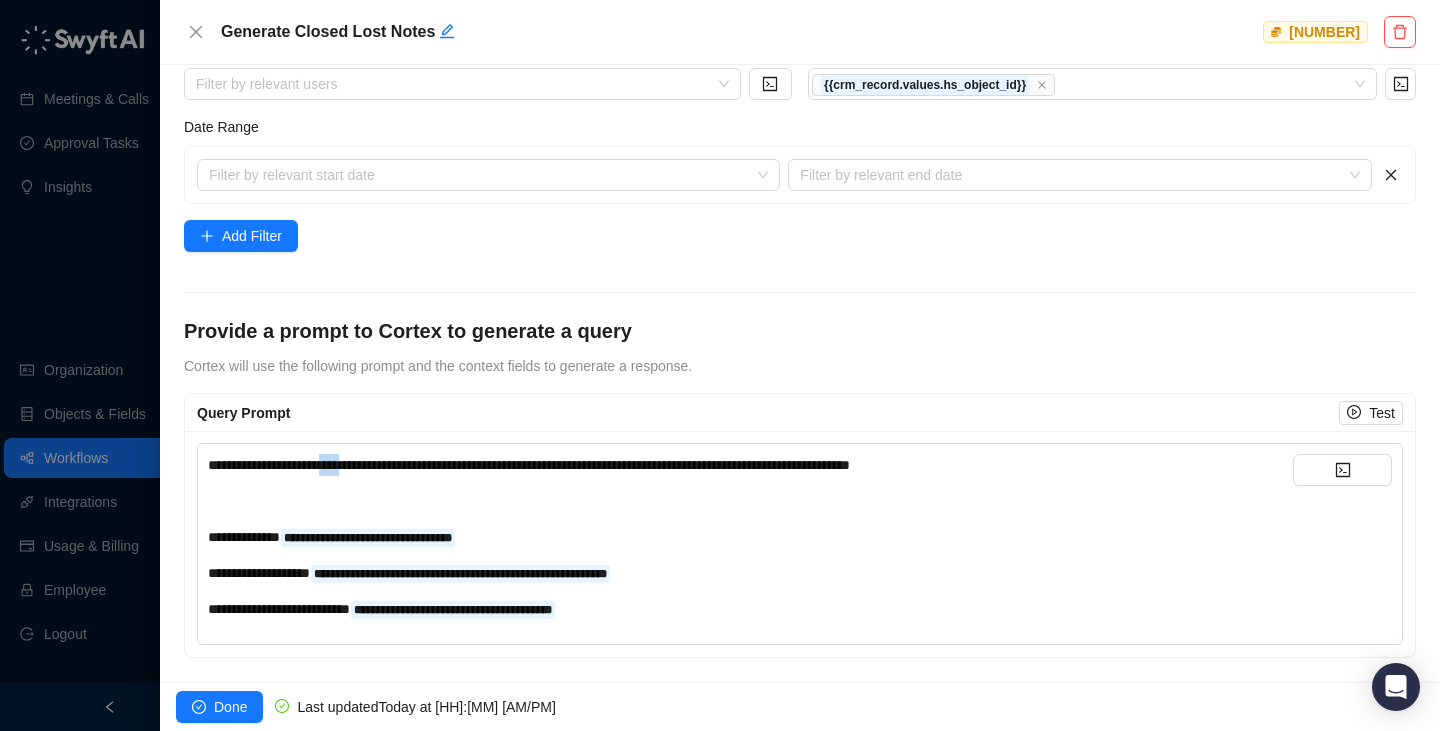 click on "**********" at bounding box center [529, 465] 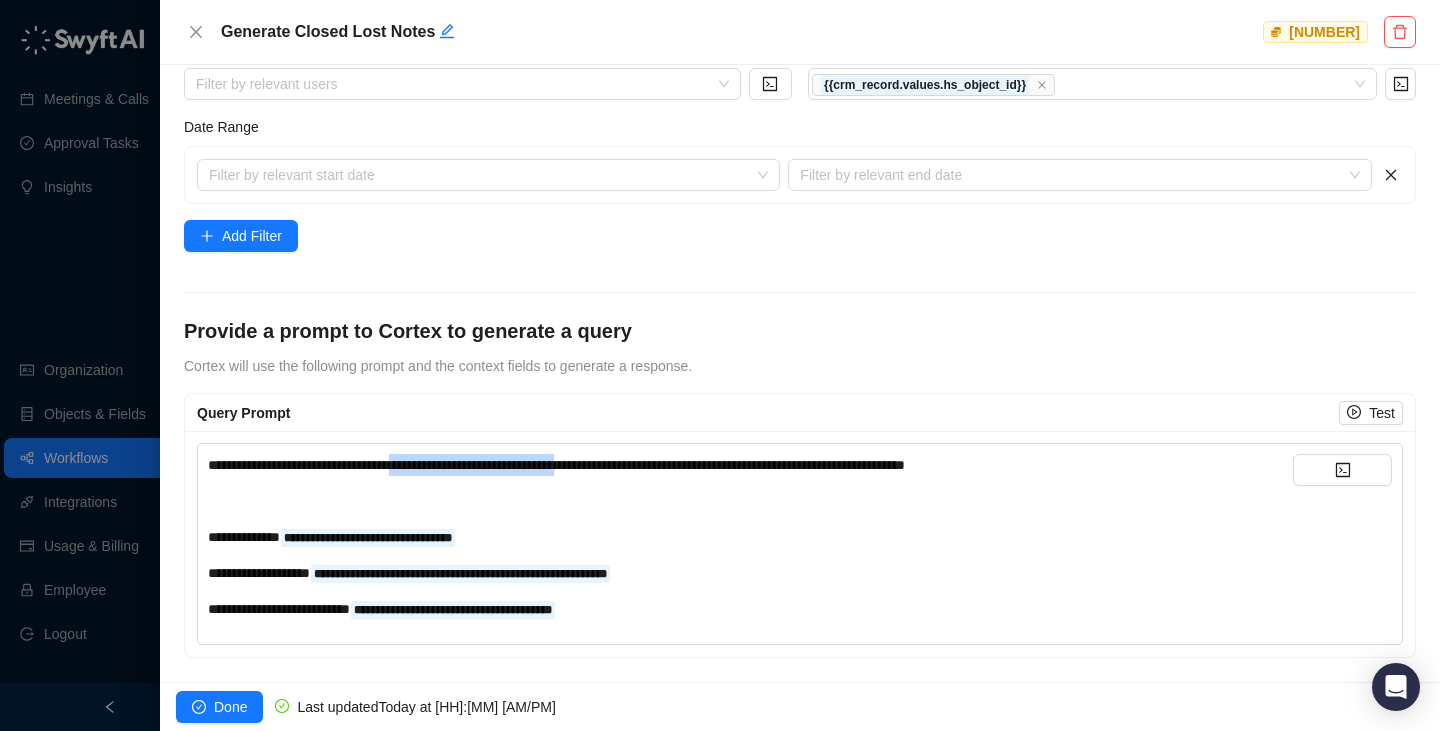 drag, startPoint x: 670, startPoint y: 465, endPoint x: 440, endPoint y: 465, distance: 230 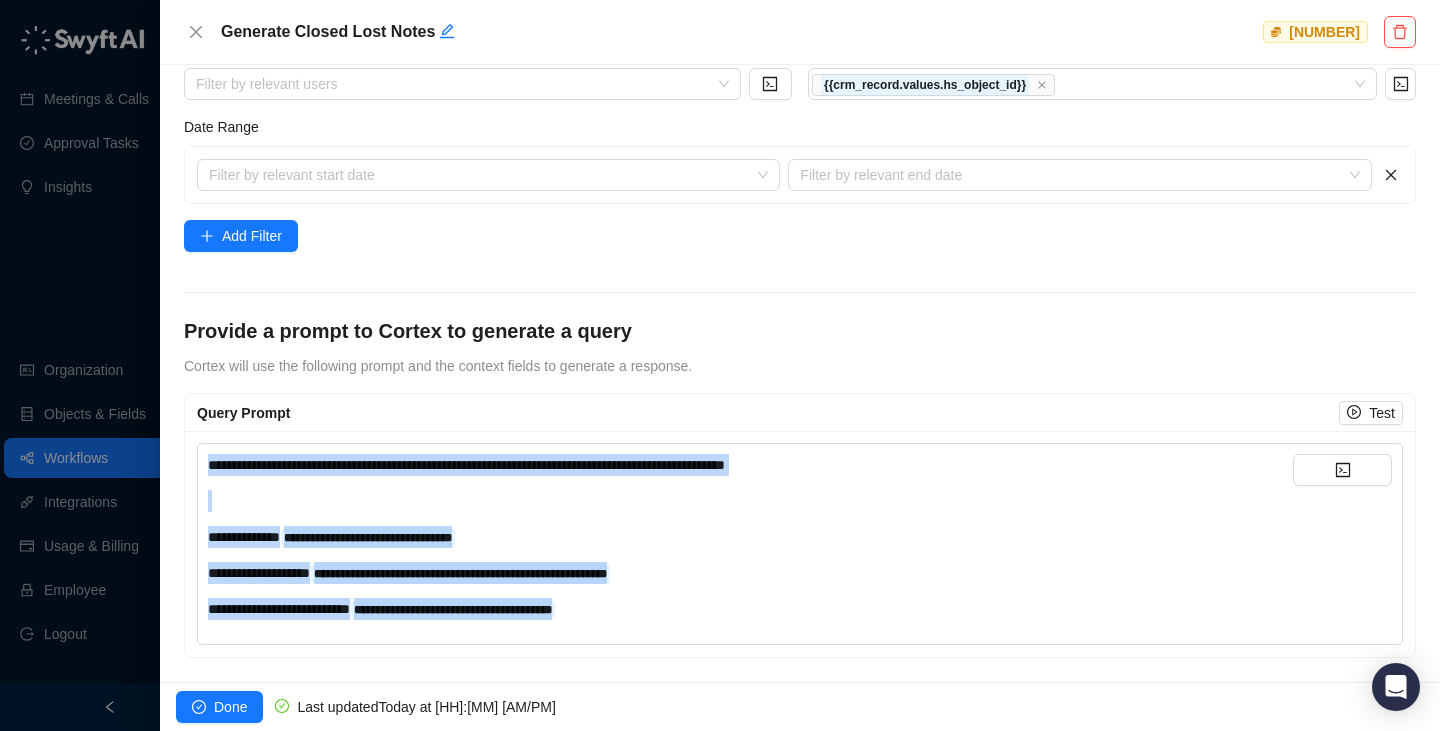 drag, startPoint x: 762, startPoint y: 607, endPoint x: 81, endPoint y: 458, distance: 697.10974 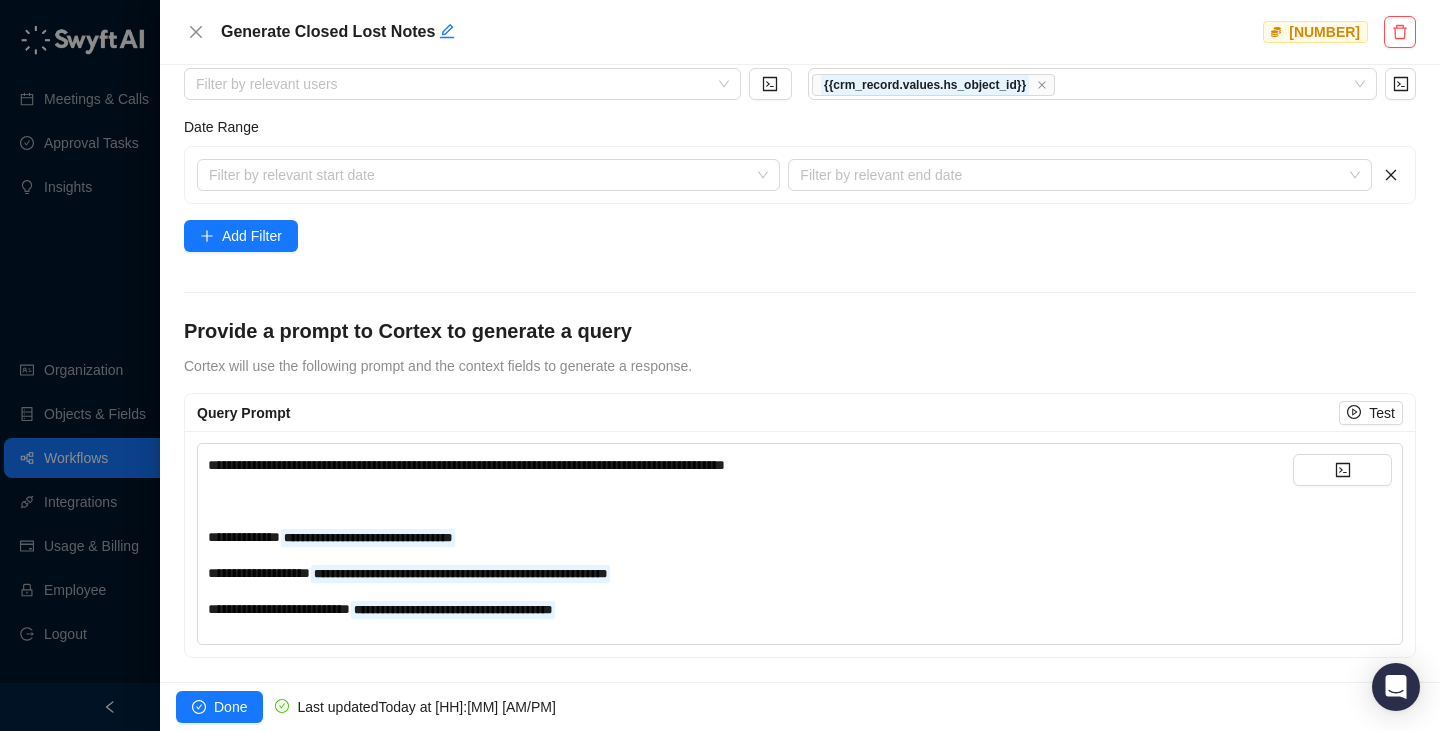 click on "﻿" at bounding box center [750, 501] 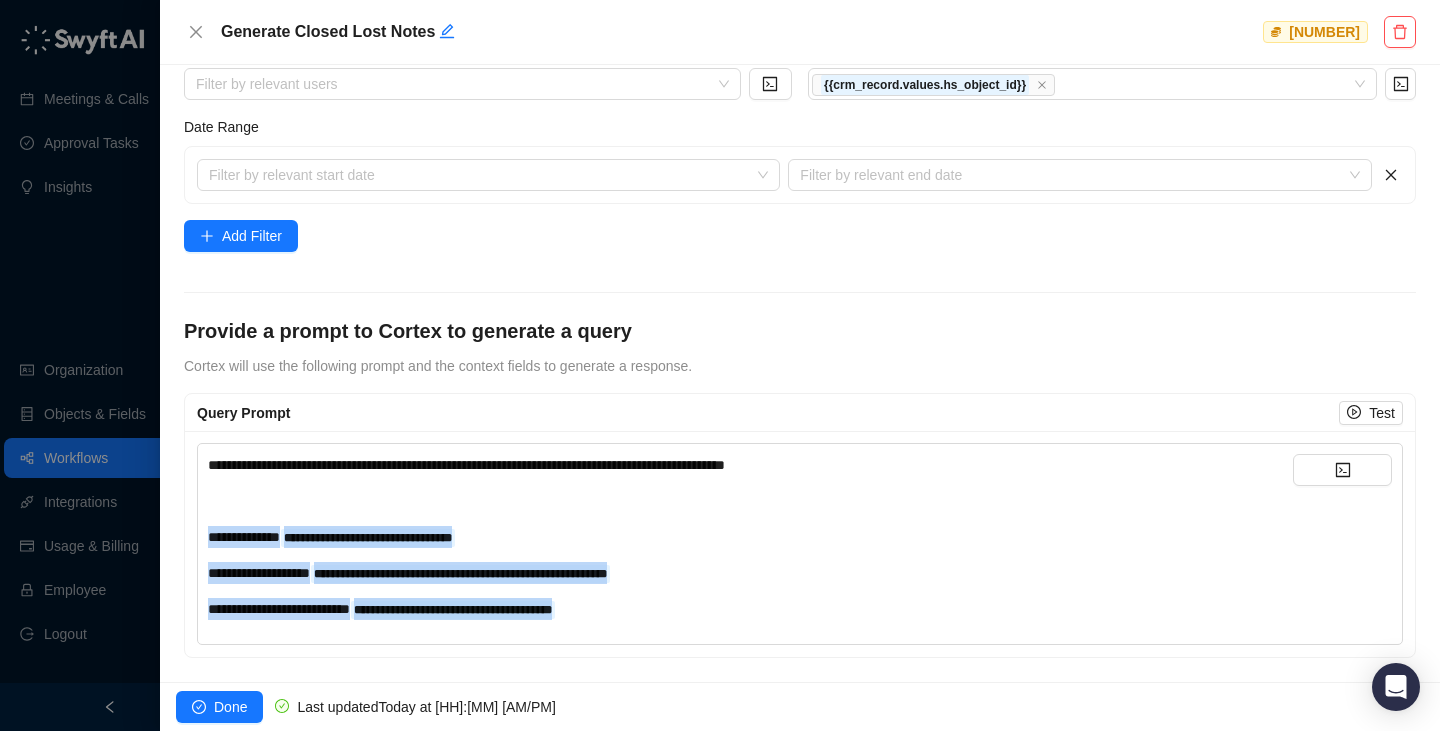 drag, startPoint x: 208, startPoint y: 539, endPoint x: 673, endPoint y: 627, distance: 473.25363 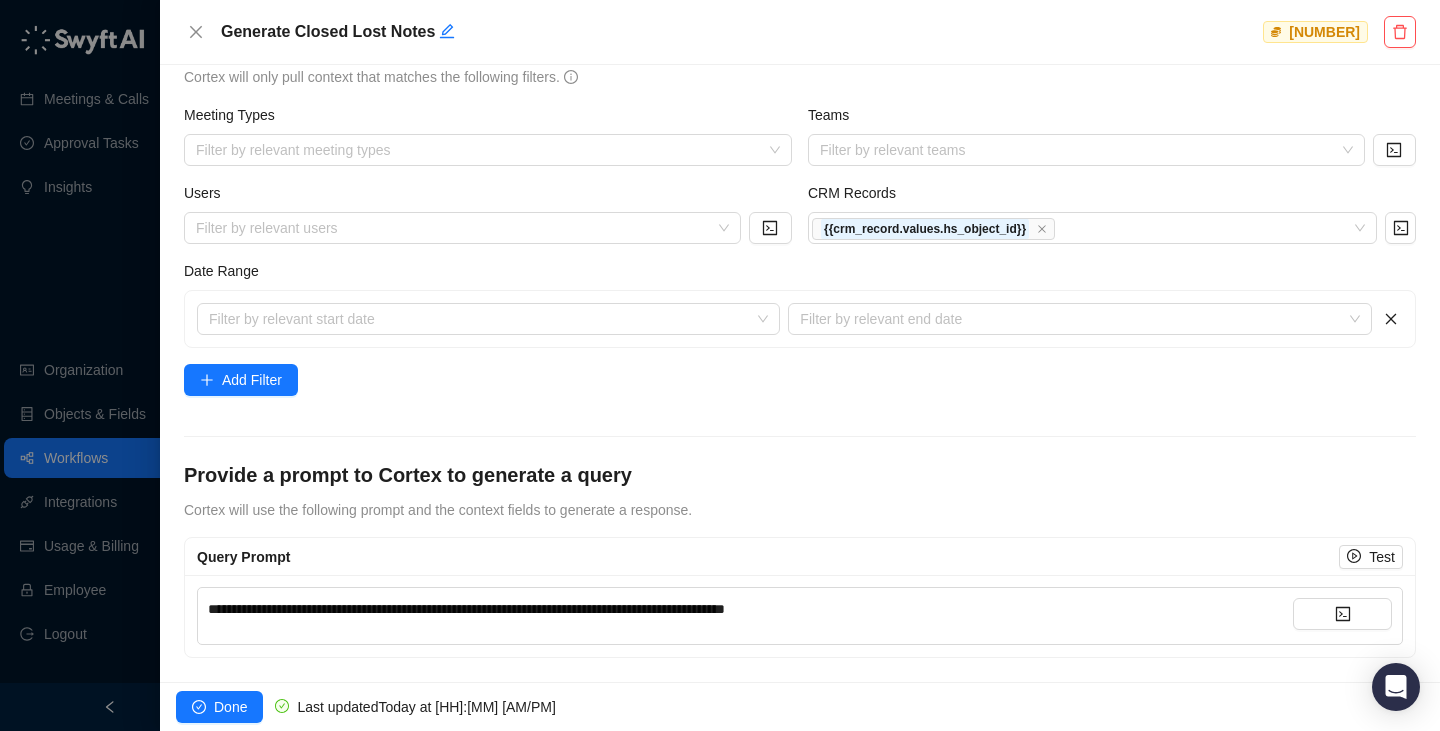 scroll, scrollTop: 248, scrollLeft: 0, axis: vertical 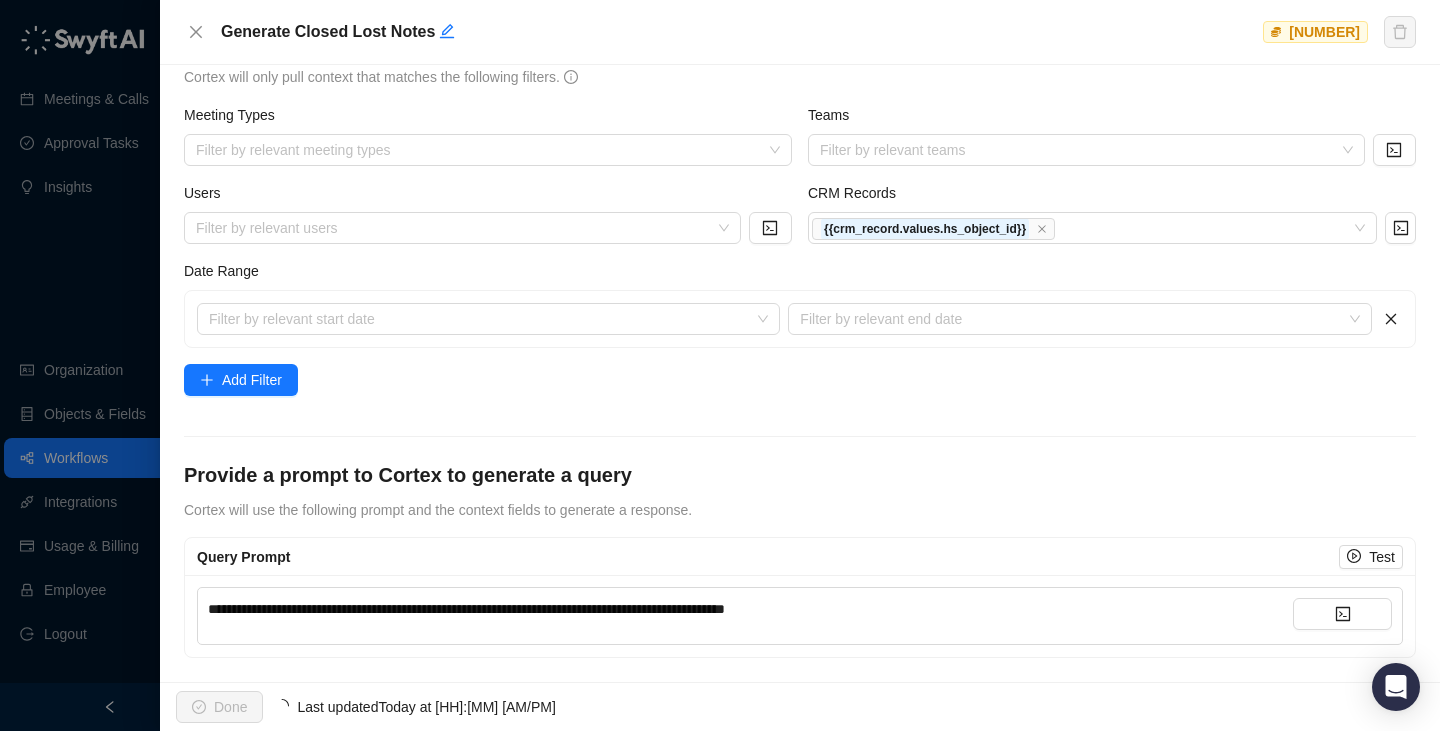 click on "Provide a prompt to Cortex to generate a query Cortex will use the following prompt and the context fields to generate a response." at bounding box center (800, 491) 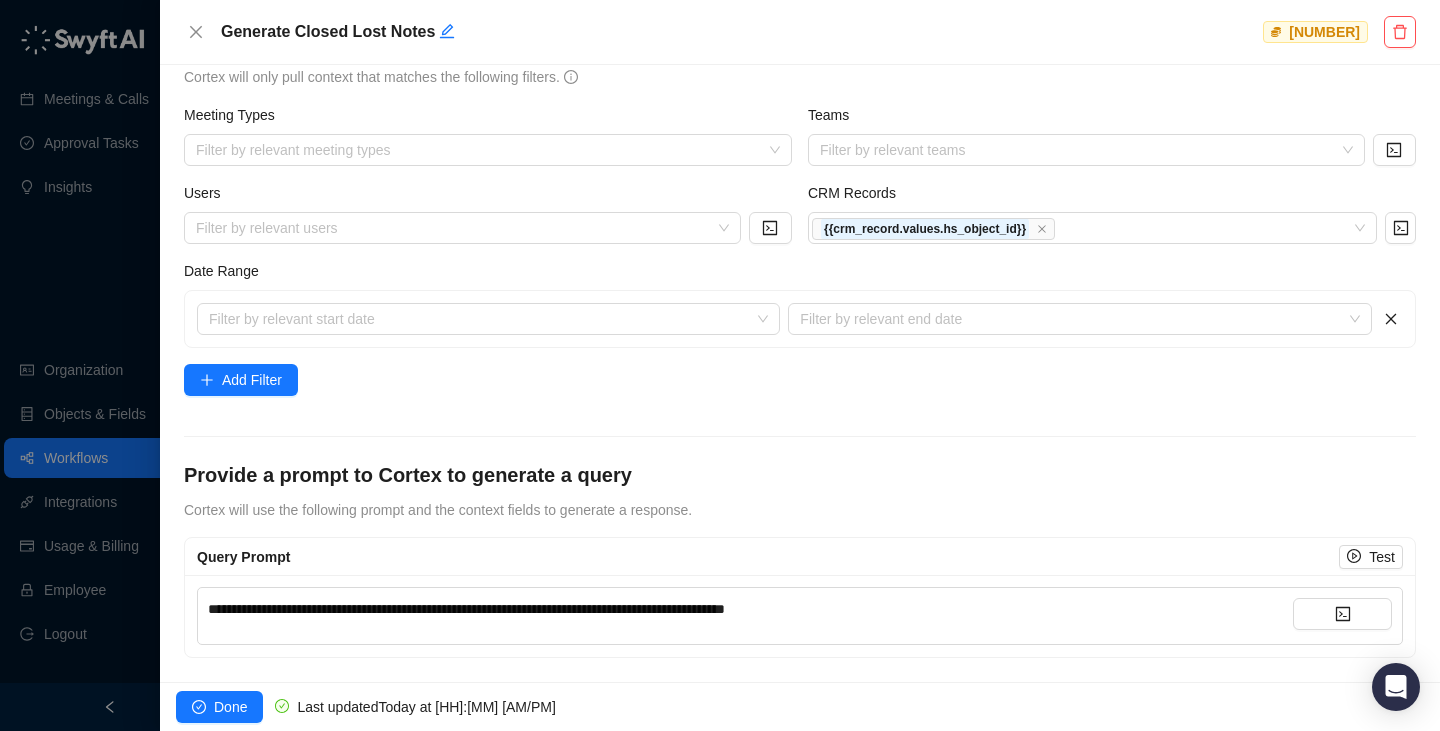 click on "**********" at bounding box center [800, 249] 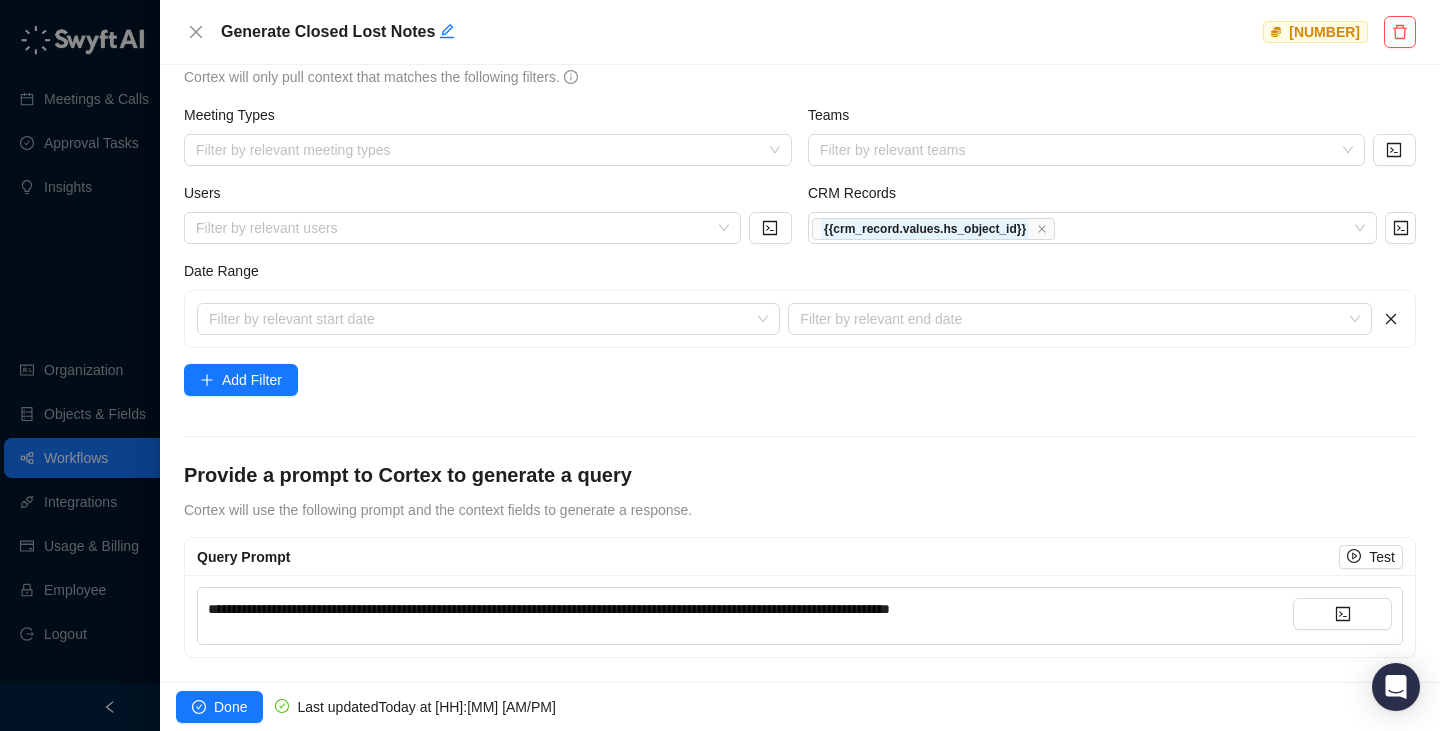 click on "**********" at bounding box center (549, 609) 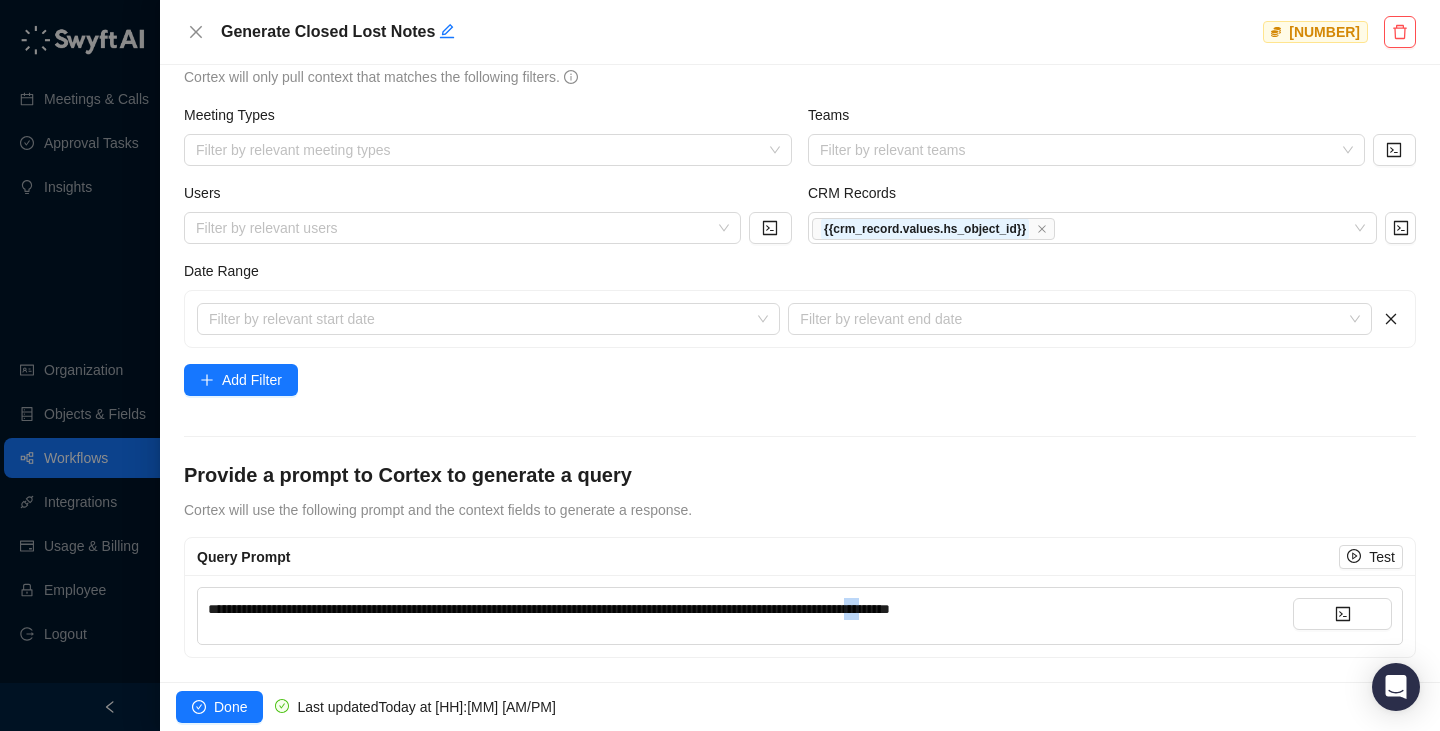click on "**********" at bounding box center (549, 609) 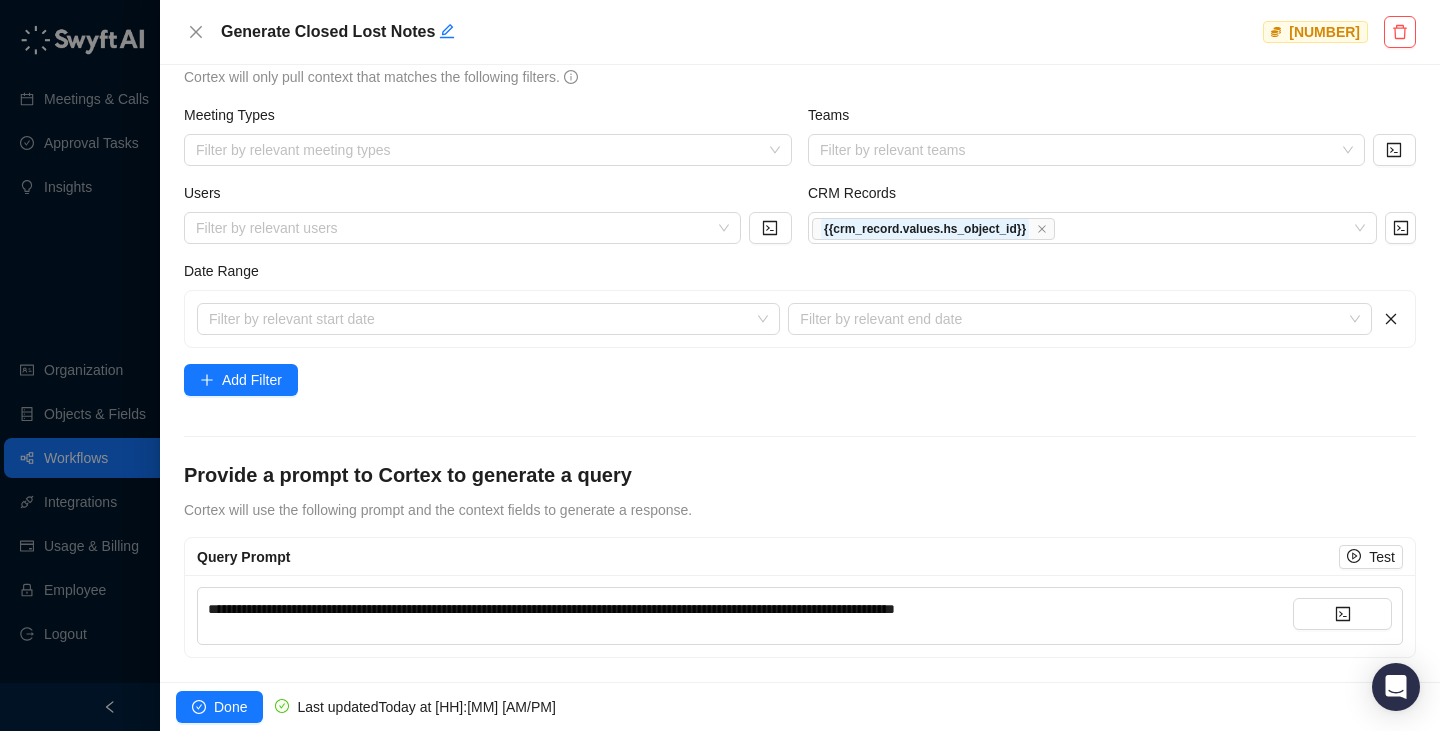 click on "**********" at bounding box center [750, 609] 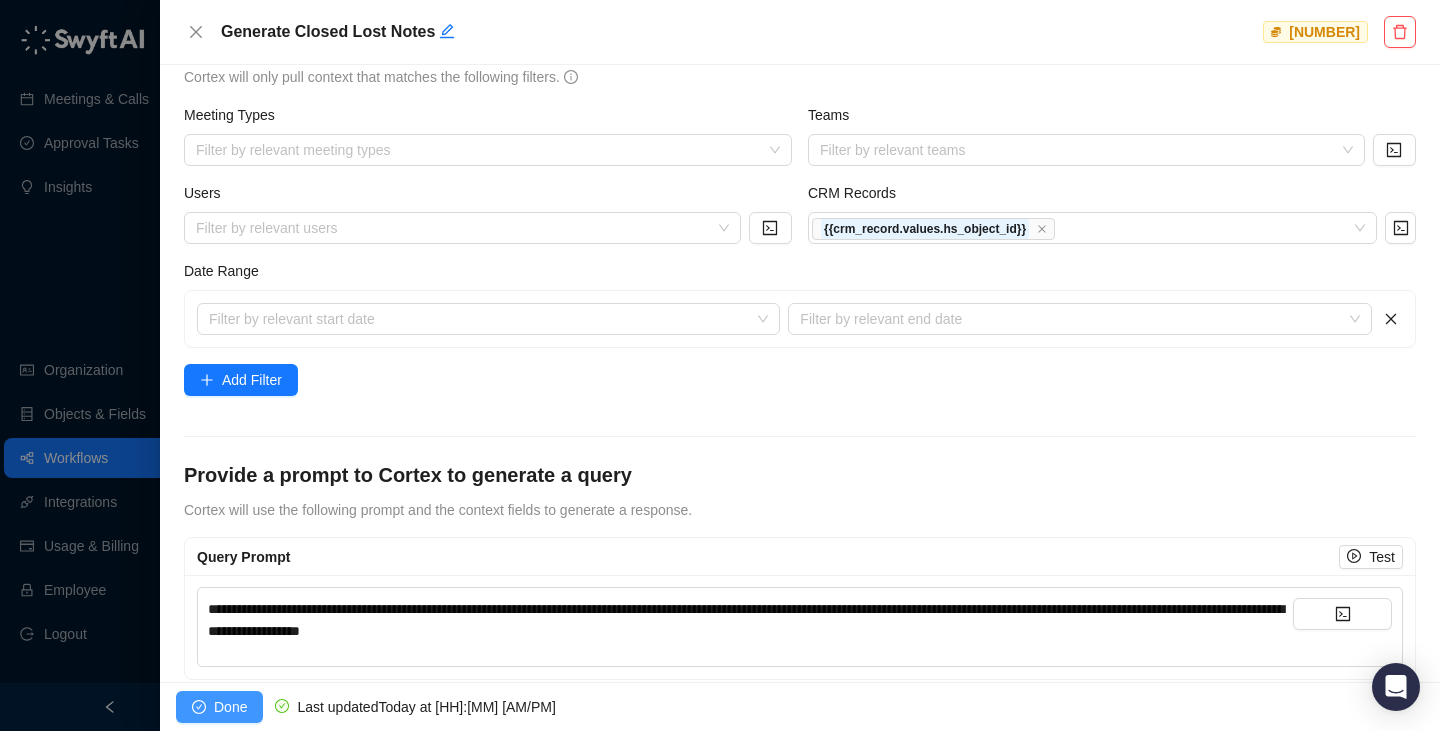 click on "Done" at bounding box center [219, 707] 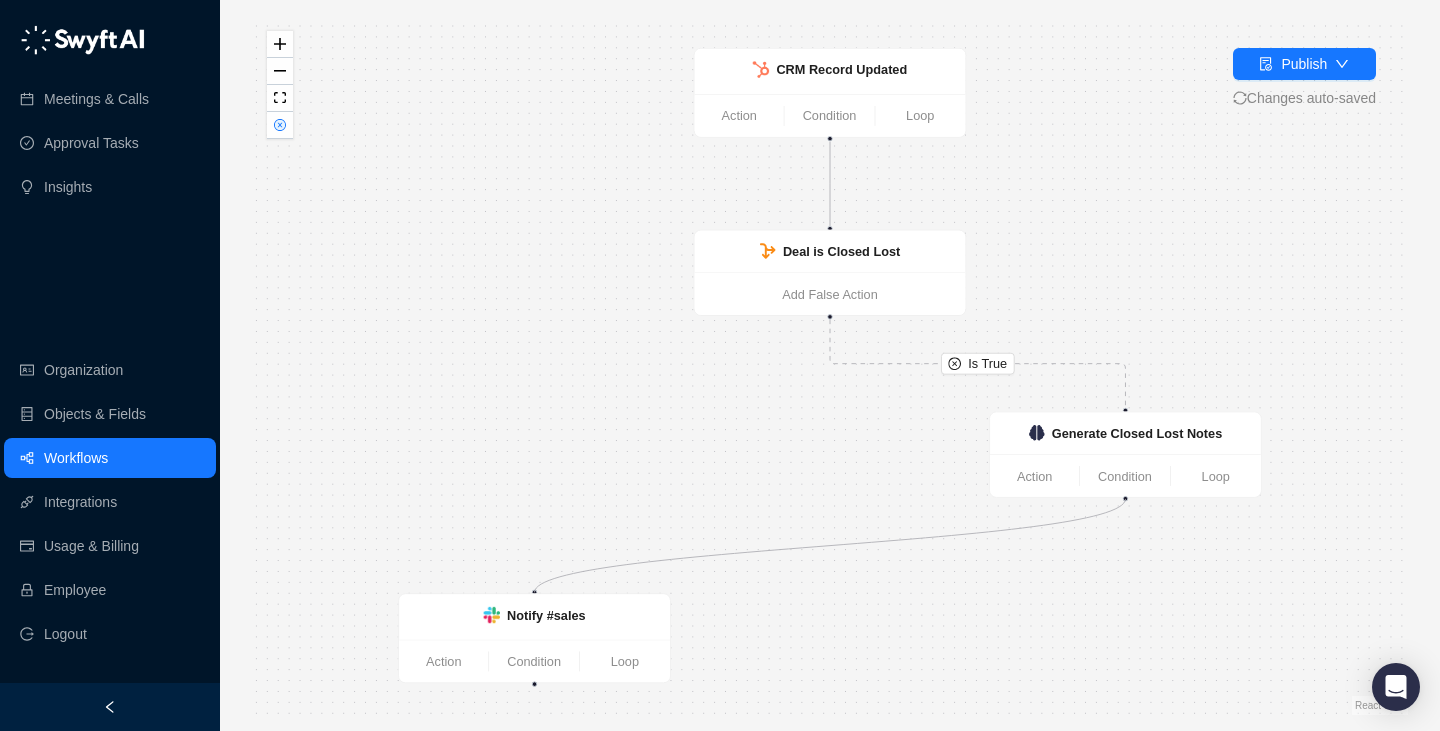 drag, startPoint x: 1127, startPoint y: 499, endPoint x: 543, endPoint y: 587, distance: 590.5929 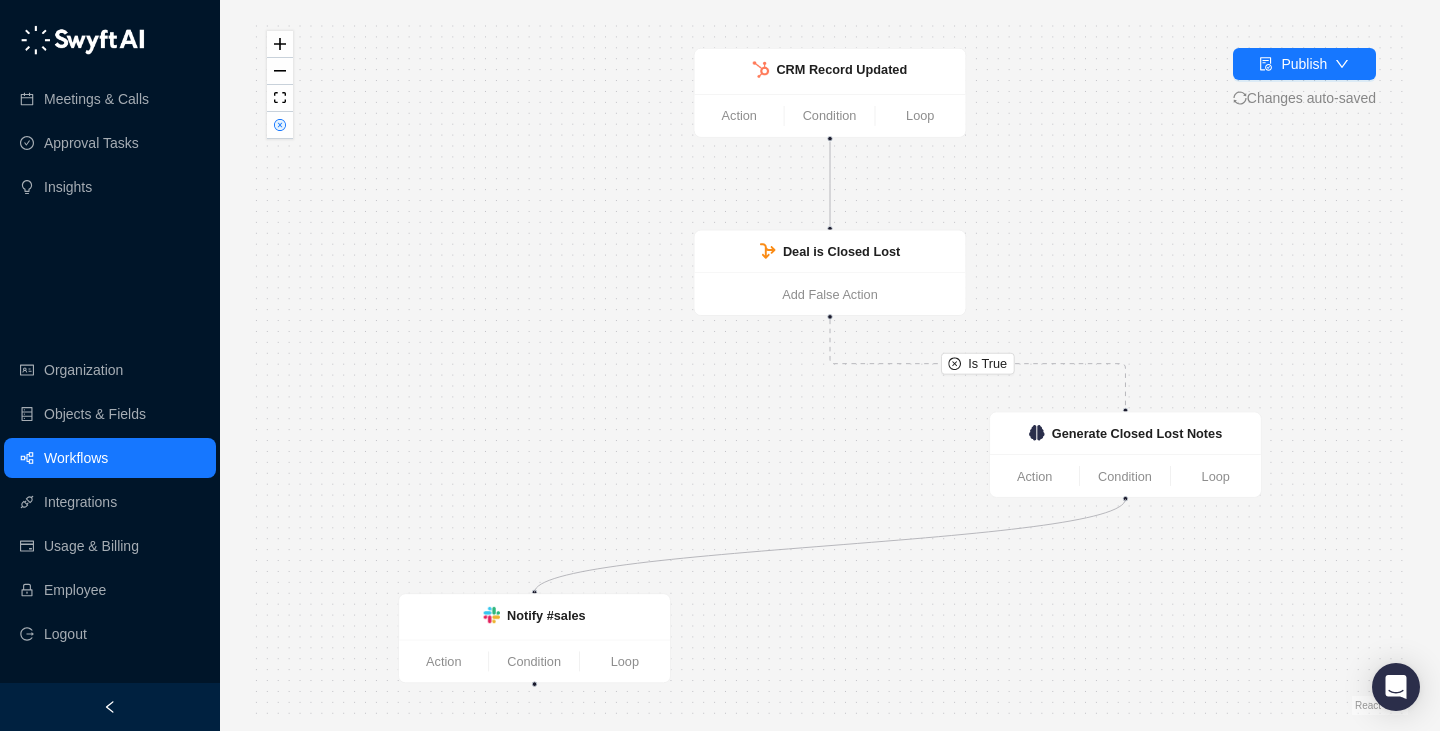 click on "Is True CRM Record Updated Action Condition Loop Deal is Closed Lost Add False Action Notify #sales Action Condition Loop Generate Closed Lost Notes Action Condition Loop" at bounding box center (830, 365) 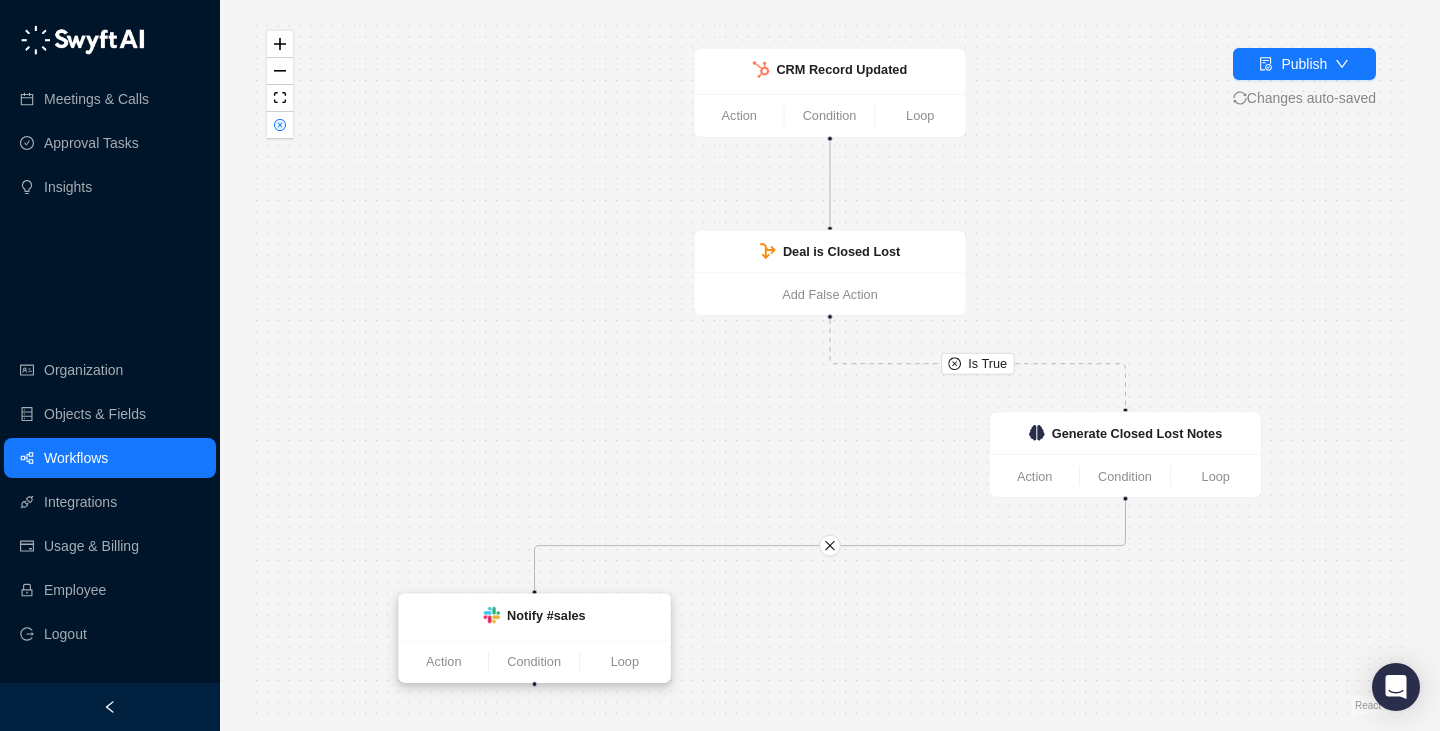 click on "Notify #sales" at bounding box center [534, 617] 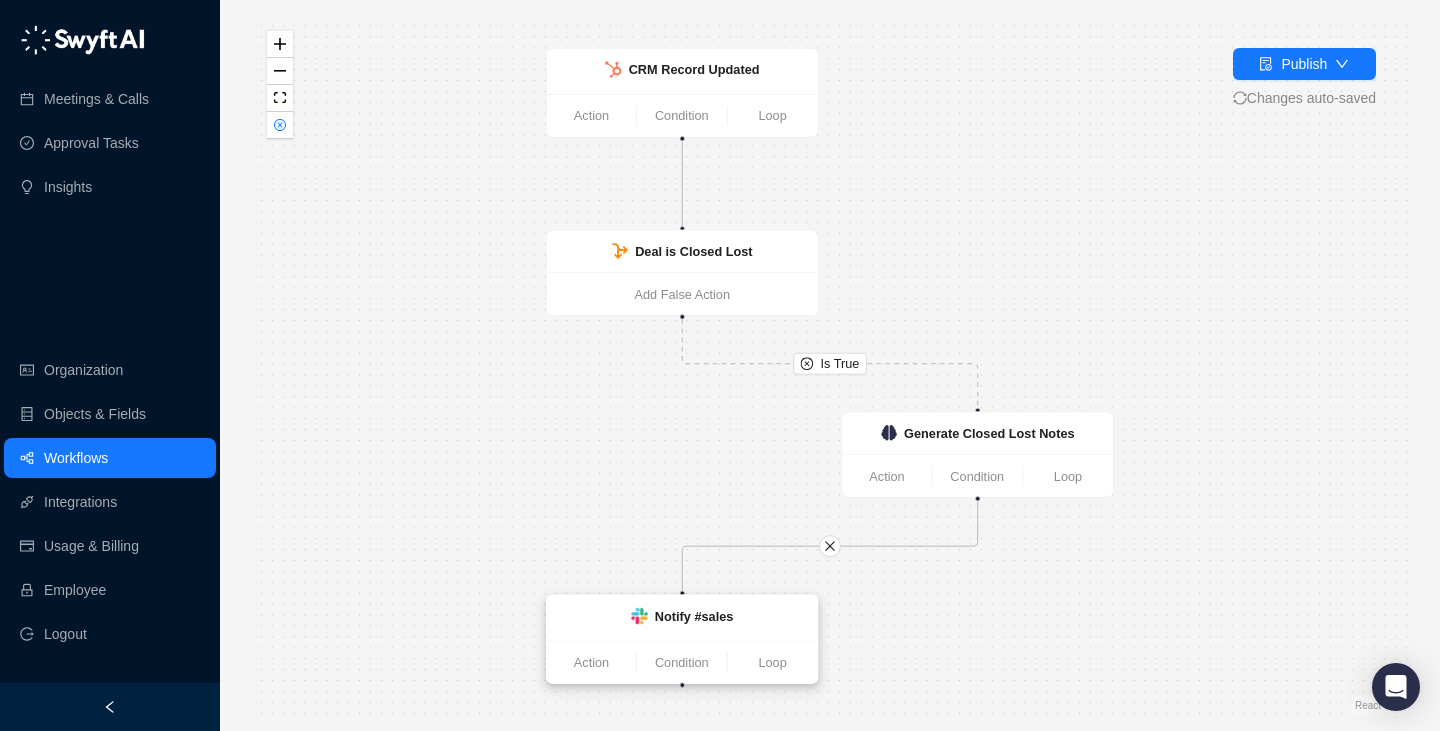 click on "Notify #sales" at bounding box center [682, 618] 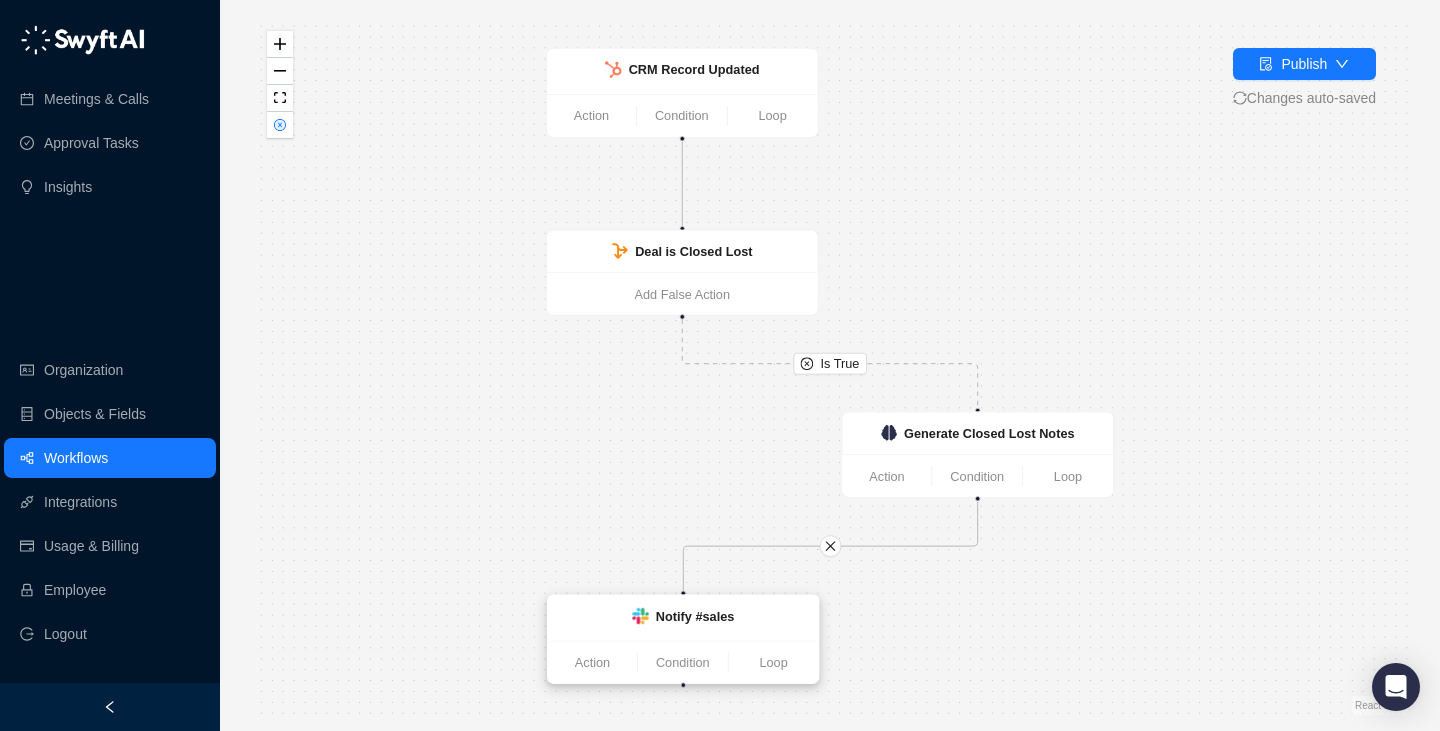 click at bounding box center (640, 616) 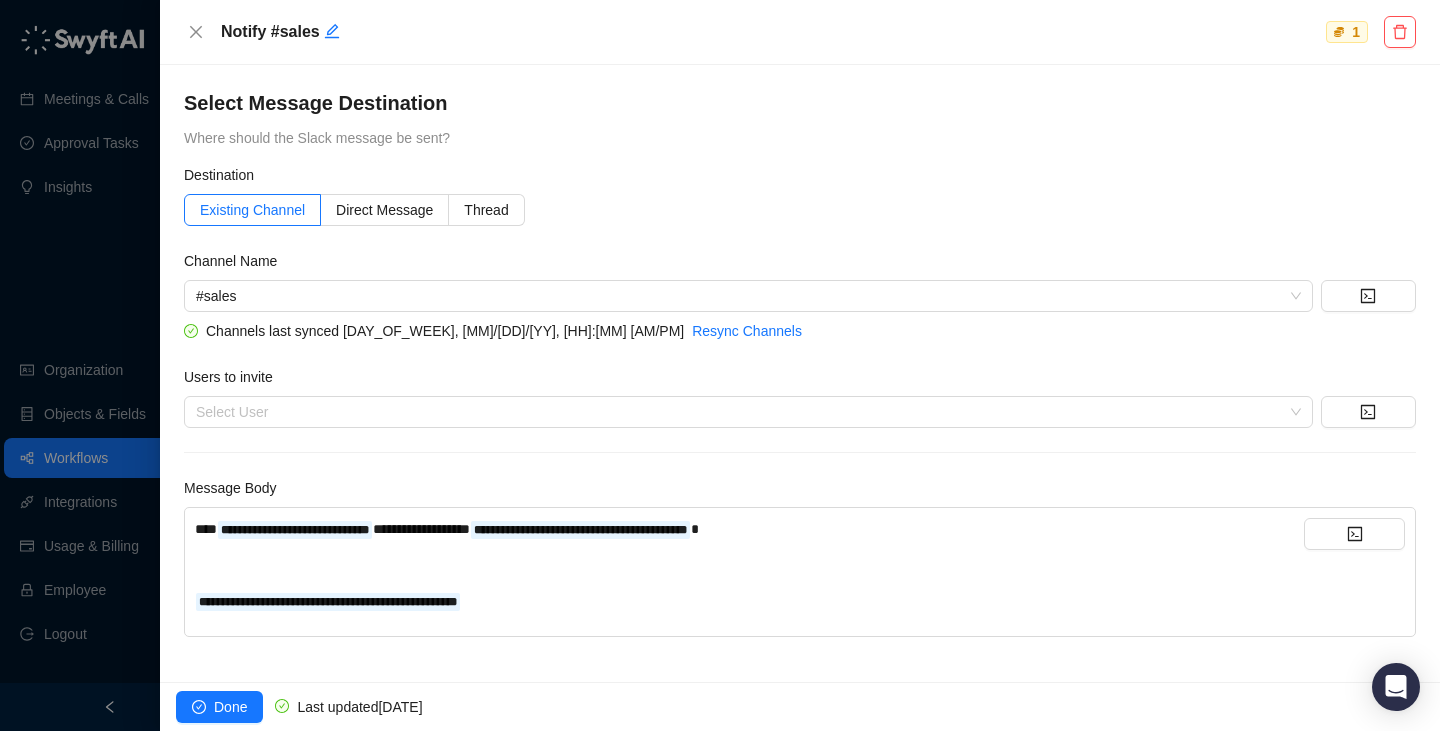 scroll, scrollTop: 3, scrollLeft: 0, axis: vertical 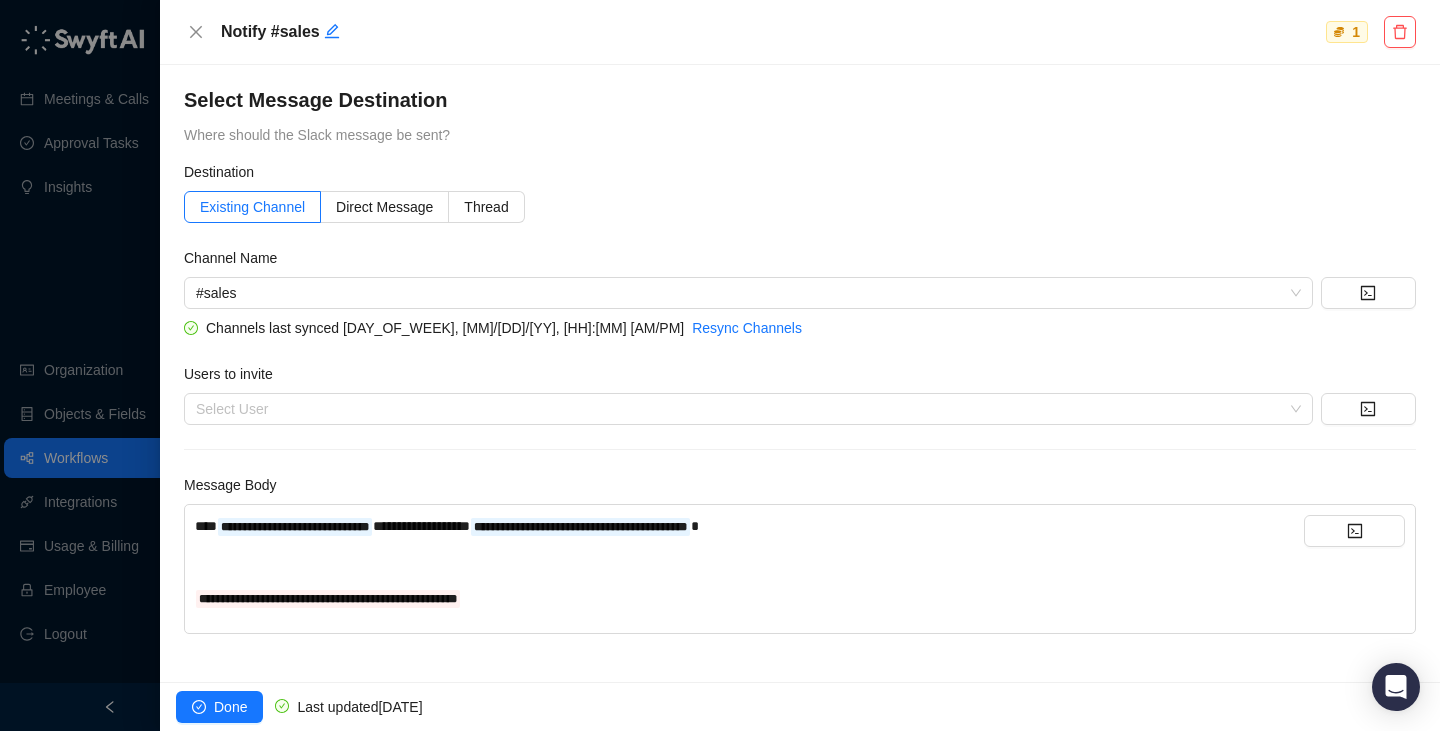 click on "**********" at bounding box center (749, 598) 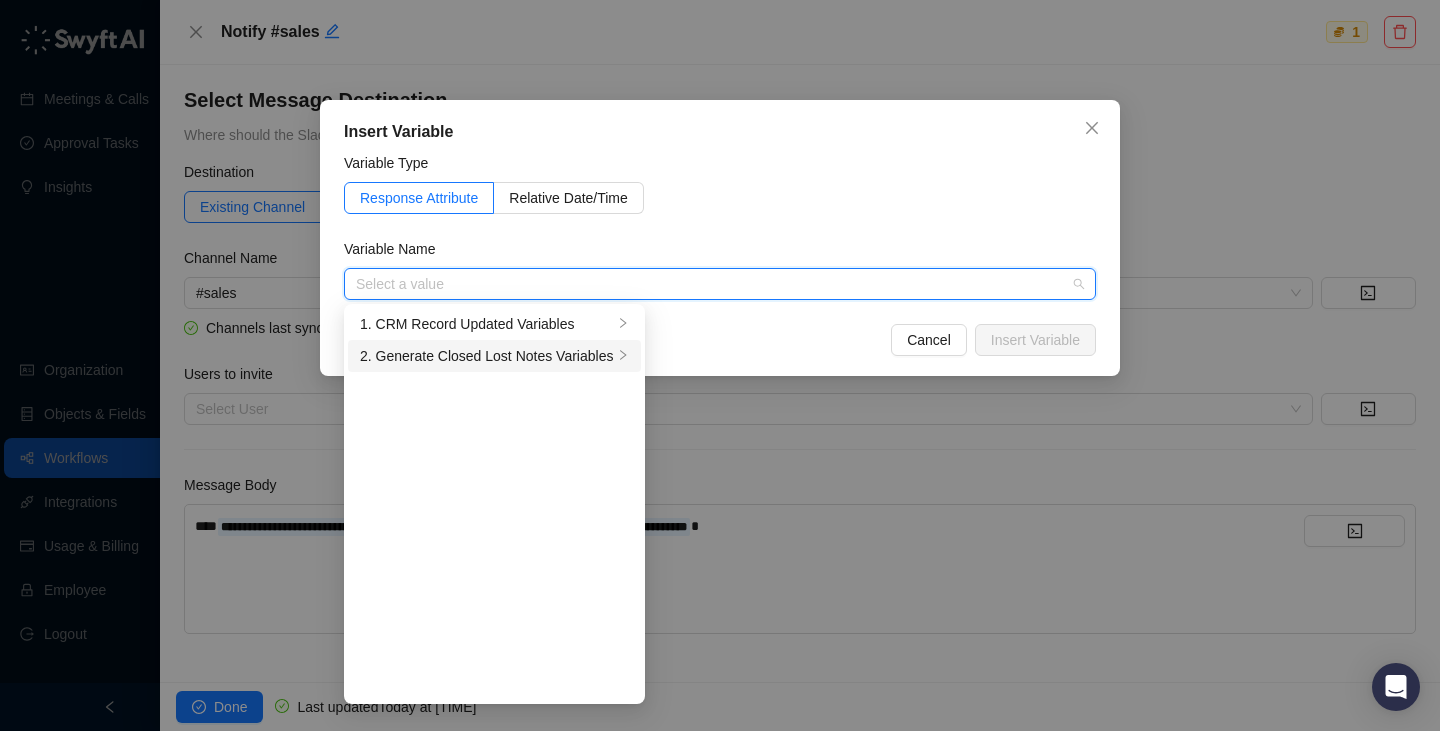 click on "2. Generate Closed Lost Notes Variables" at bounding box center (494, 356) 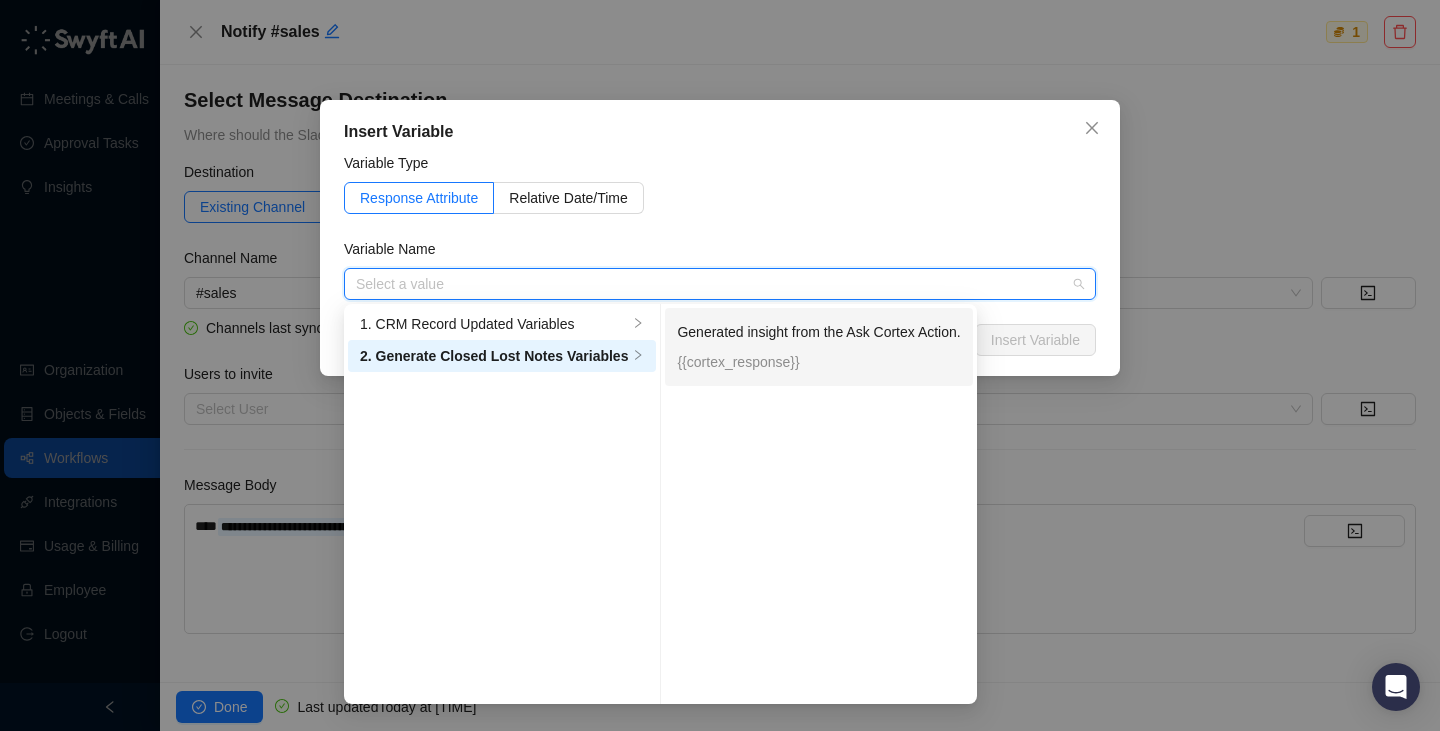 click on "{{cortex_response}}" at bounding box center (818, 362) 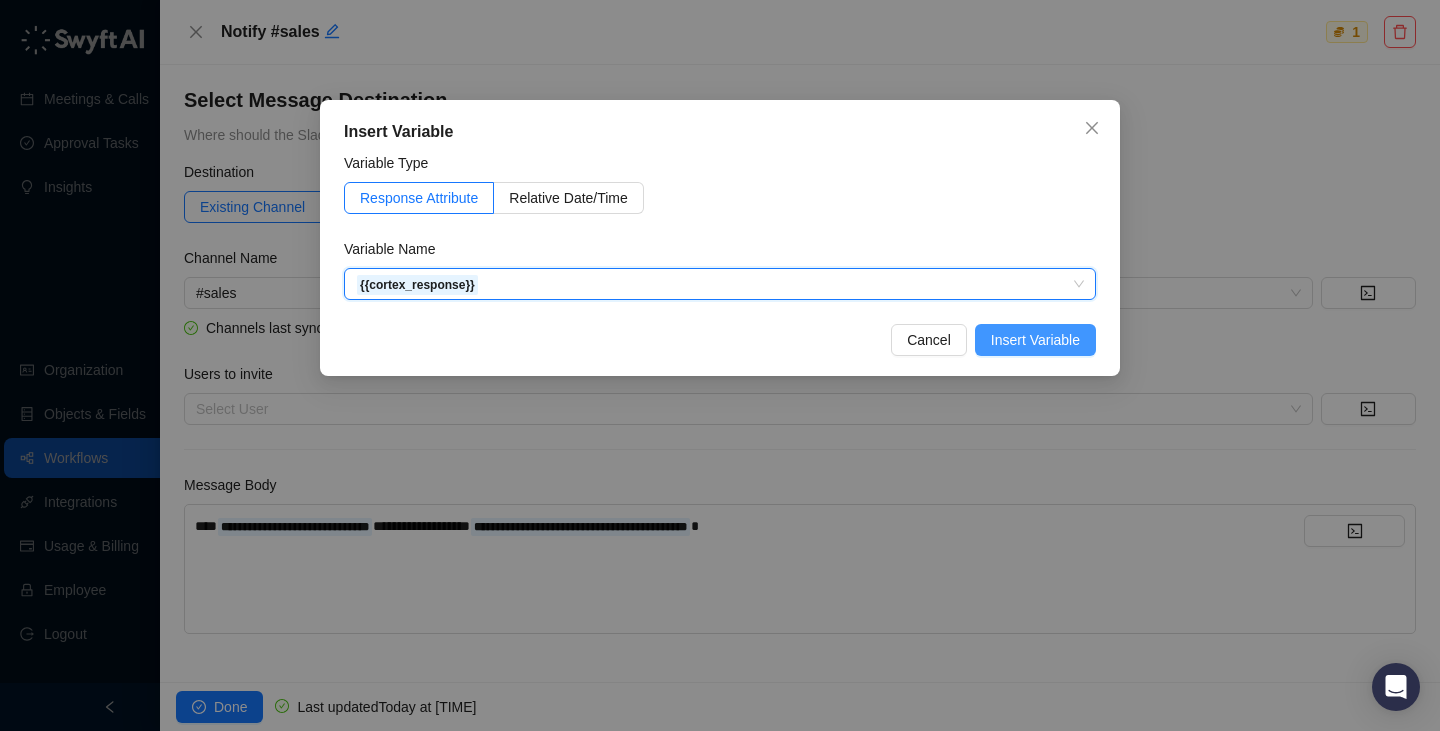 click on "Insert Variable" at bounding box center (1035, 340) 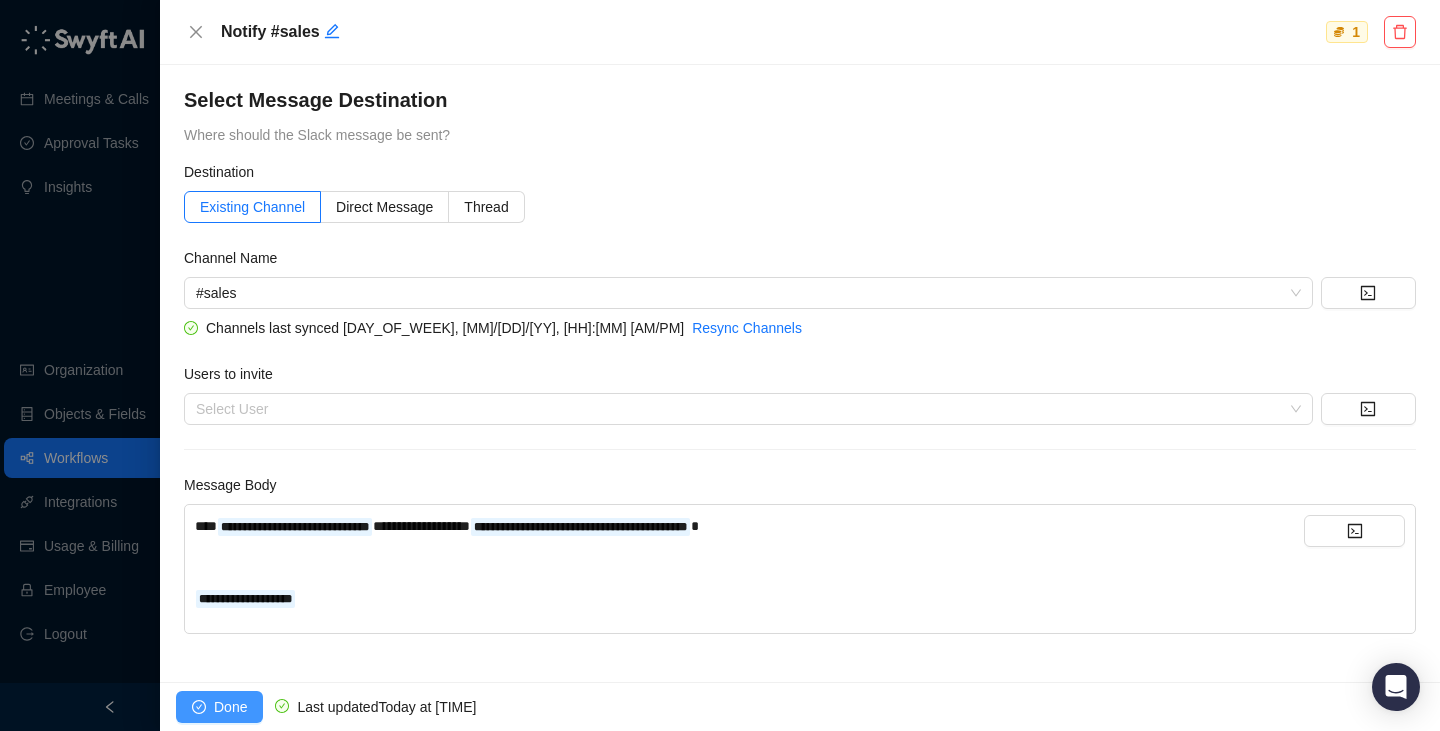 click on "Done" at bounding box center (230, 707) 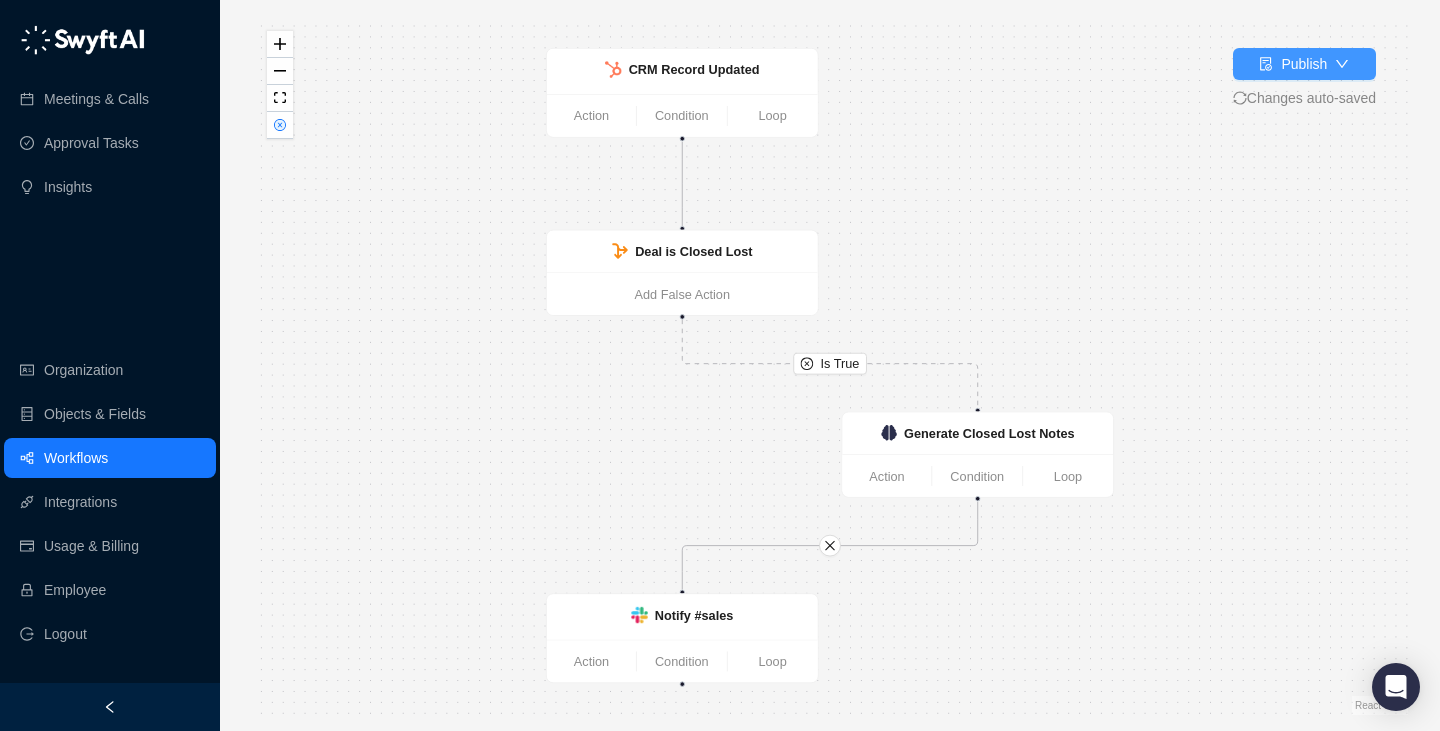 click on "Publish" at bounding box center (1304, 64) 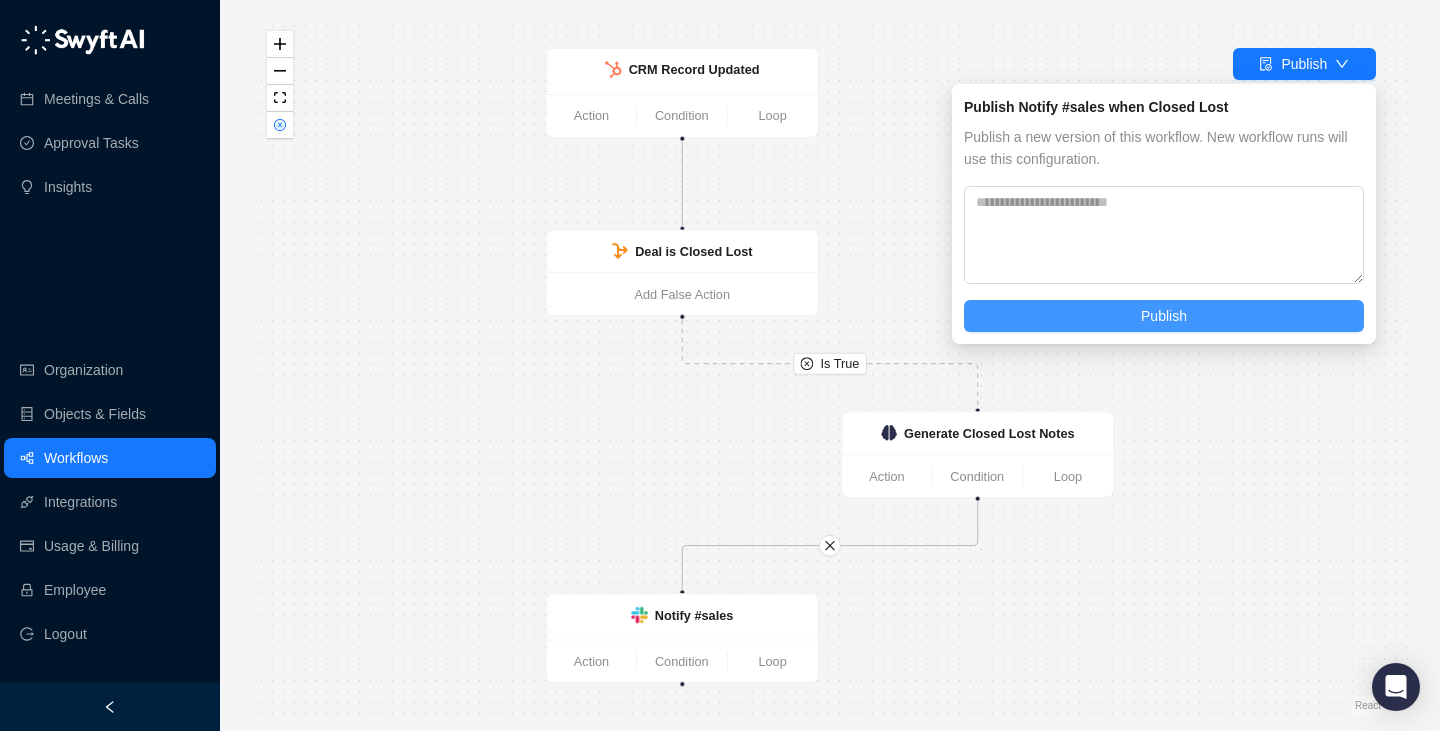 click on "Publish" at bounding box center (1164, 316) 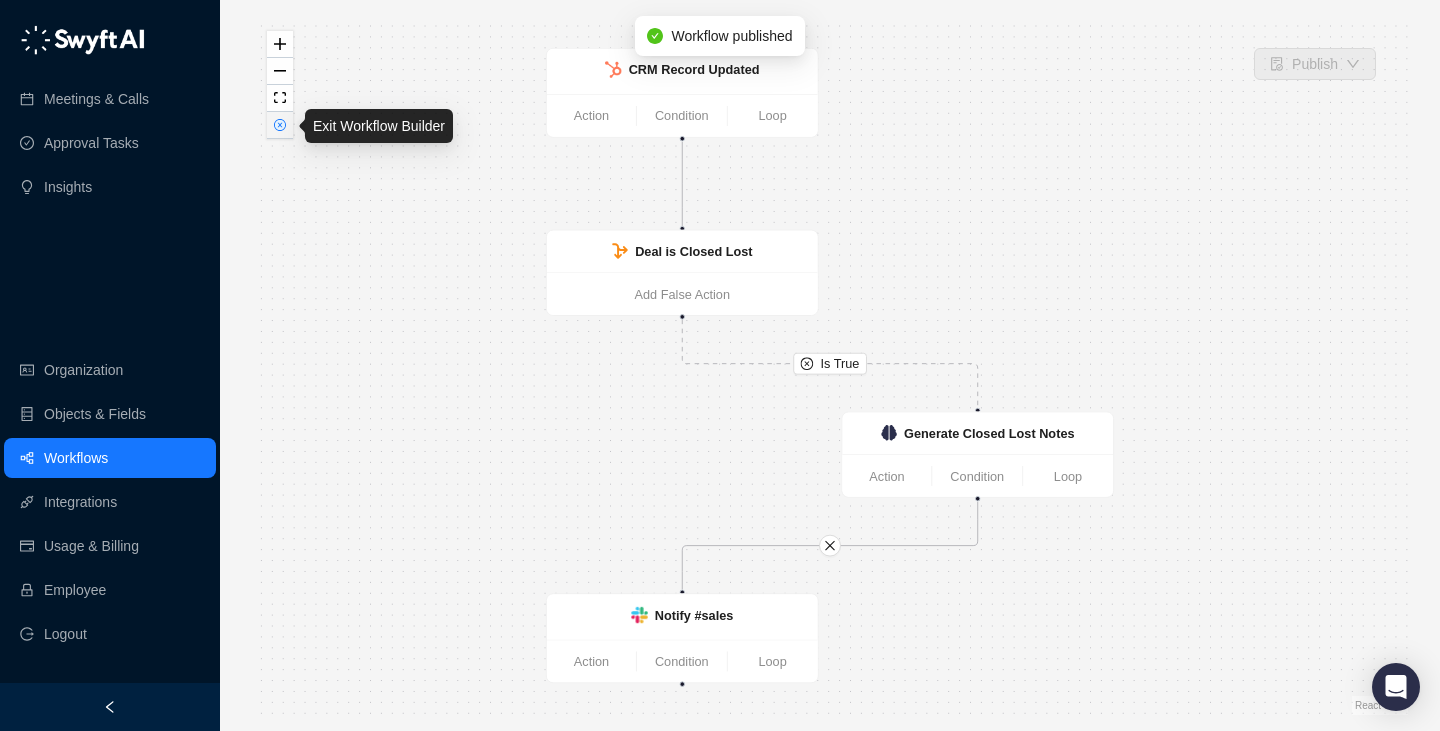 click at bounding box center [280, 125] 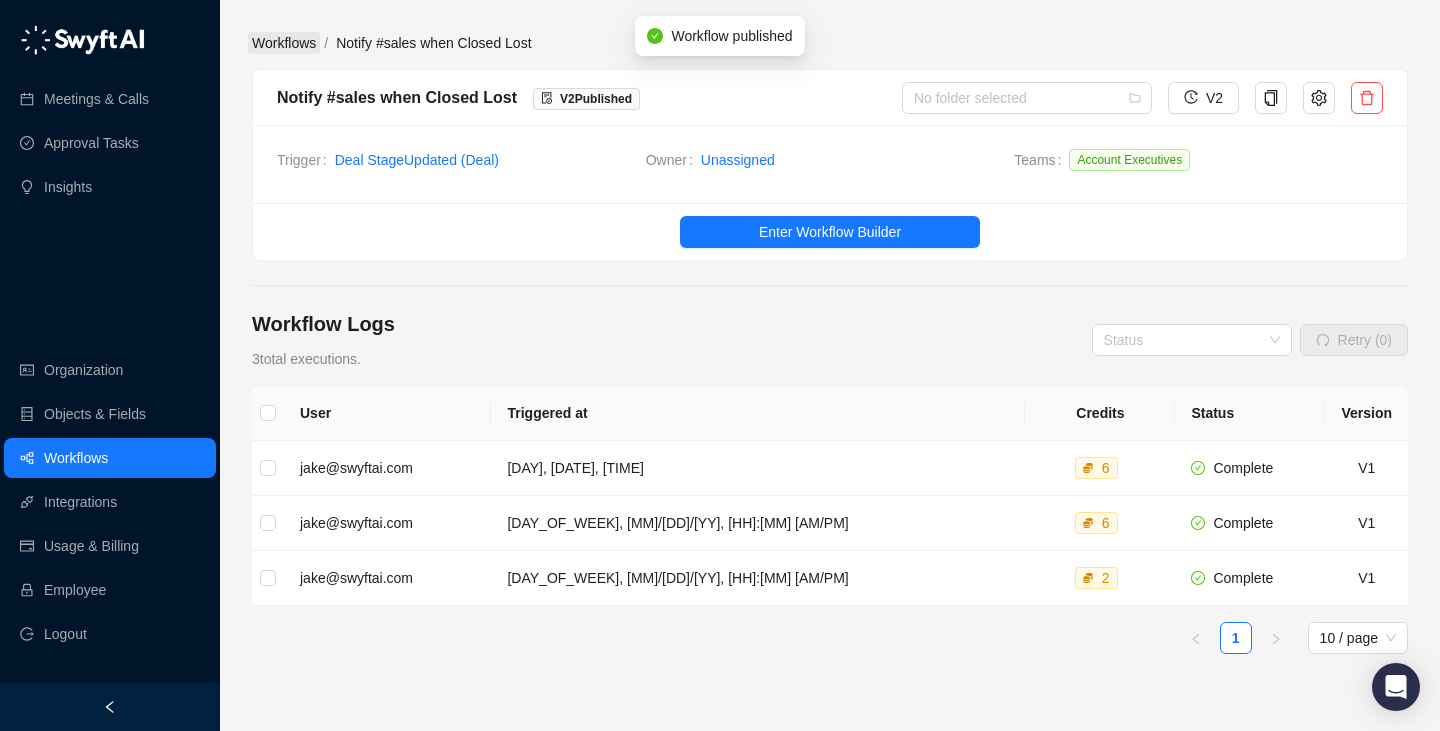 click on "Workflows" at bounding box center [284, 43] 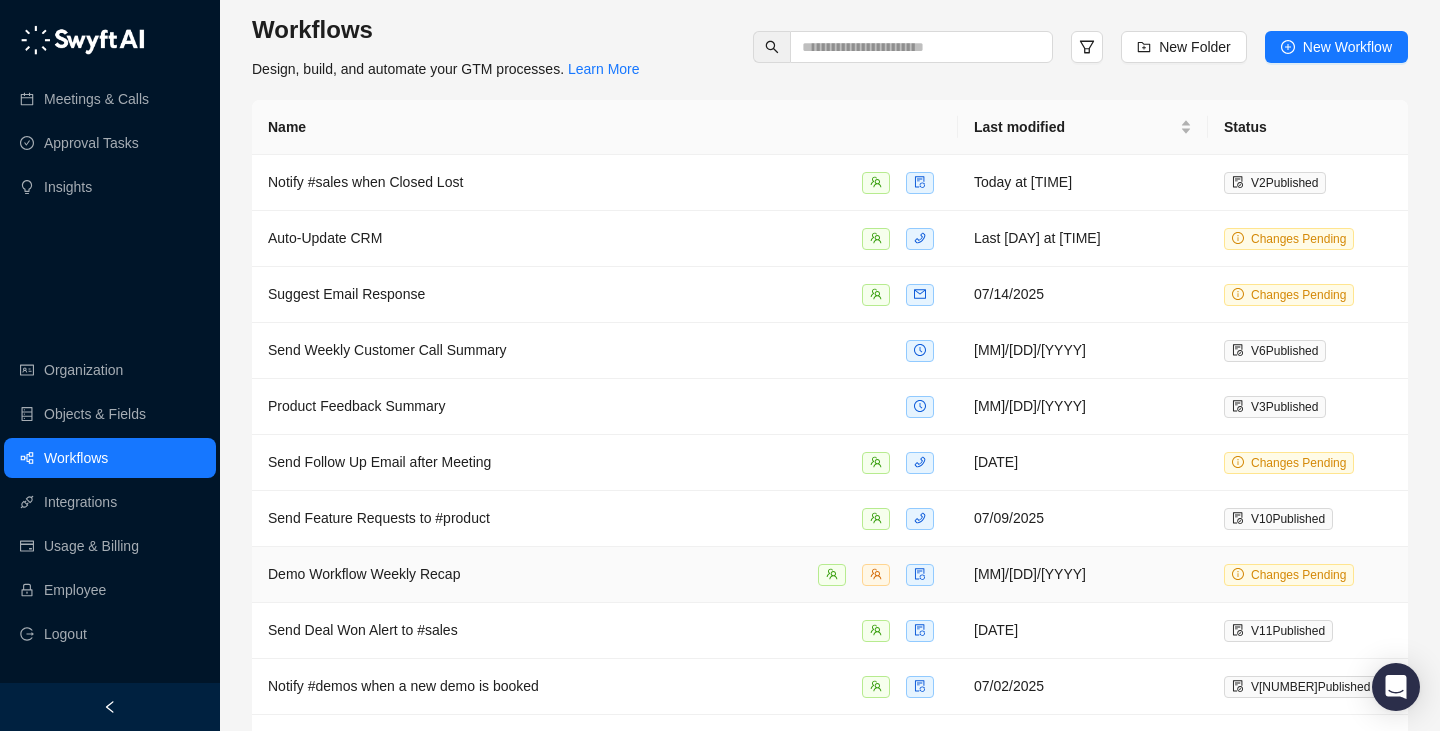 scroll, scrollTop: 0, scrollLeft: 0, axis: both 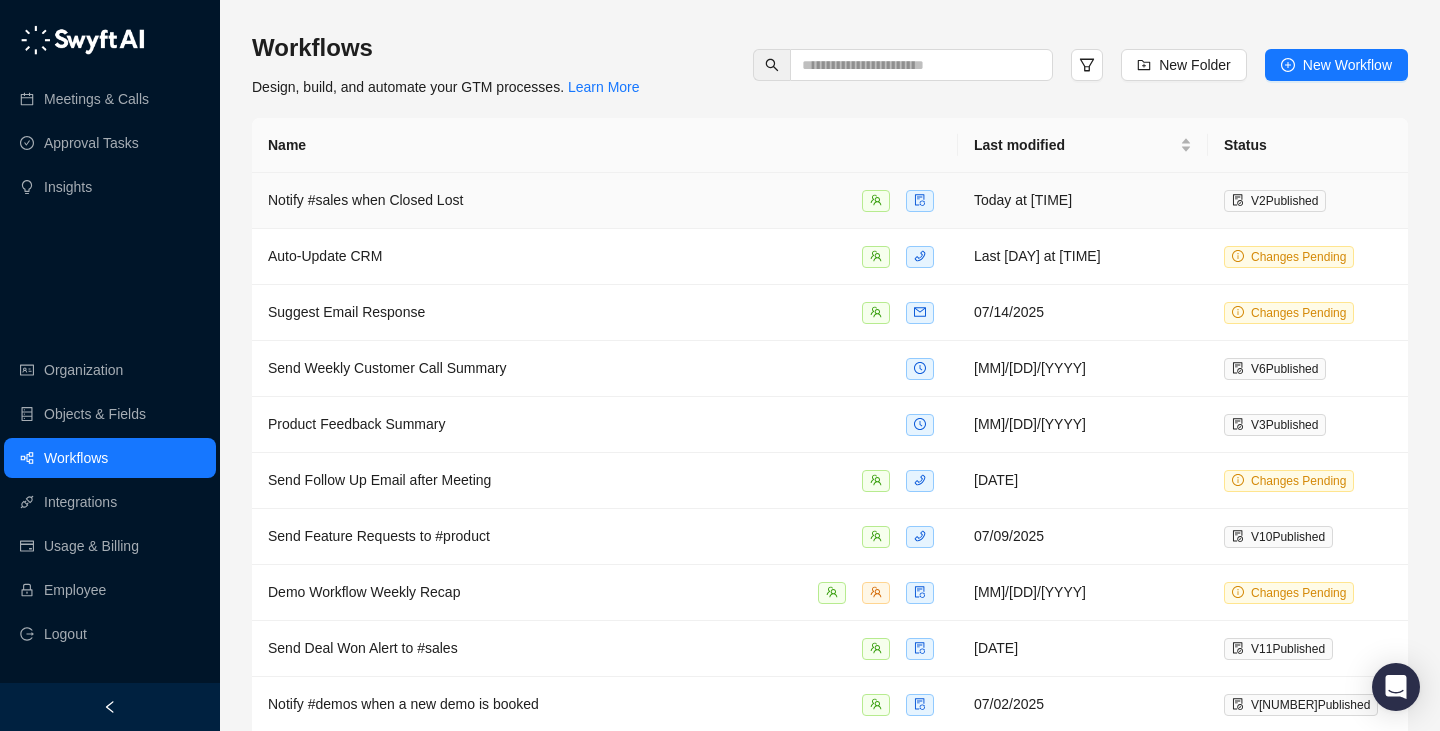 click on "Notify #sales when Closed Lost" at bounding box center (605, 200) 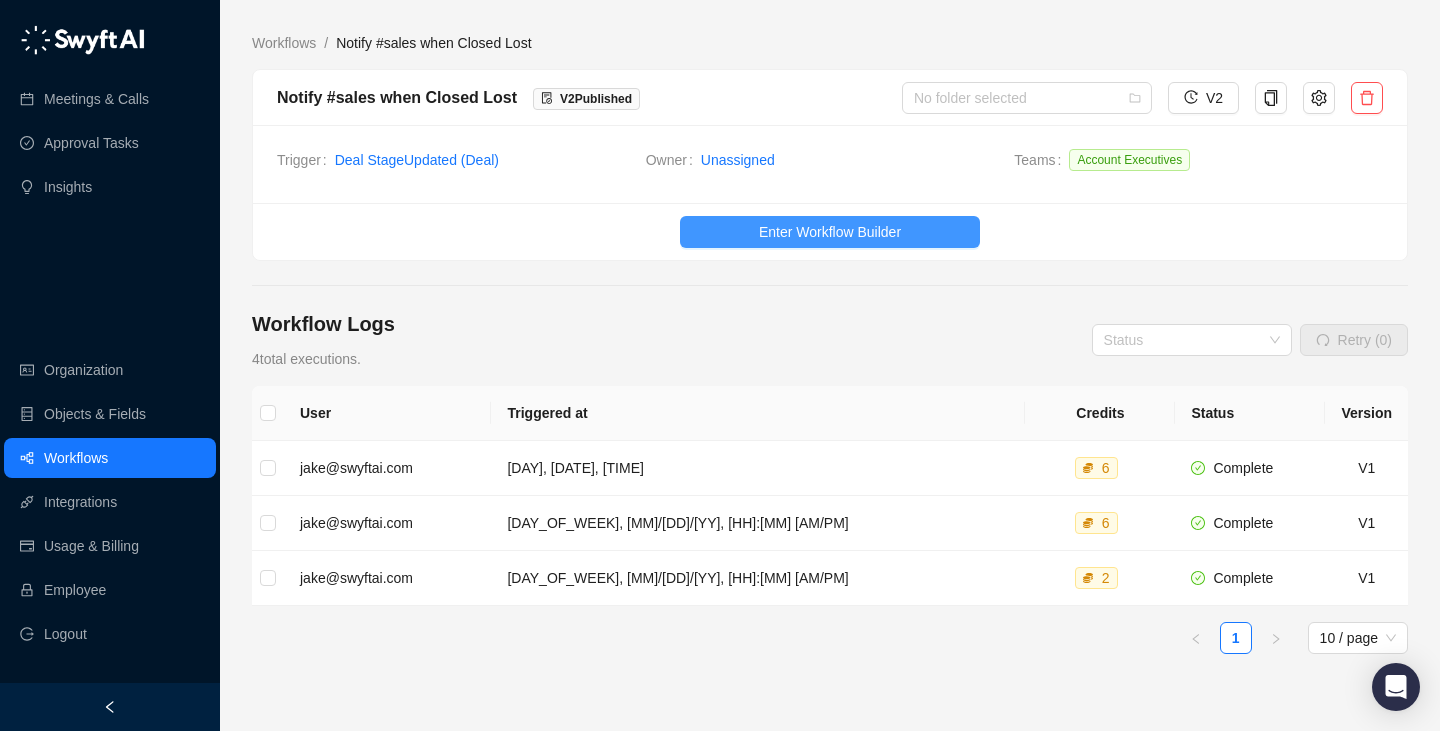 click on "Enter Workflow Builder" at bounding box center [830, 232] 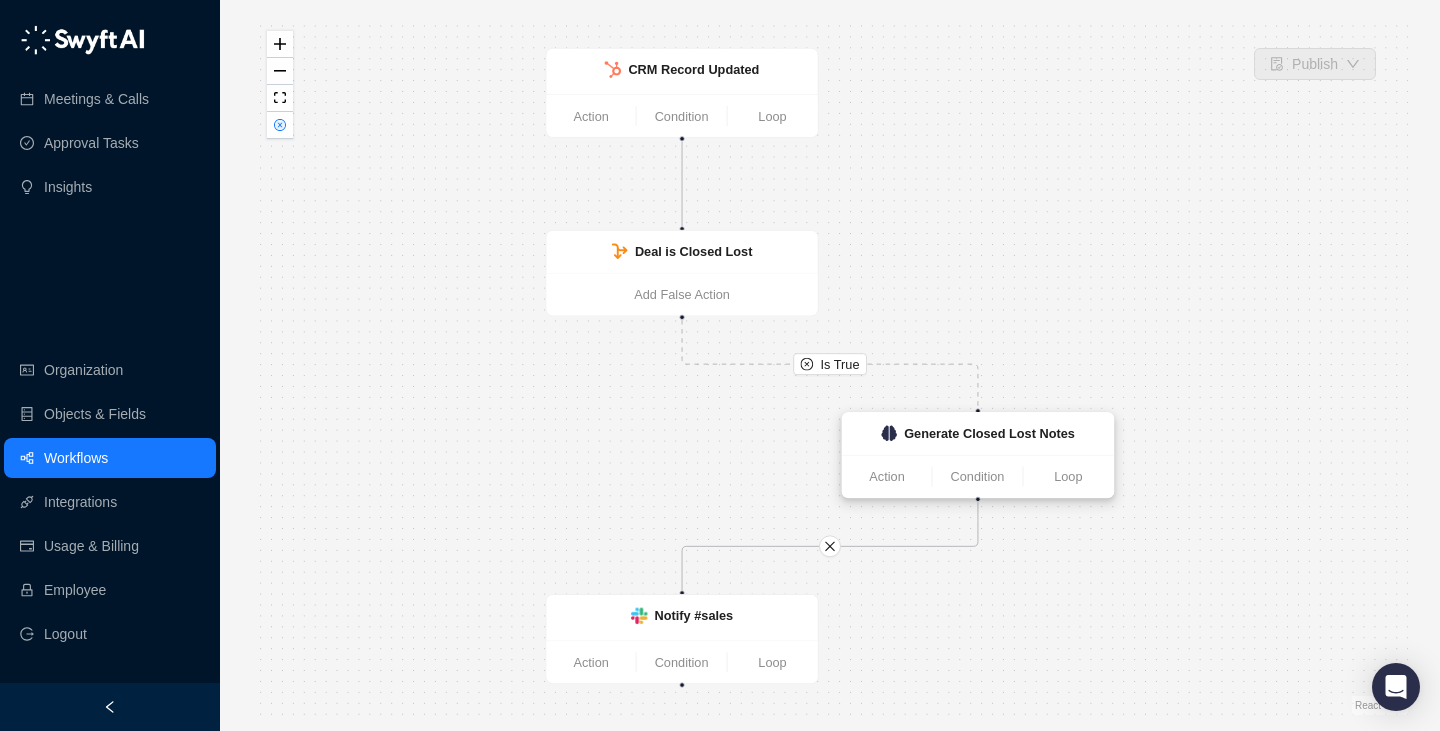 click on "Generate Closed Lost Notes" at bounding box center [989, 433] 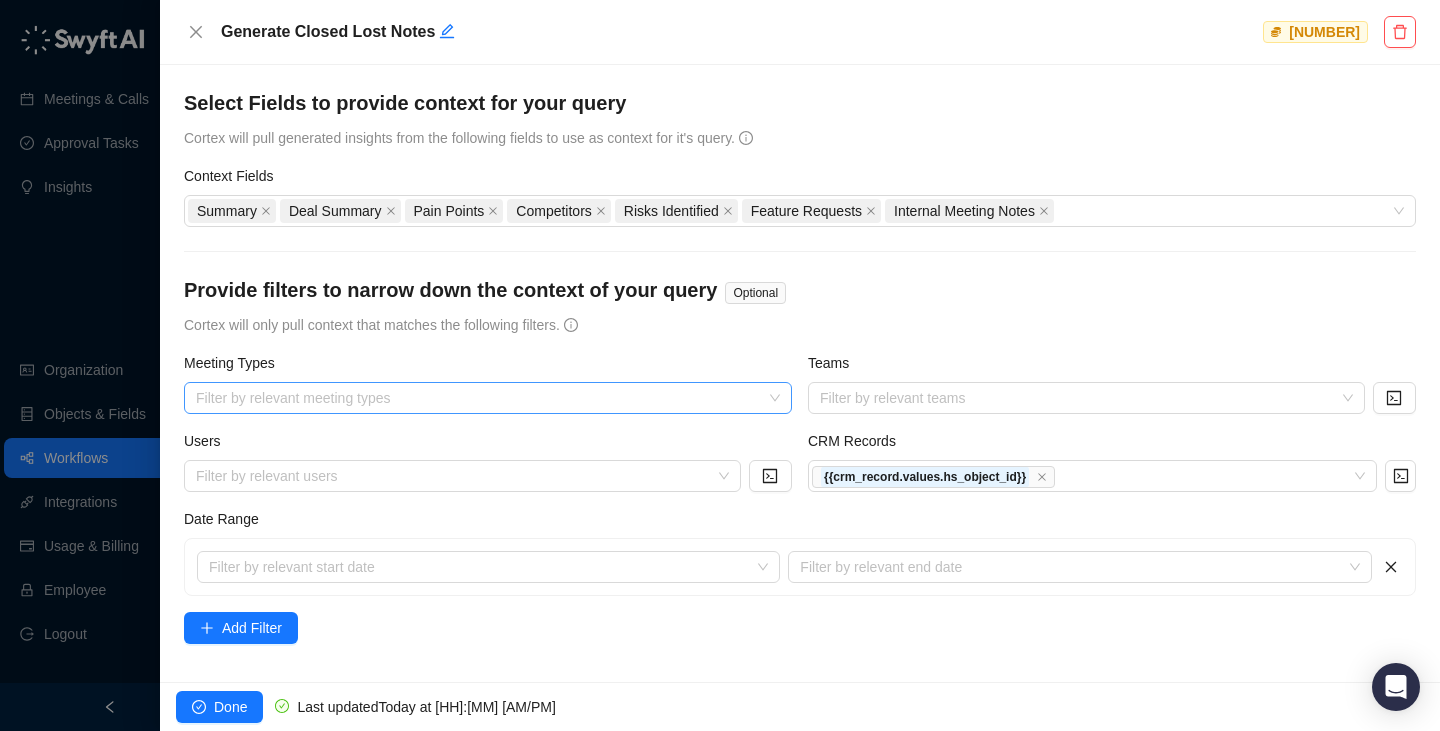 scroll, scrollTop: 270, scrollLeft: 0, axis: vertical 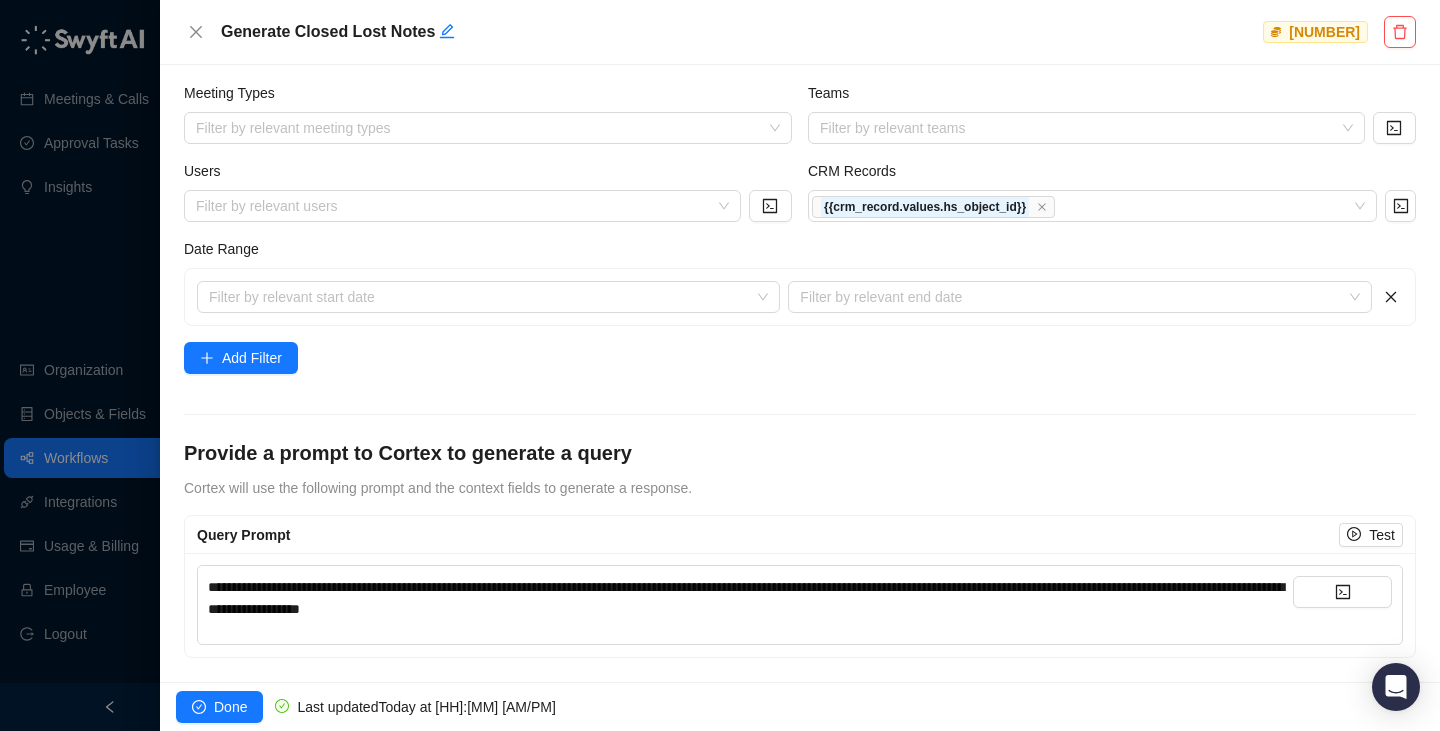 click on "**********" at bounding box center (746, 598) 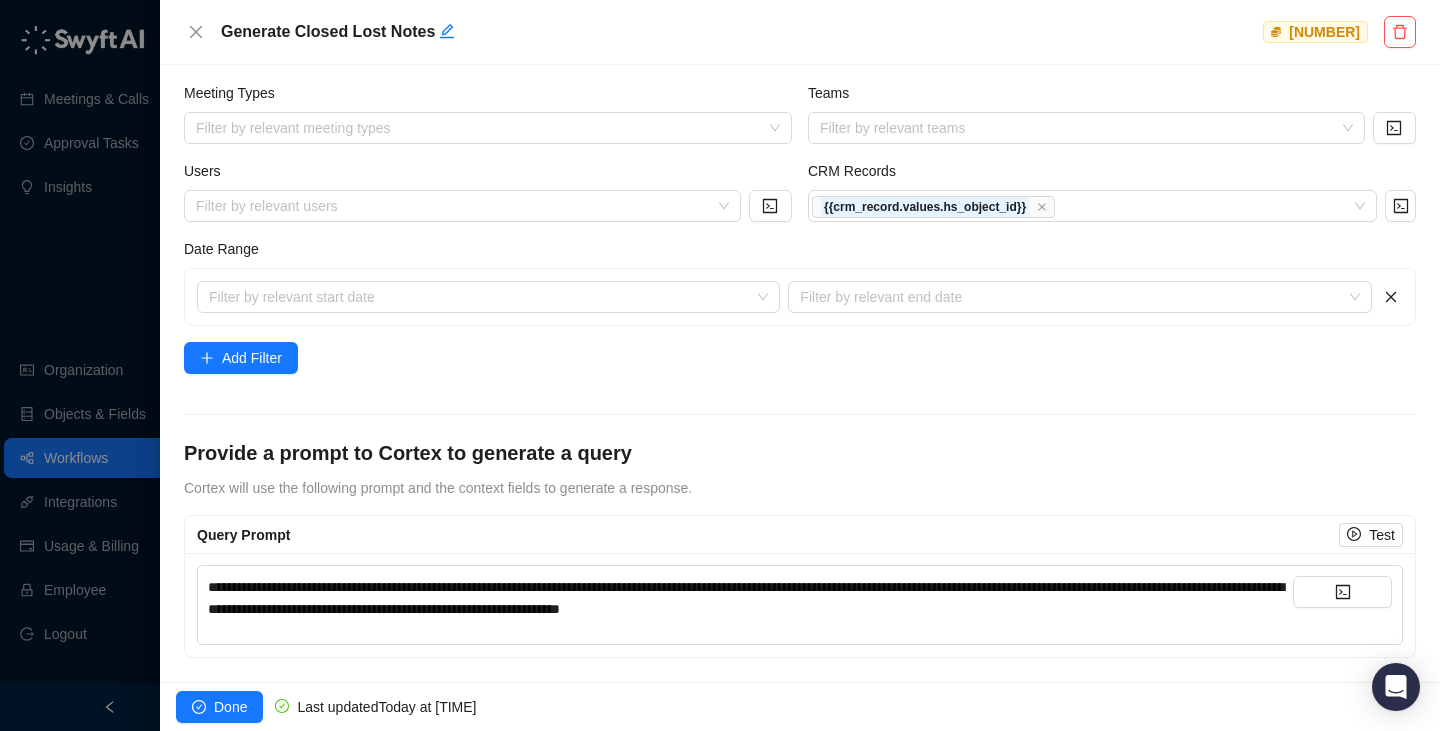 click on "Select Fields to provide context for your query Cortex will pull generated insights from the following fields to use as context for it's query.   Context Fields Summary Deal Summary Pain Points Competitors  Risks Identified Feature Requests Internal Meeting Notes   Provide filters to narrow down the context of your query Optional Cortex will only pull context that matches the following filters.   Meeting Types   Filter by relevant meeting types Teams   Filter by relevant teams Users   Filter by relevant users CRM Records {{crm_record.values.hs_object_id}} + 0 ...   Date Range Filter by relevant start date Filter by relevant end date Add Filter Provide a prompt to Cortex to generate a query Cortex will use the following prompt and the context fields to generate a response. Query Prompt Test" at bounding box center (800, 238) 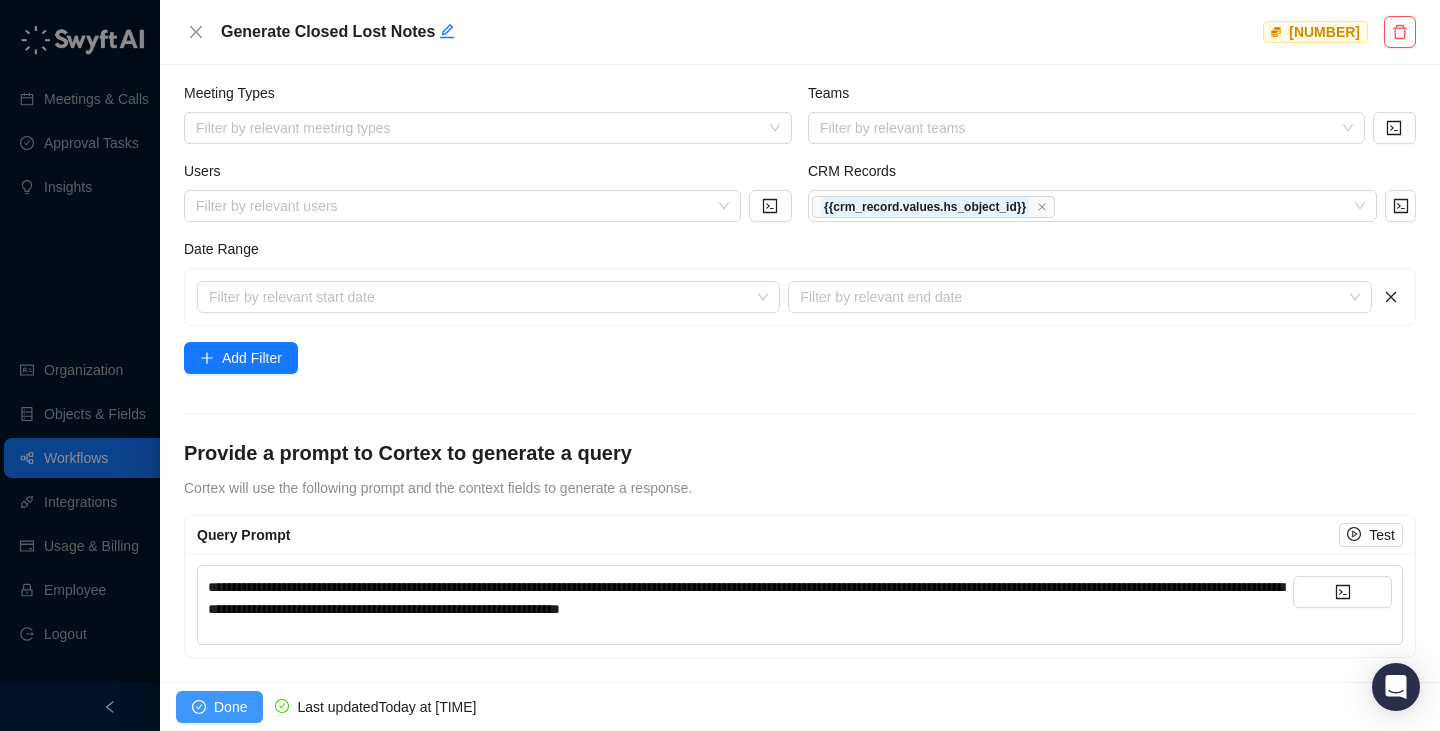 click on "Done" at bounding box center (230, 707) 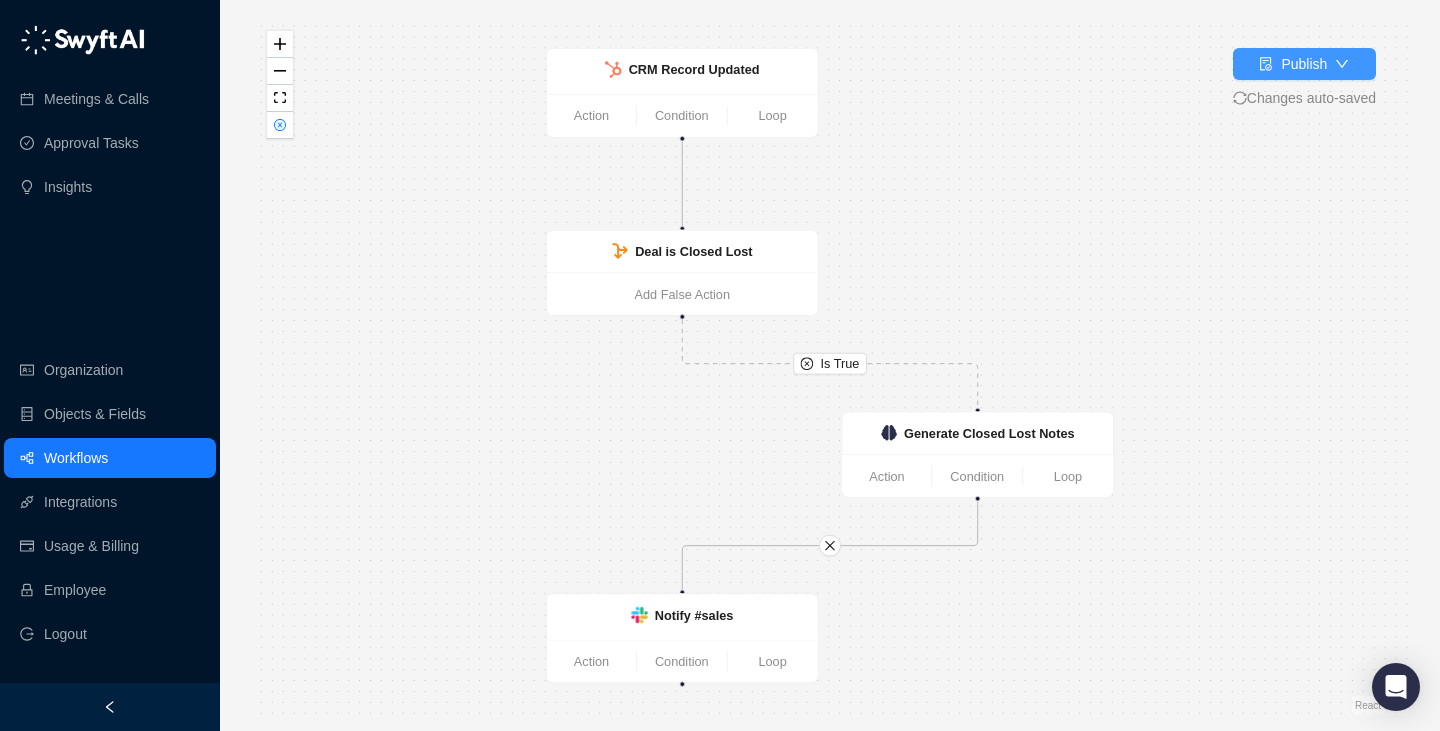 click 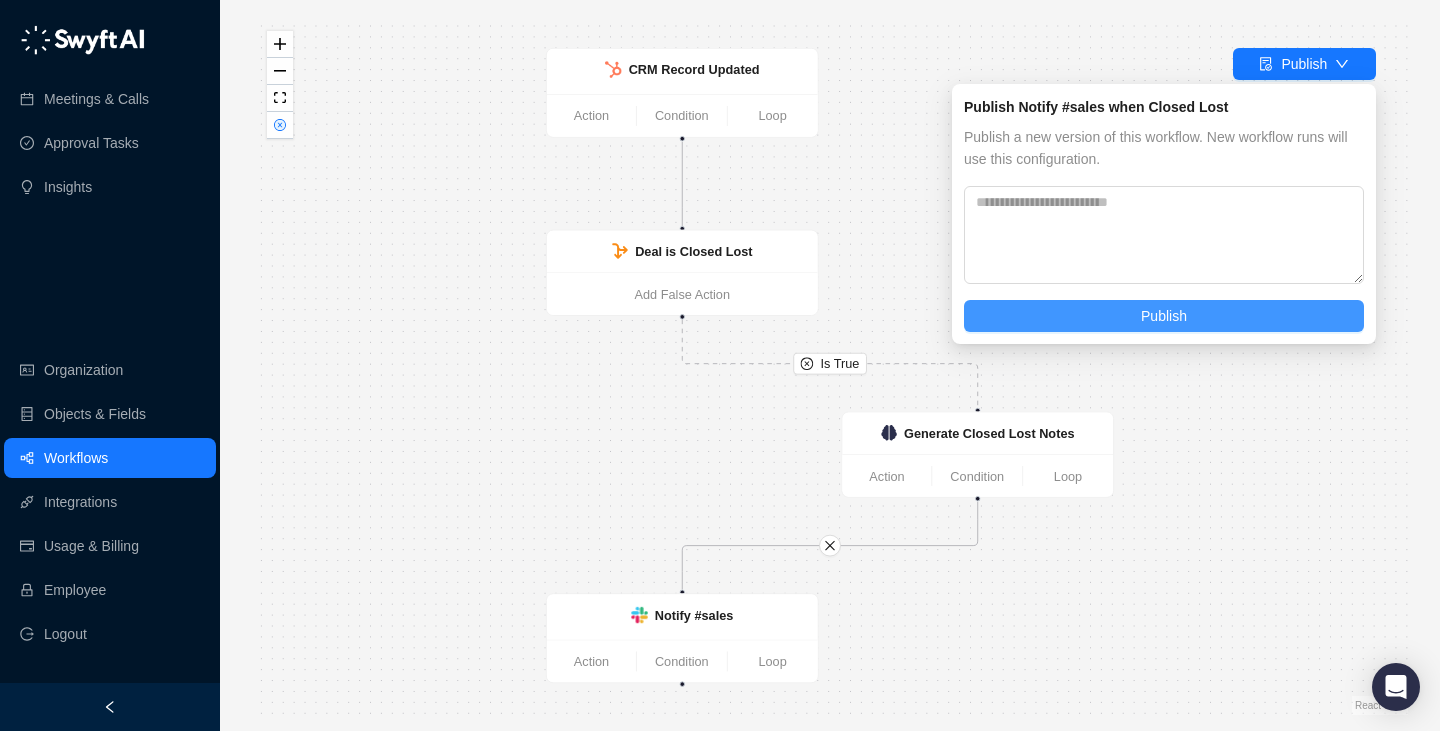 click on "Publish" at bounding box center (1164, 316) 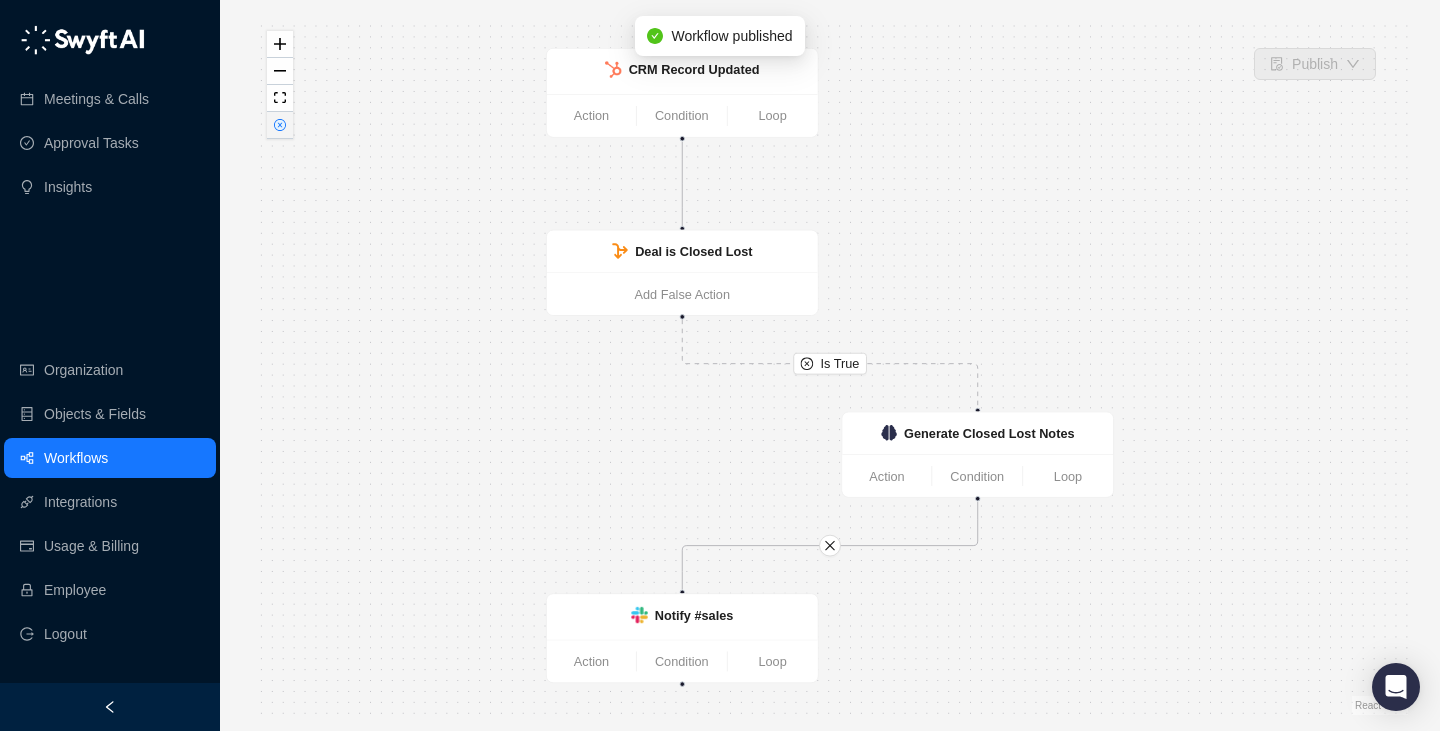 click 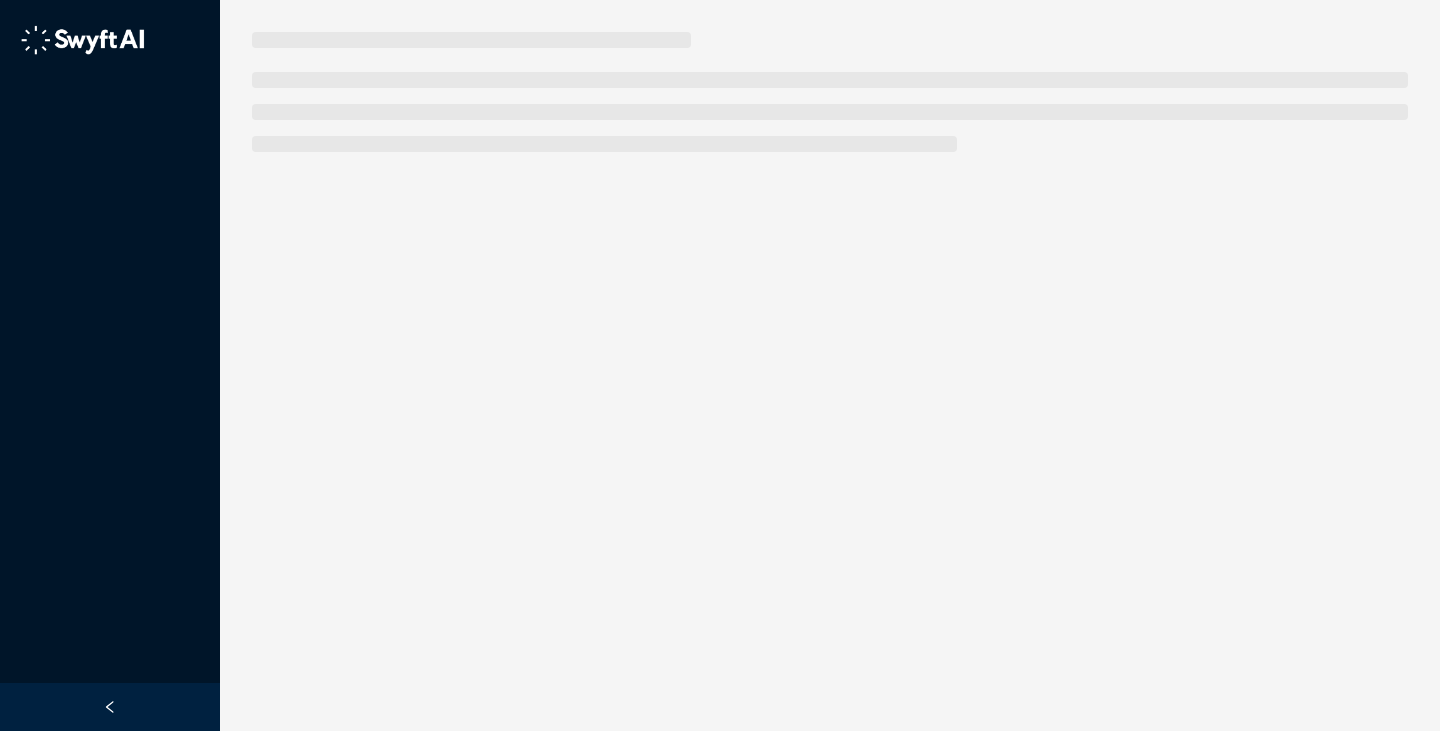 scroll, scrollTop: 0, scrollLeft: 0, axis: both 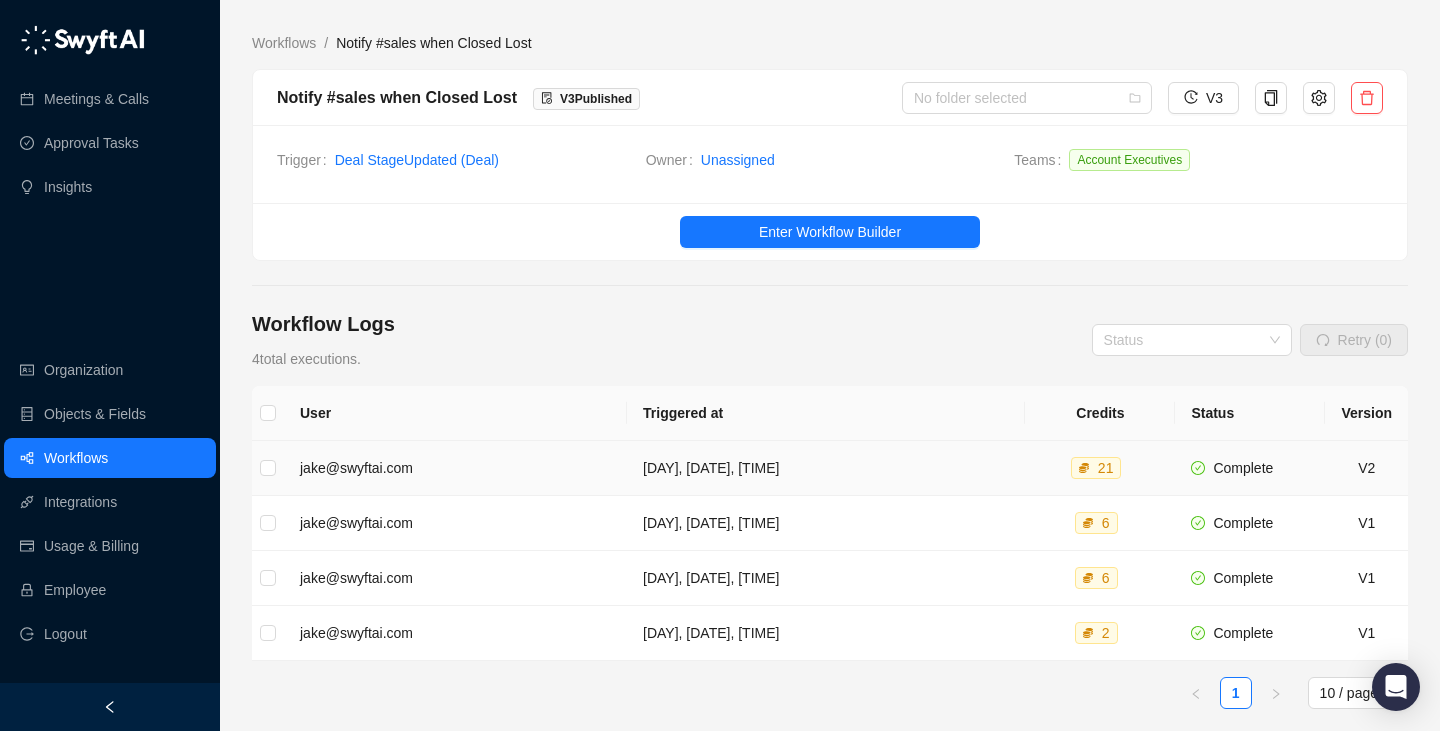 click on "[DAY], [DATE], [TIME]" at bounding box center (826, 468) 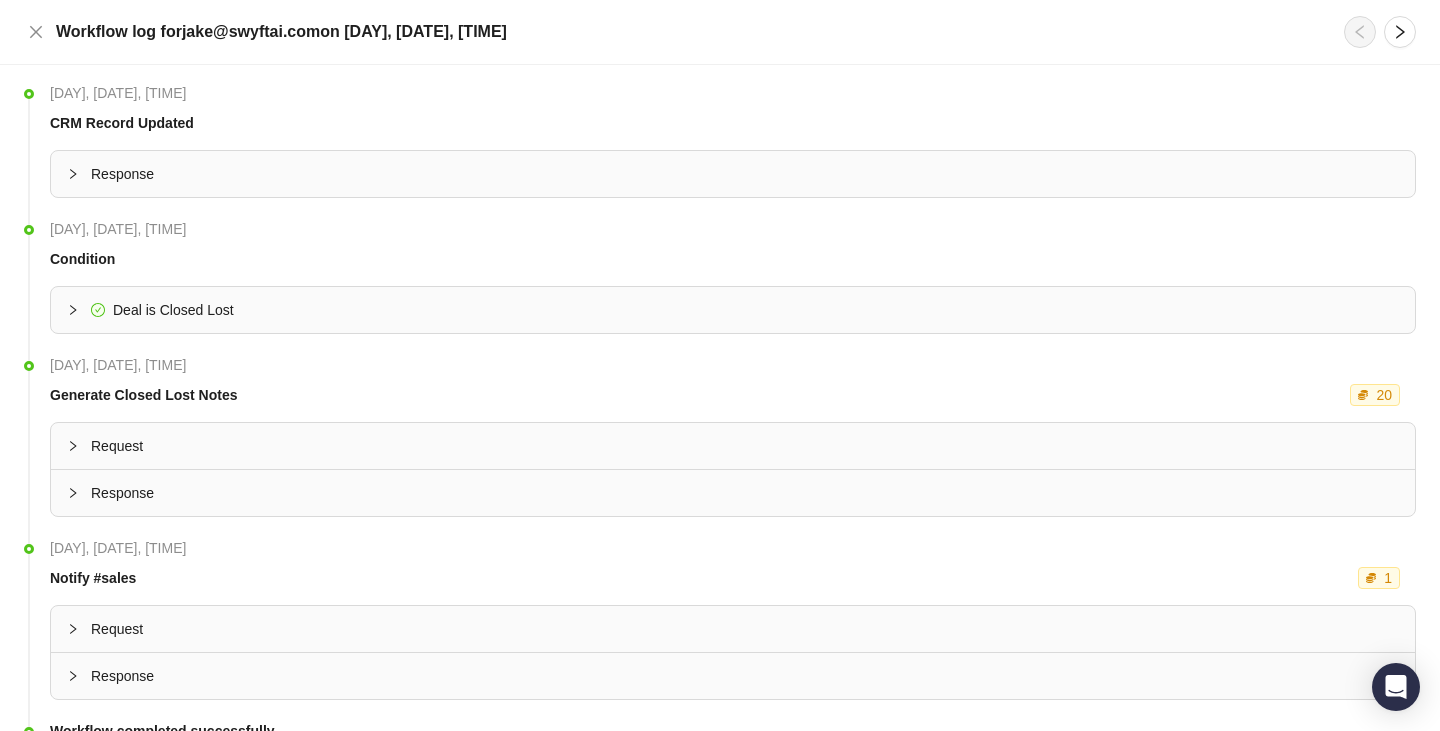 scroll, scrollTop: 88, scrollLeft: 0, axis: vertical 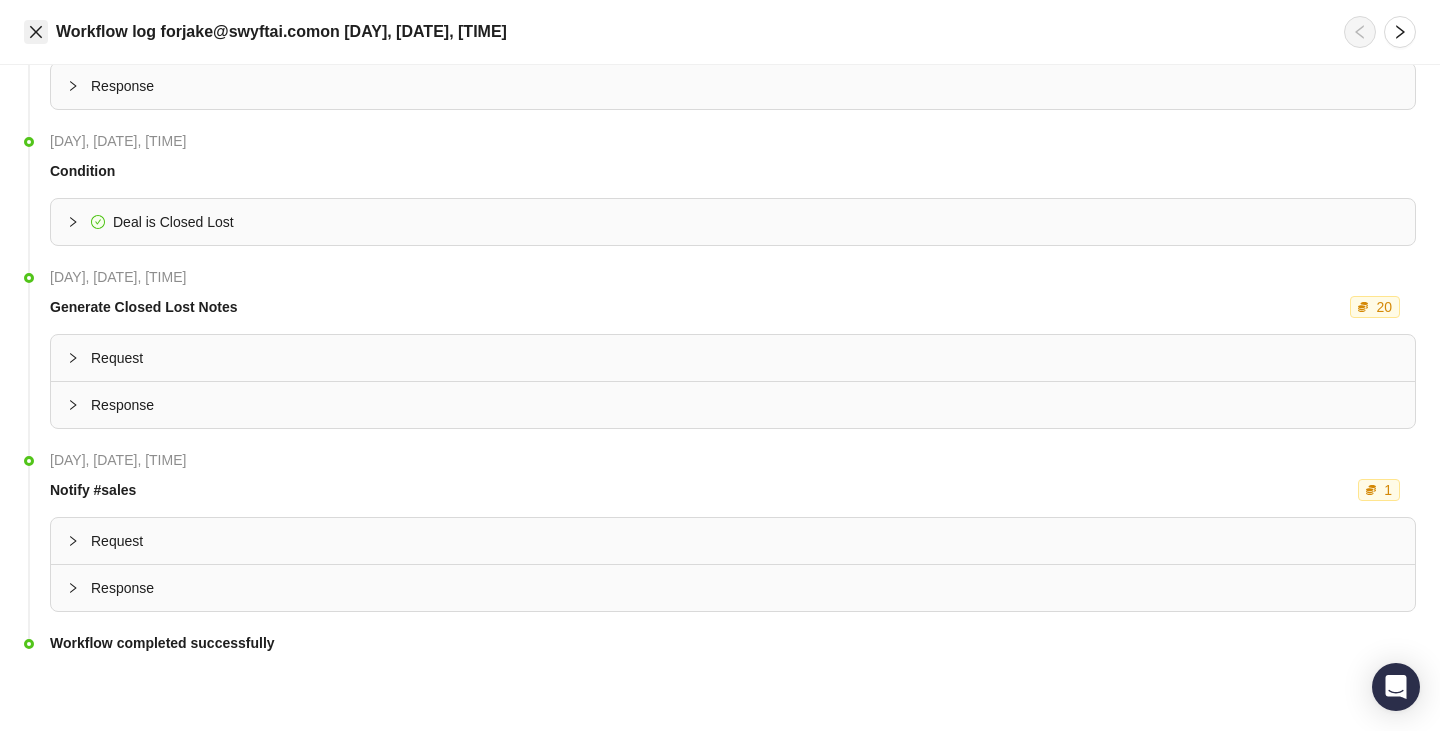 click at bounding box center (36, 32) 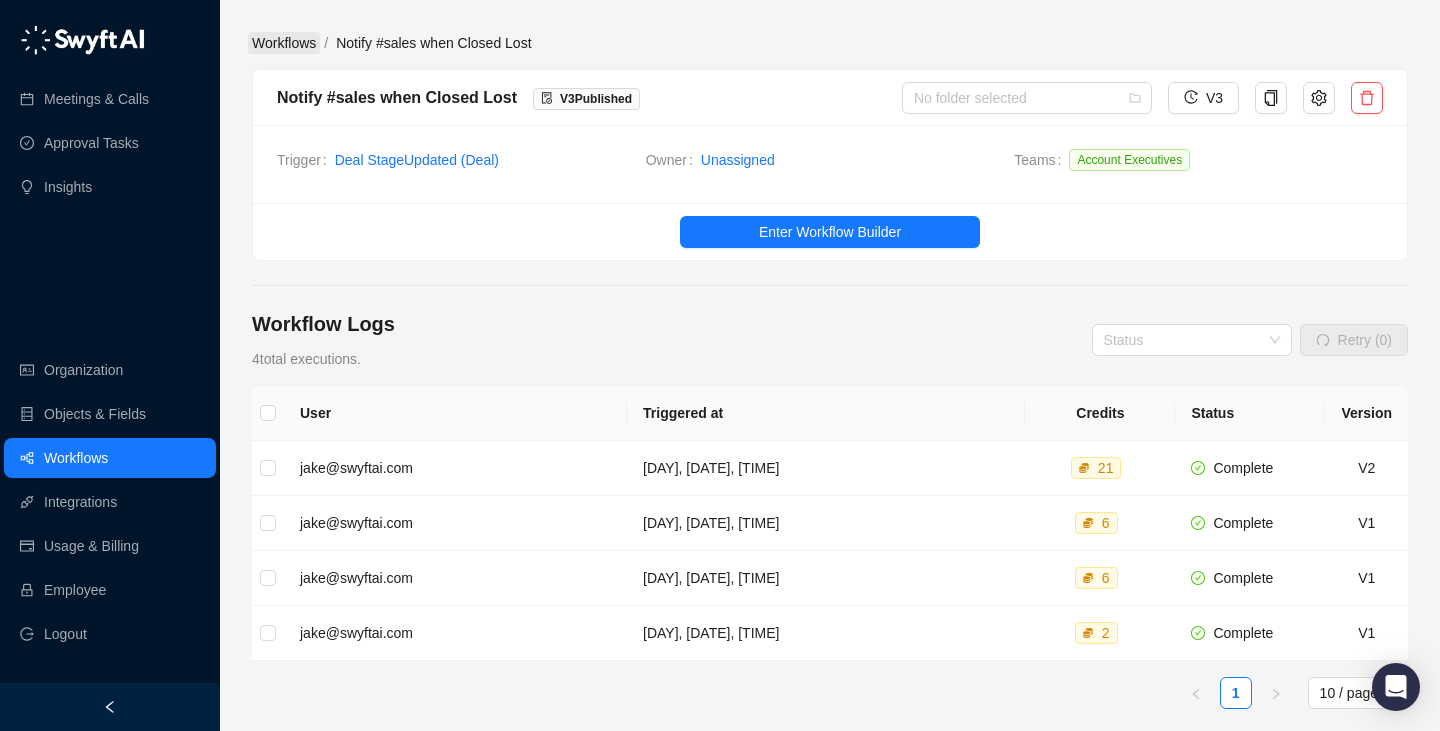 click on "Workflows" at bounding box center [284, 43] 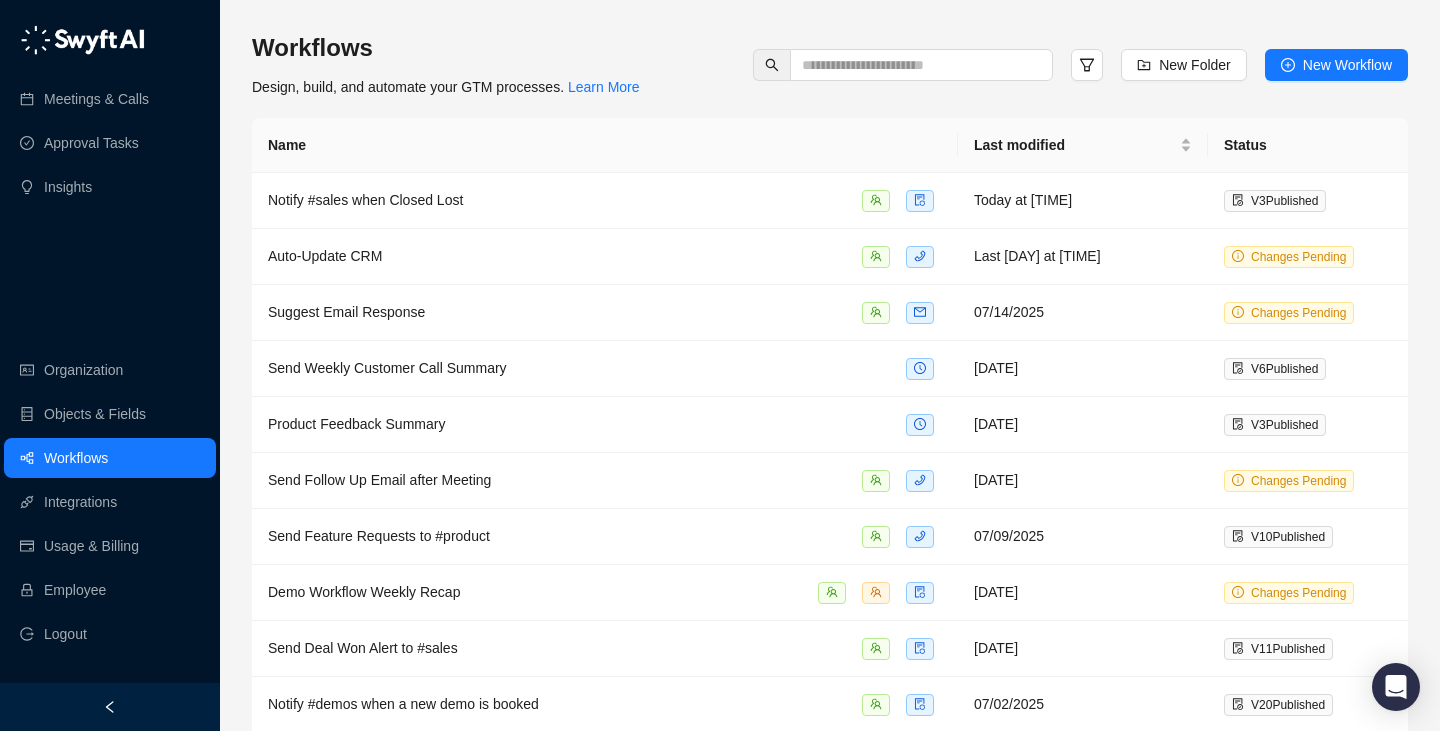 click on "Organization Objects & Fields Workflows Integrations Usage & Billing Employee Logout" at bounding box center (110, 502) 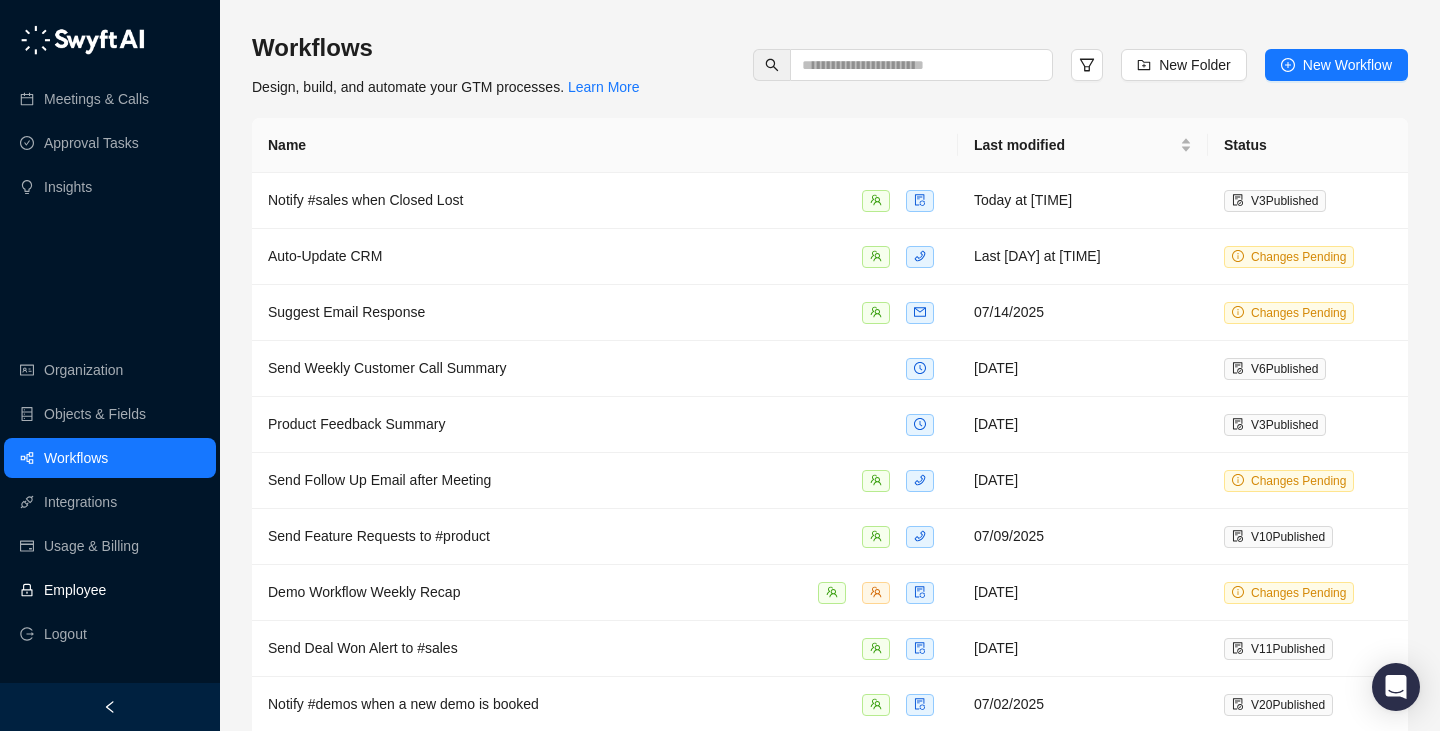 click on "Employee" at bounding box center [75, 590] 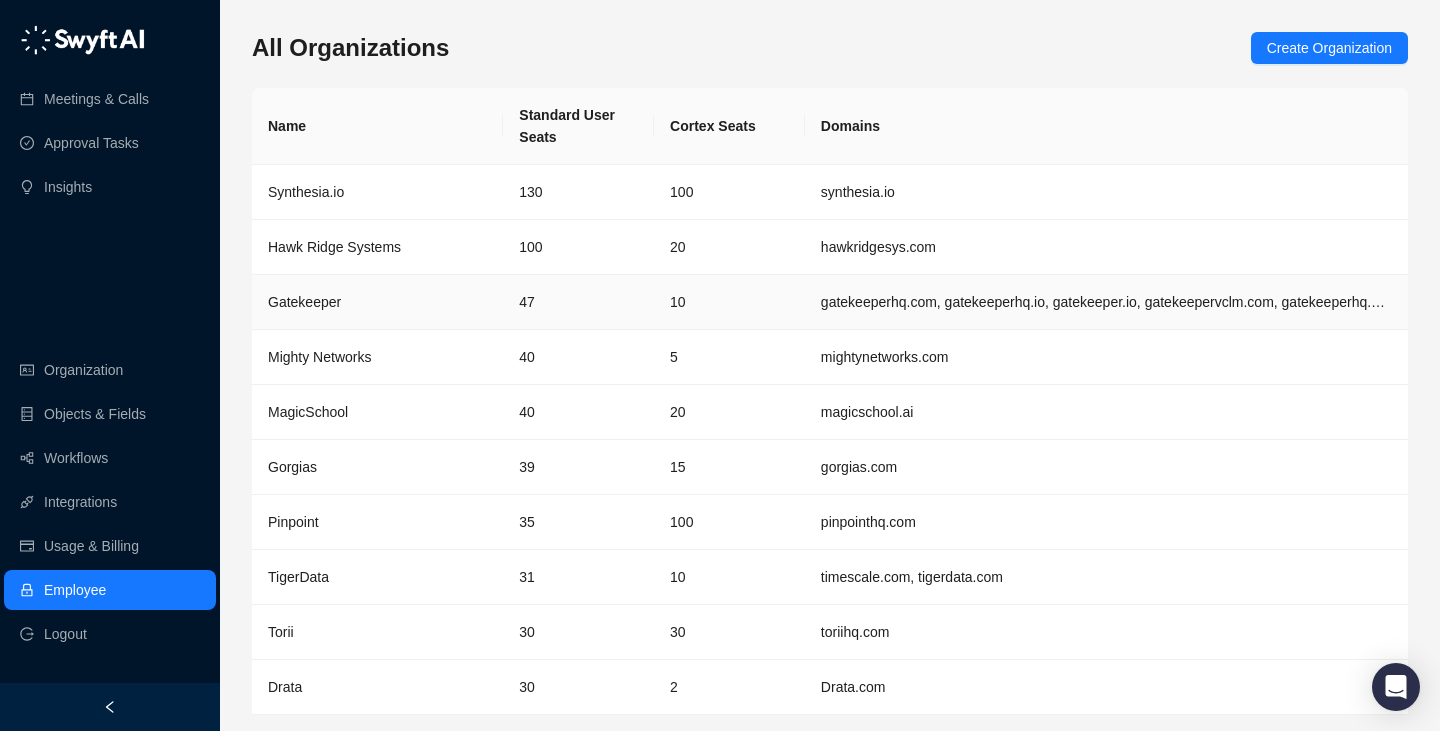 scroll, scrollTop: 64, scrollLeft: 0, axis: vertical 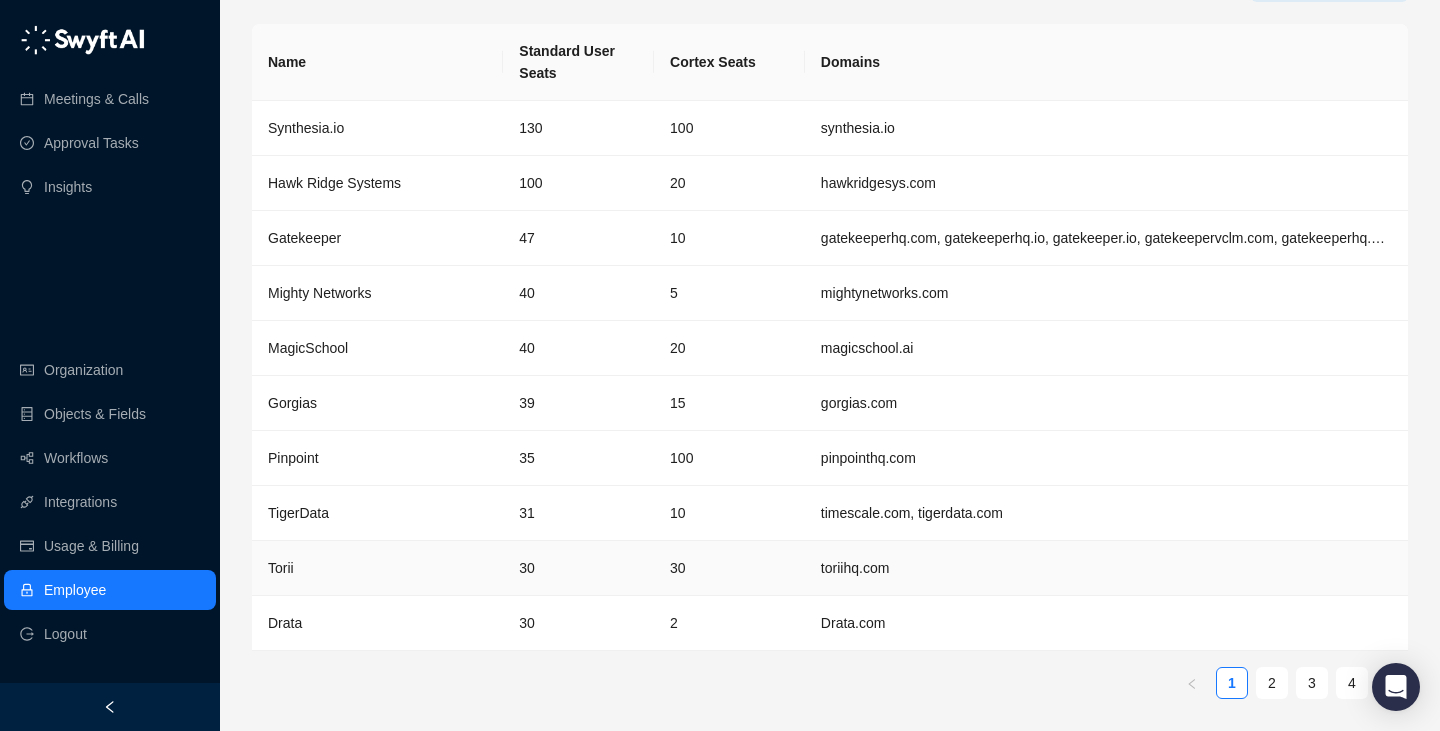 click on "10" at bounding box center (729, 513) 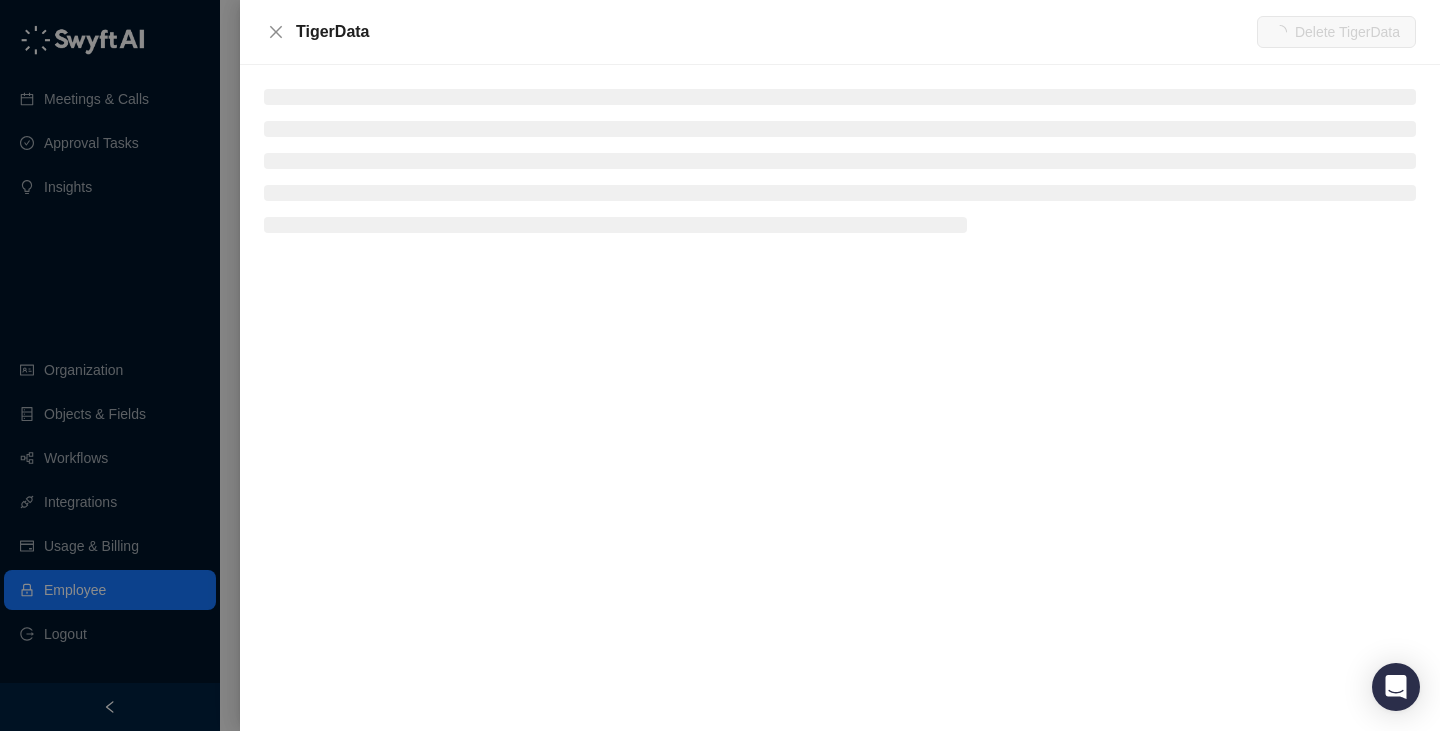 click at bounding box center (840, 97) 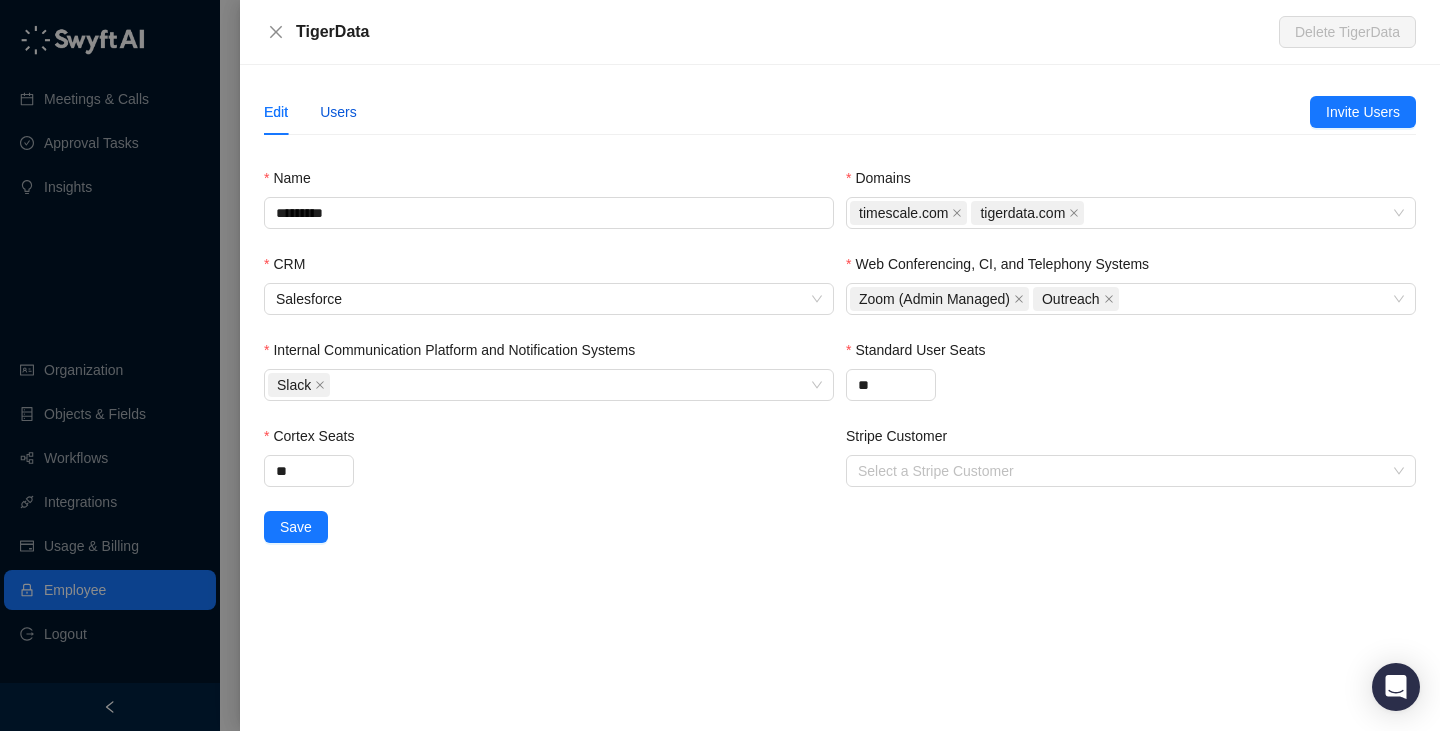 click on "Users" at bounding box center (338, 112) 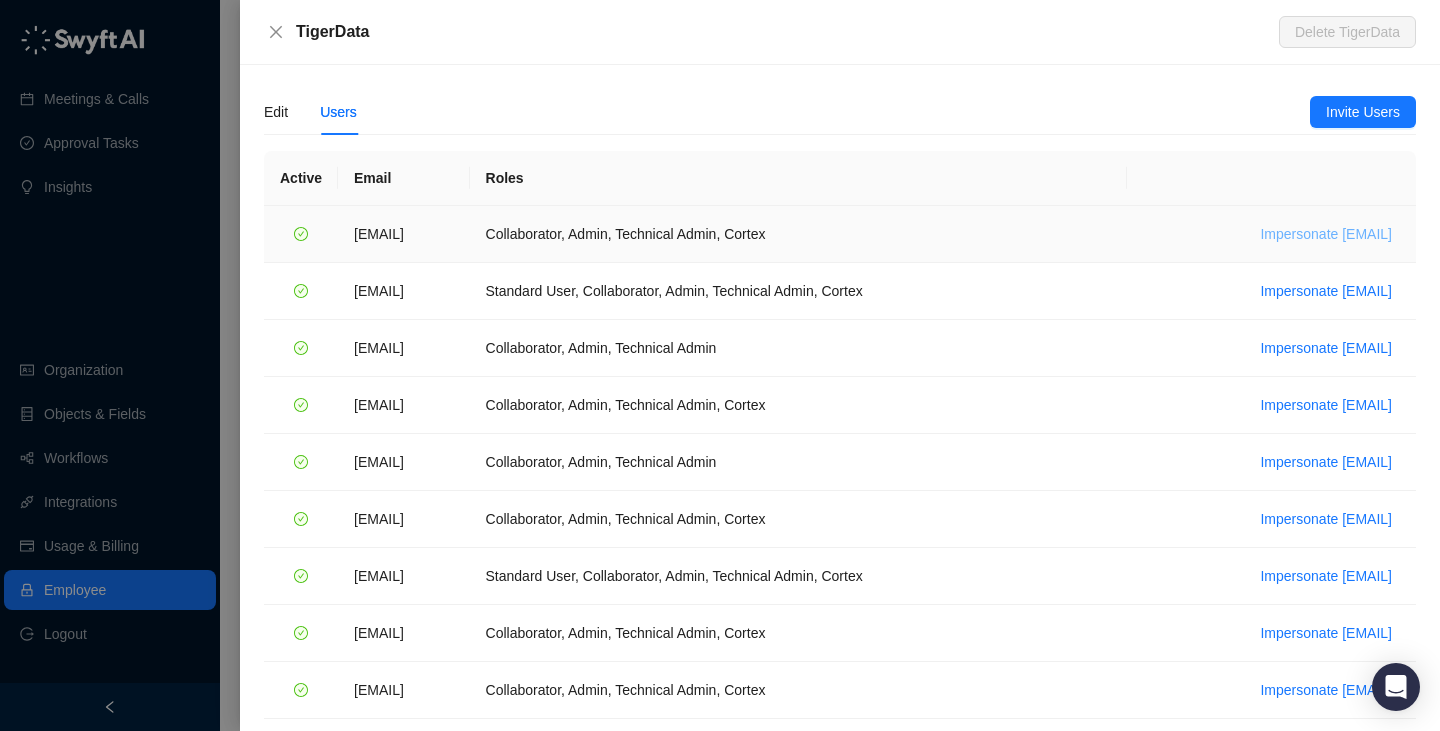 click on "Impersonate ajay@tigerdata.com" at bounding box center (1326, 234) 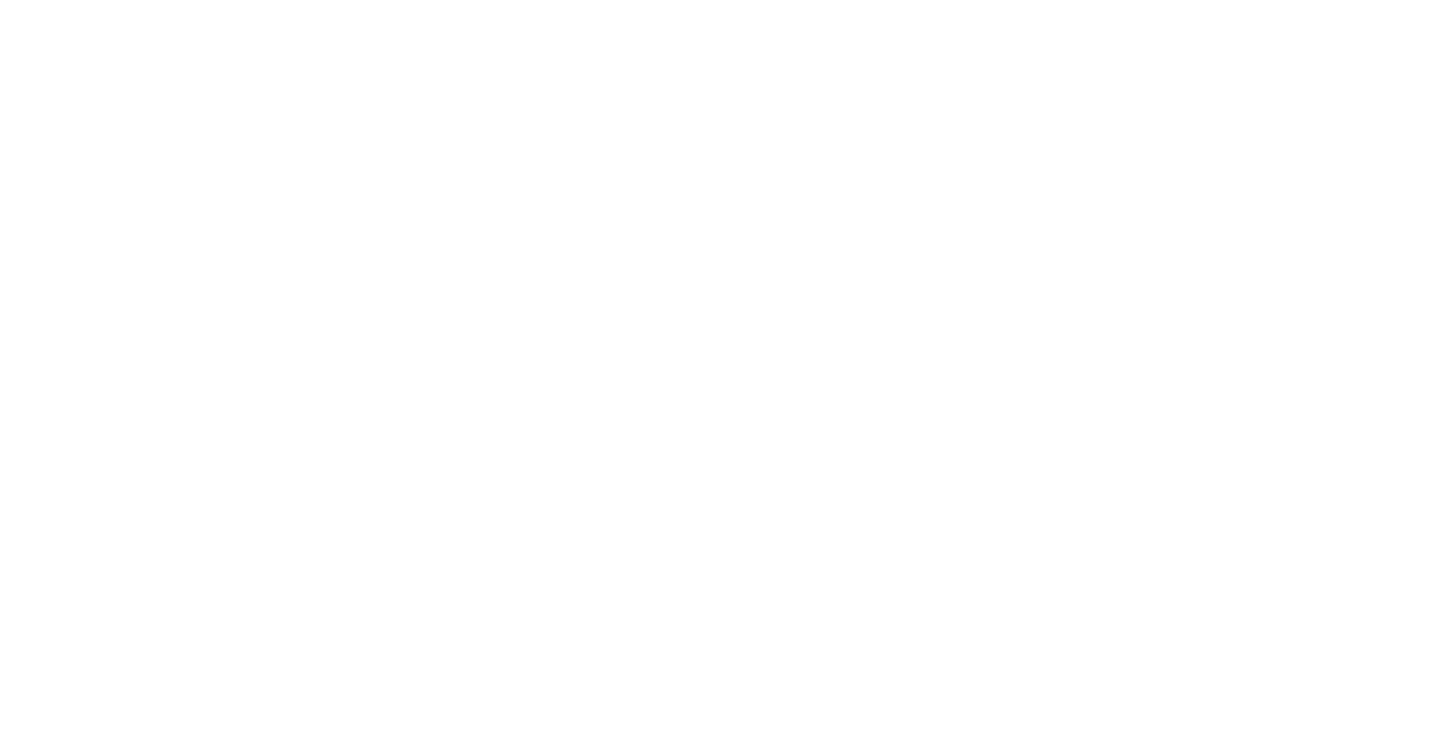 scroll, scrollTop: 0, scrollLeft: 0, axis: both 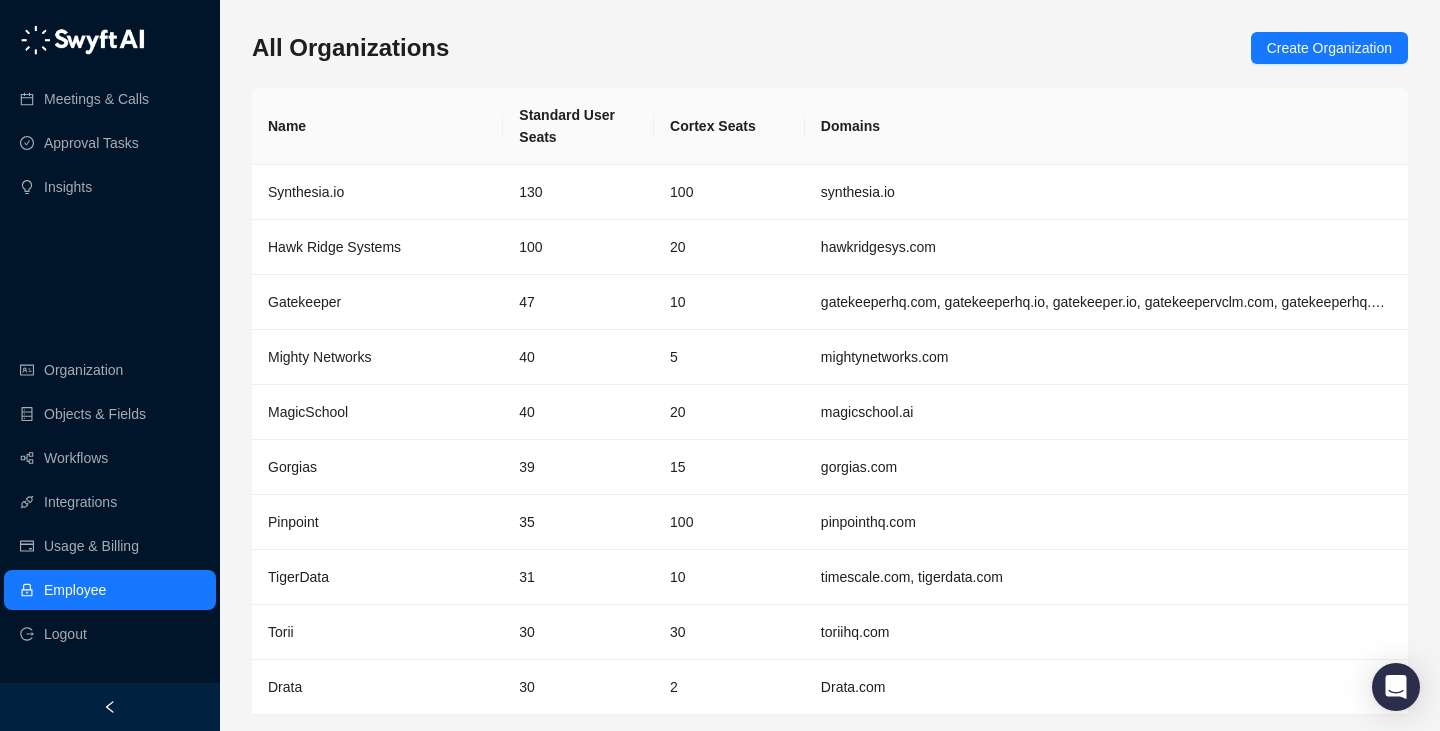 click on "All Organizations Create Organization Name Standard User Seats Cortex Seats Domains Synthesia.io 130 100 synthesia.io Hawk Ridge Systems 100 20 hawkridgesys.com Gatekeeper 47 10 gatekeeperhq.com, gatekeeperhq.io, gatekeeper.io, gatekeepervclm.com, gatekeeperhq.co, trygatekeeper.com, gatekeeperhq.net, usegatekeeper.com, gatekeeperclm.com Mighty Networks 40 5 mightynetworks.com MagicSchool 40 20 magicschool.ai  Gorgias 39 15 gorgias.com Pinpoint 35 100 pinpointhq.com TigerData 31 10 timescale.com, tigerdata.com Torii 30 30 toriihq.com Drata 30 2 Drata.com 1 2 3 4" at bounding box center (830, 405) 